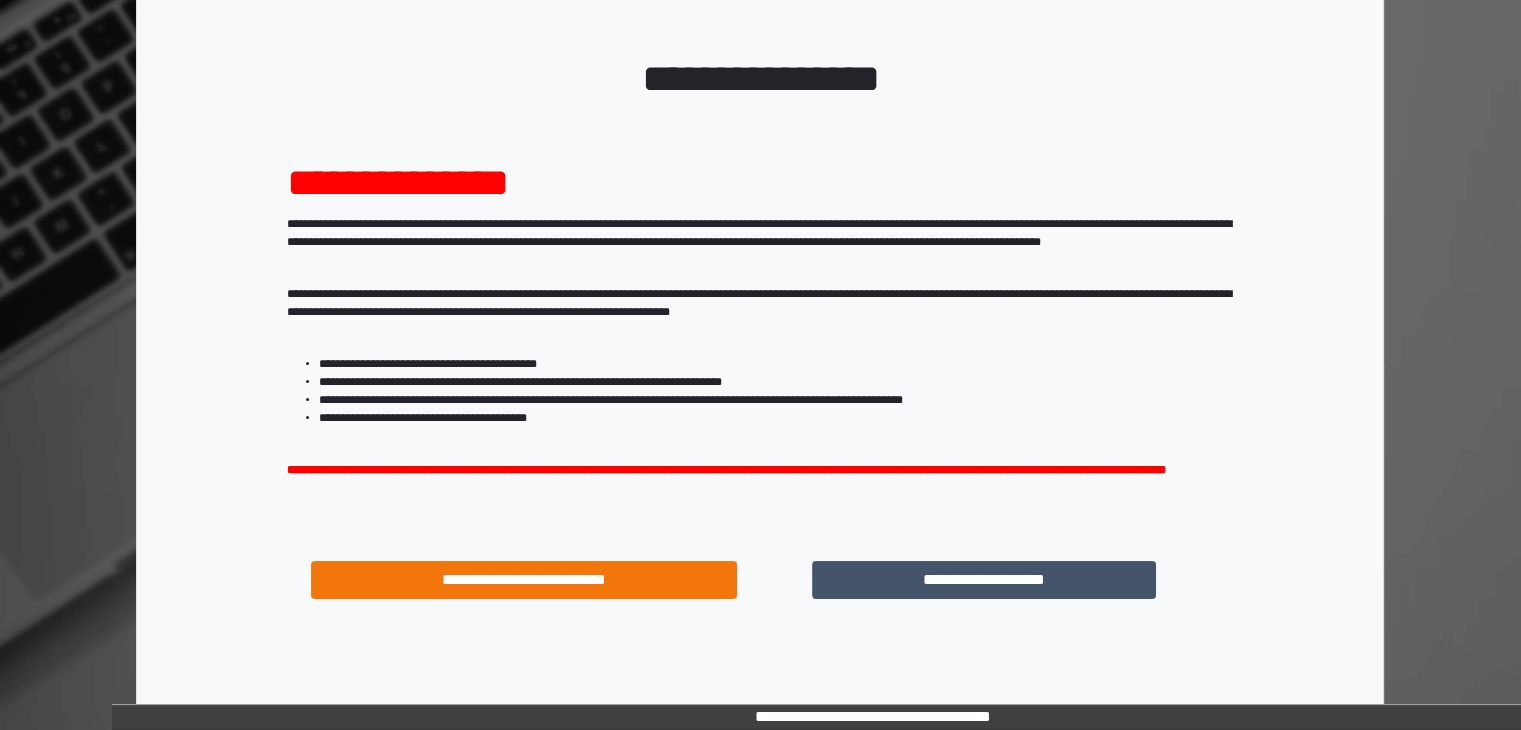 scroll, scrollTop: 100, scrollLeft: 0, axis: vertical 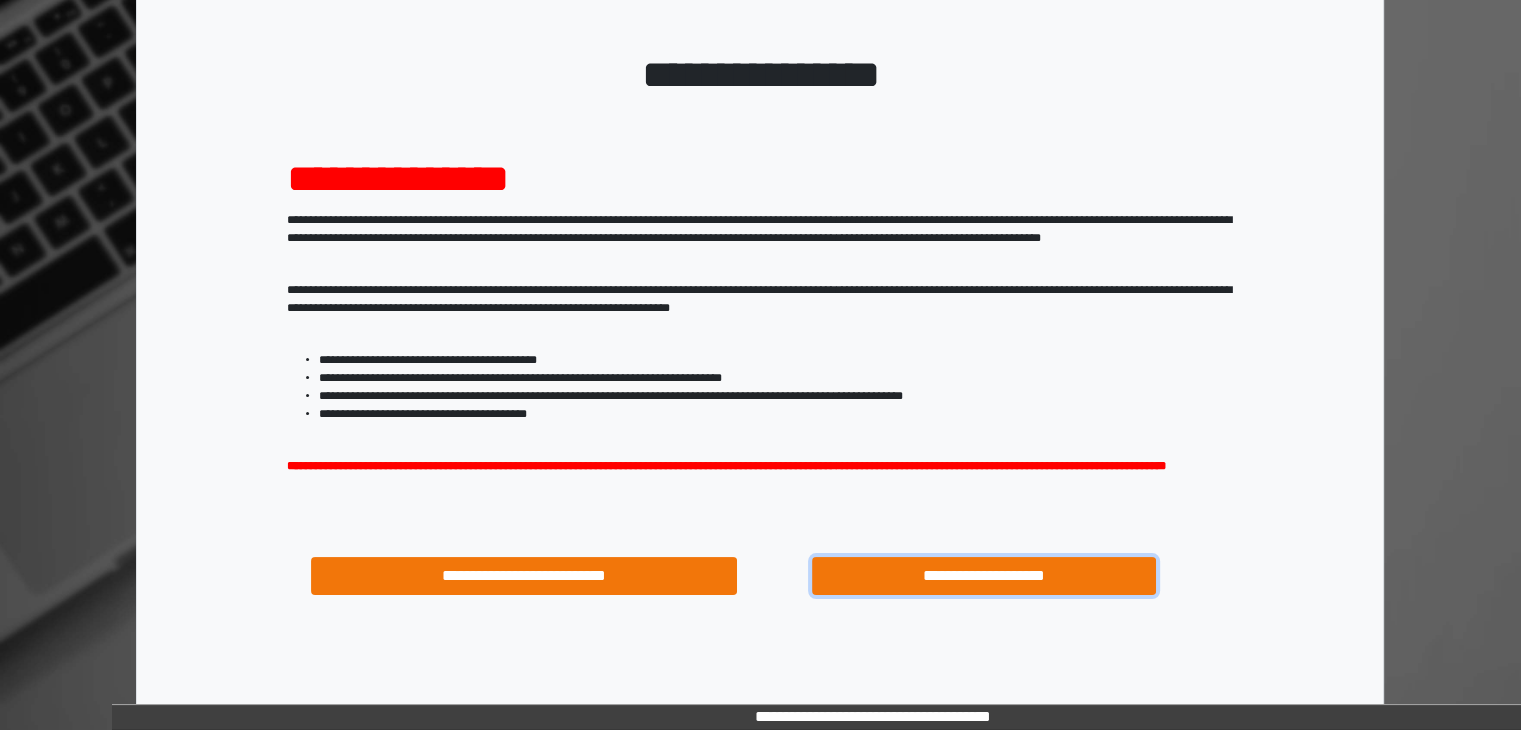 click on "**********" at bounding box center (984, 576) 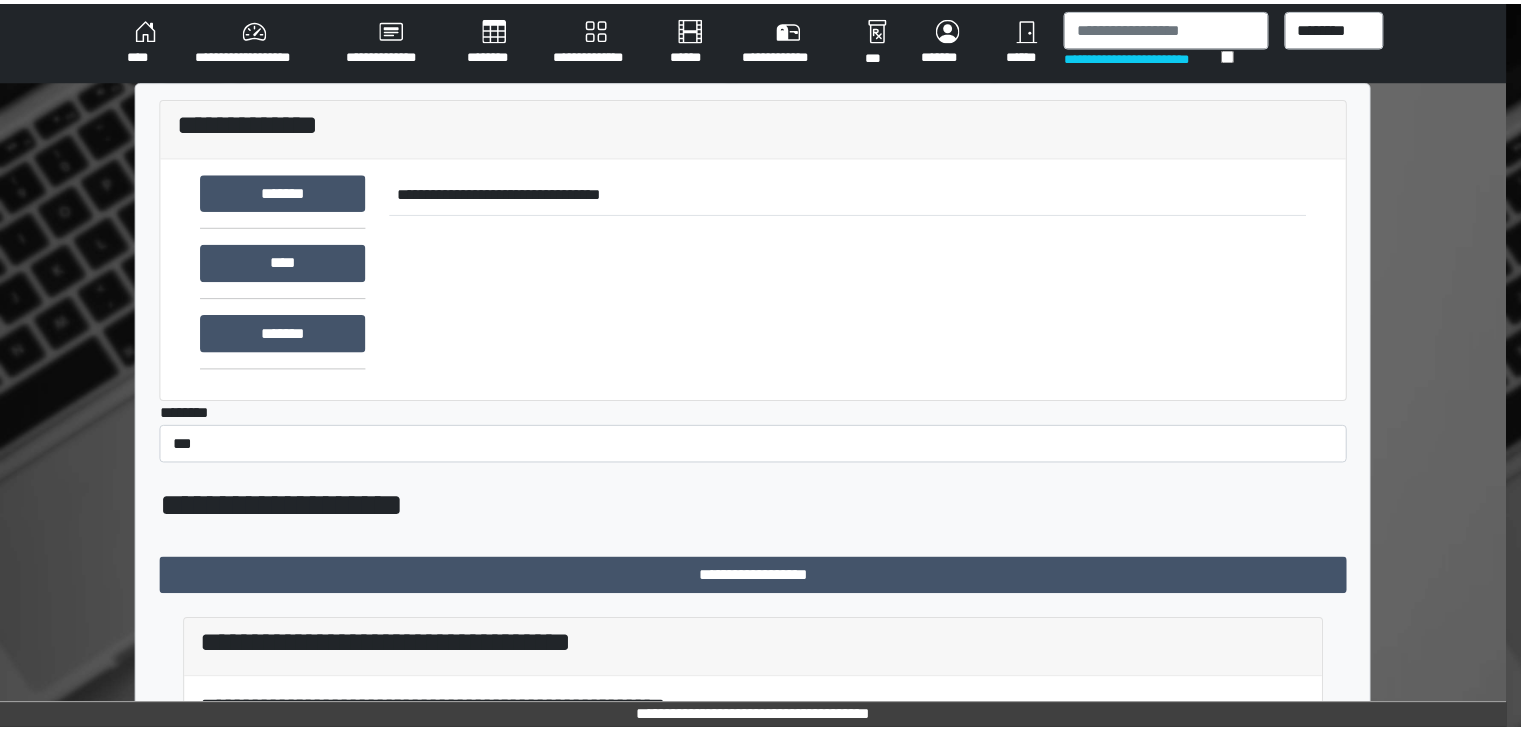 scroll, scrollTop: 0, scrollLeft: 0, axis: both 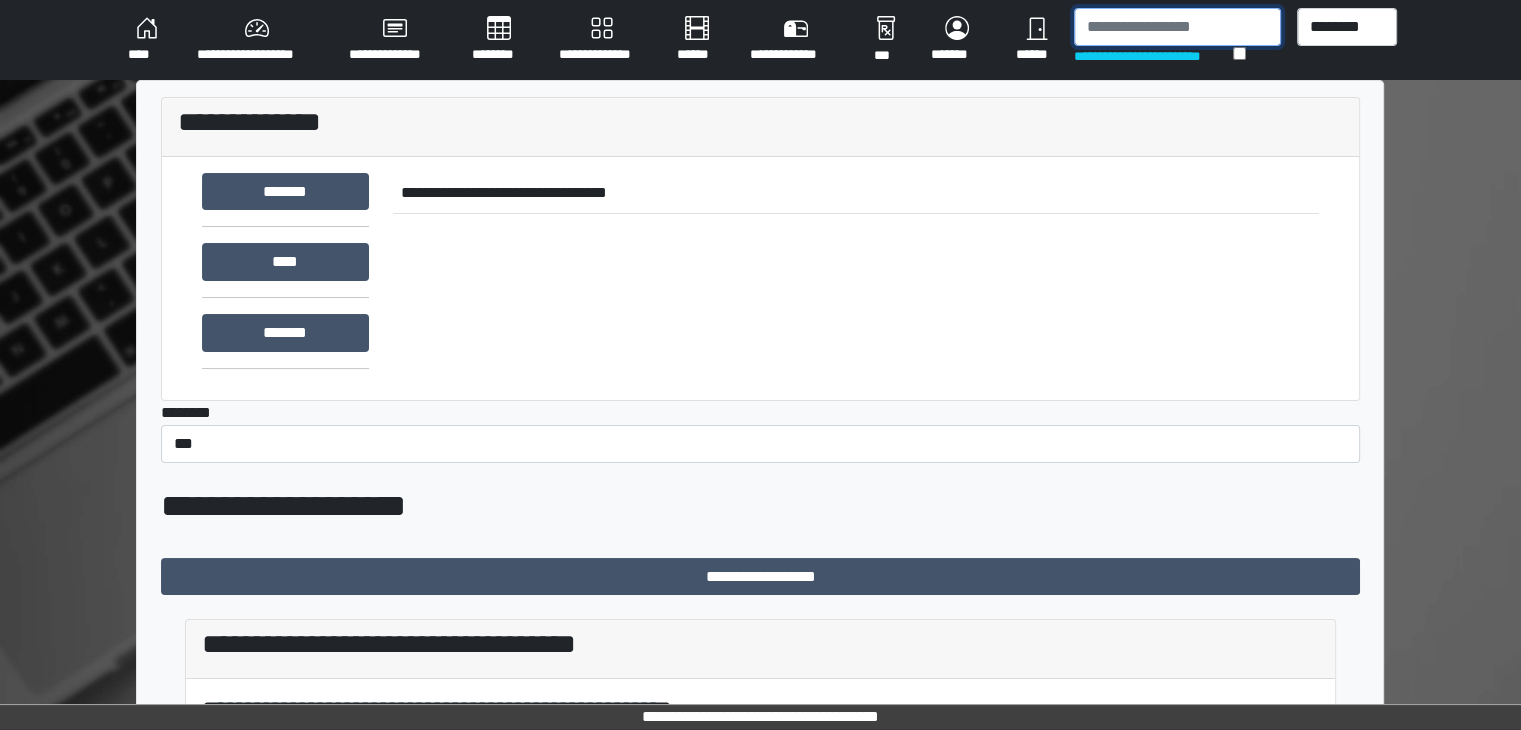 click at bounding box center [1177, 27] 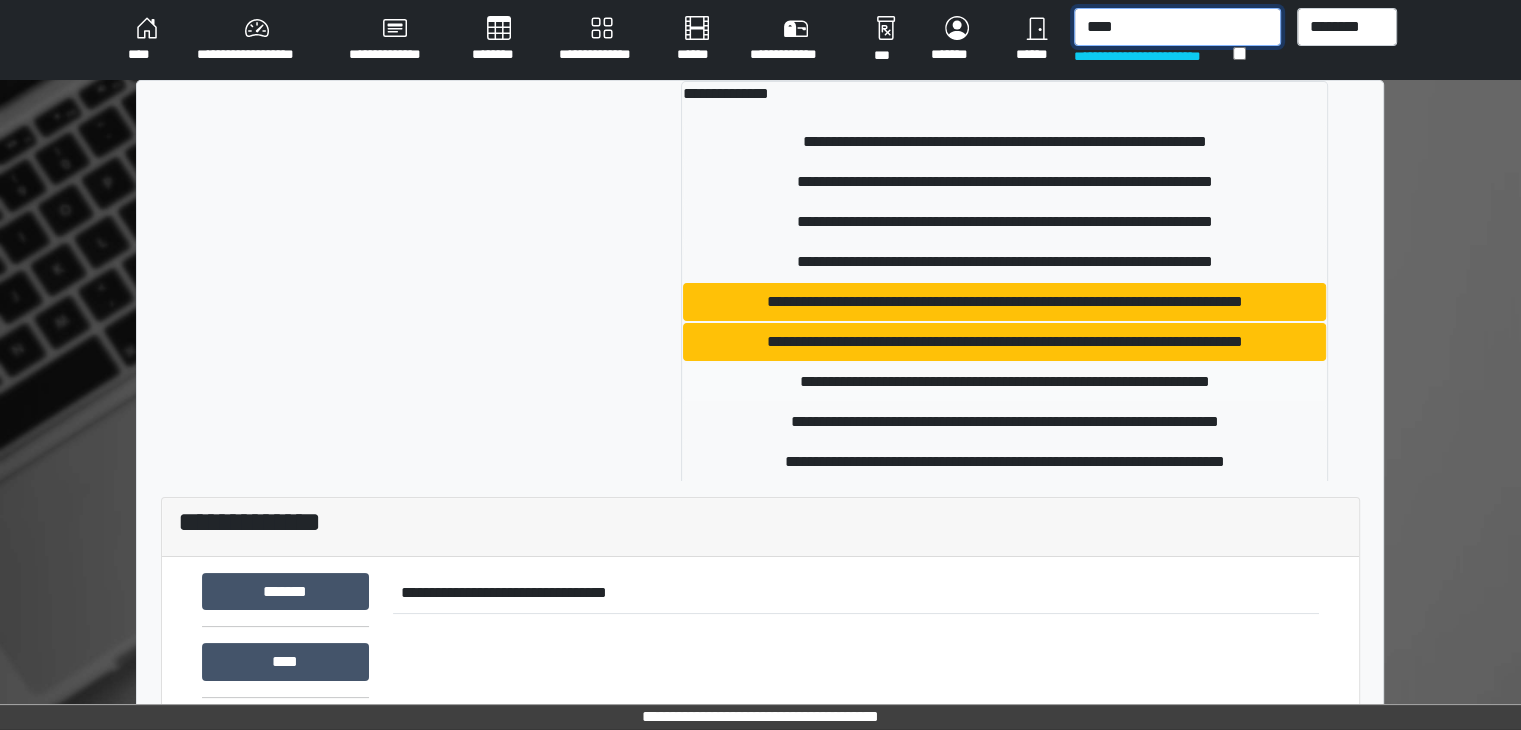 type on "****" 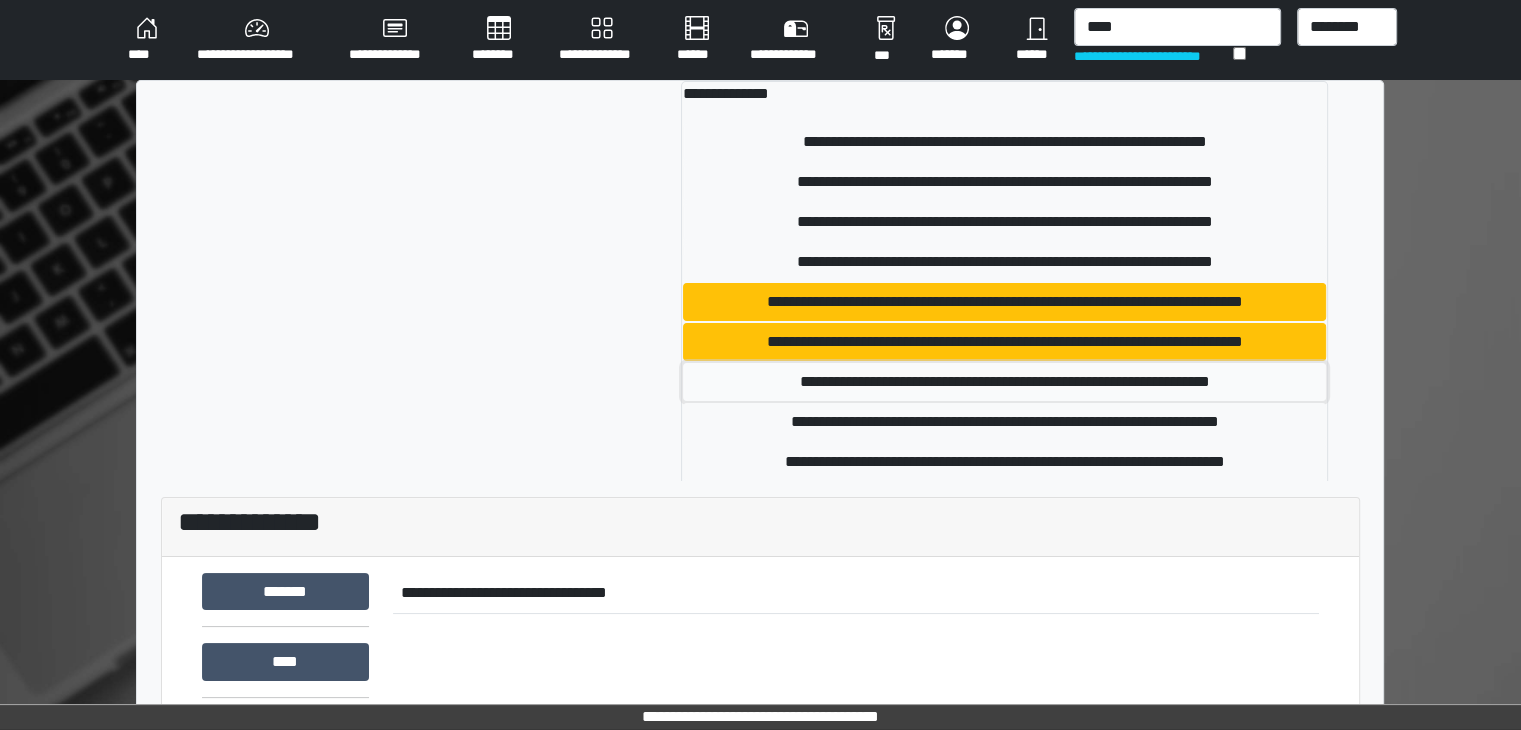 click on "**********" at bounding box center (1004, 382) 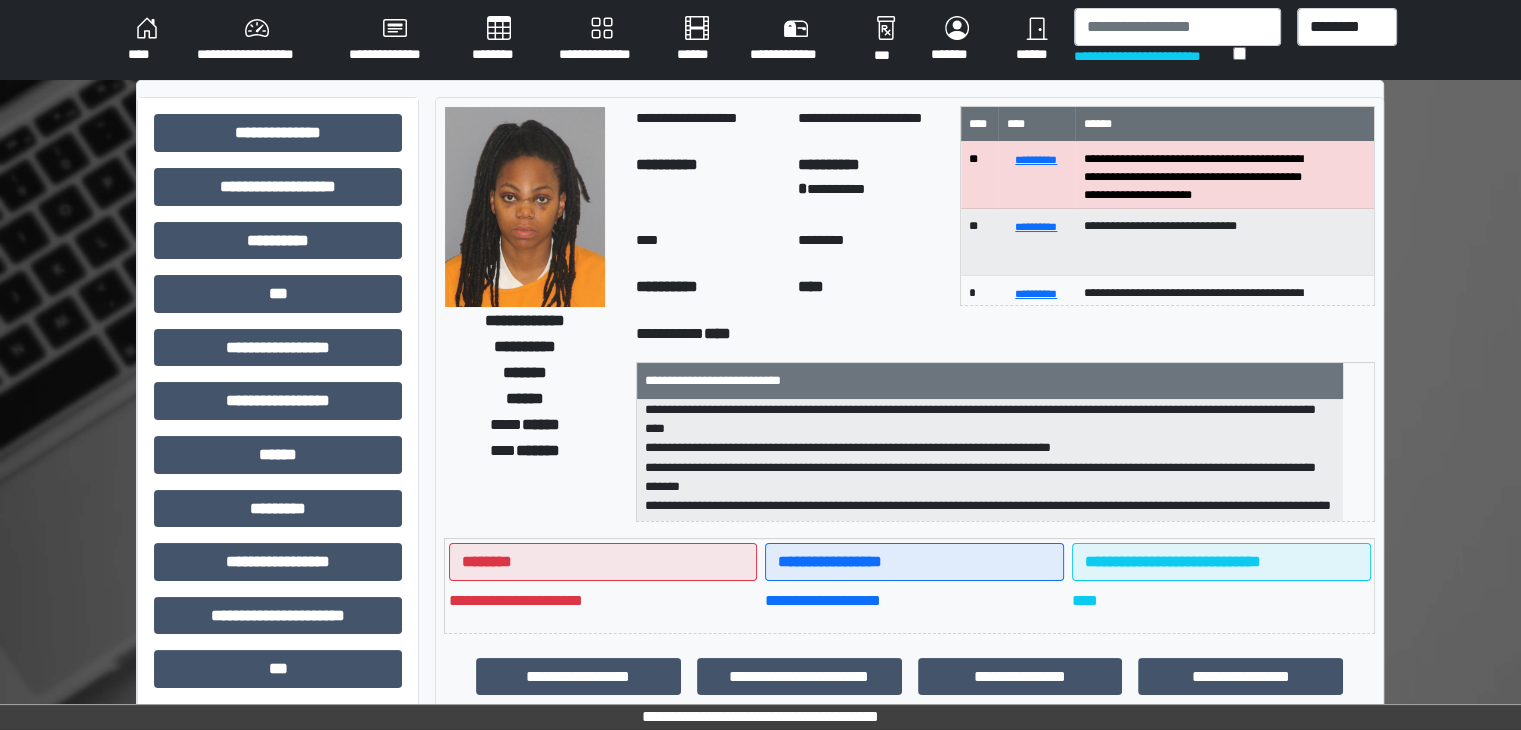 scroll, scrollTop: 83, scrollLeft: 0, axis: vertical 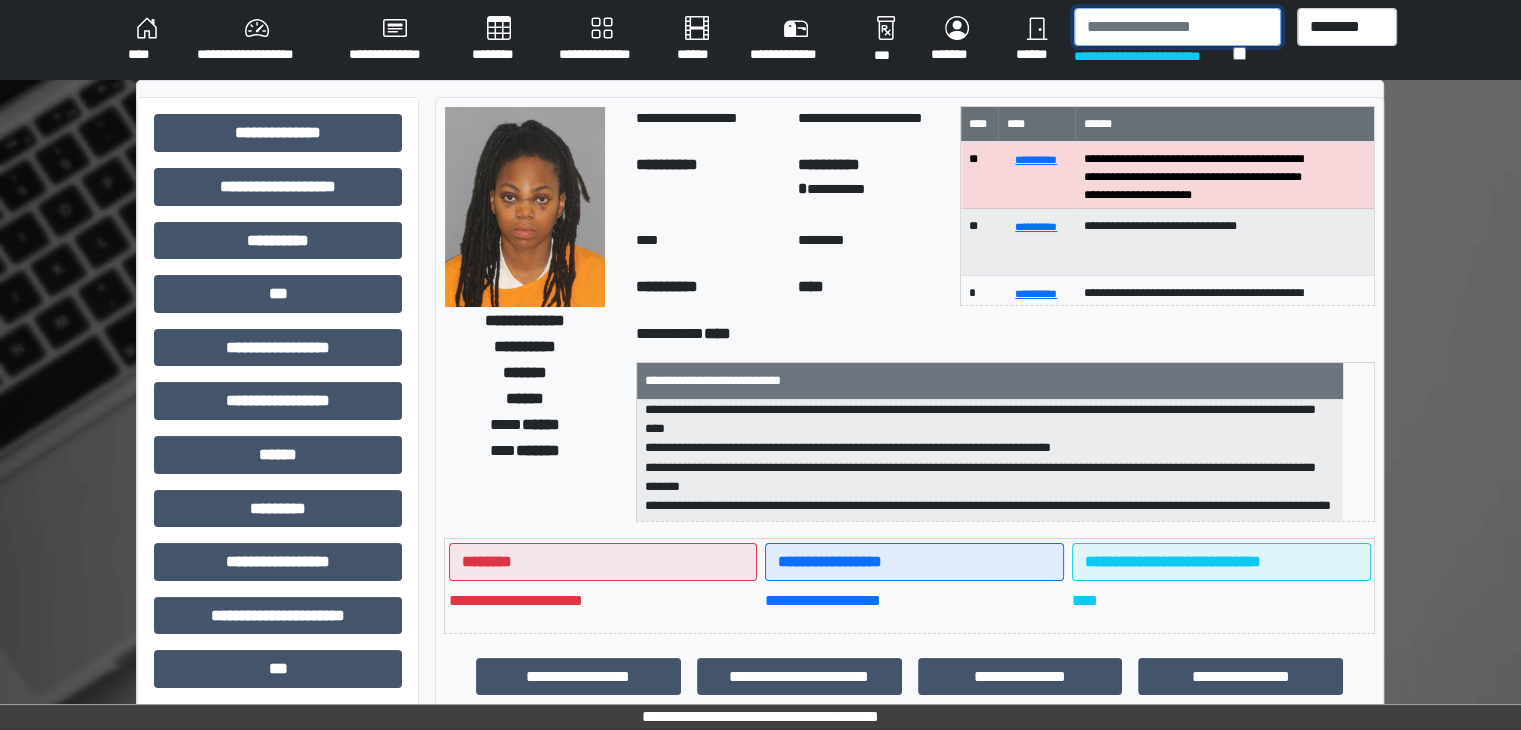 click at bounding box center (1177, 27) 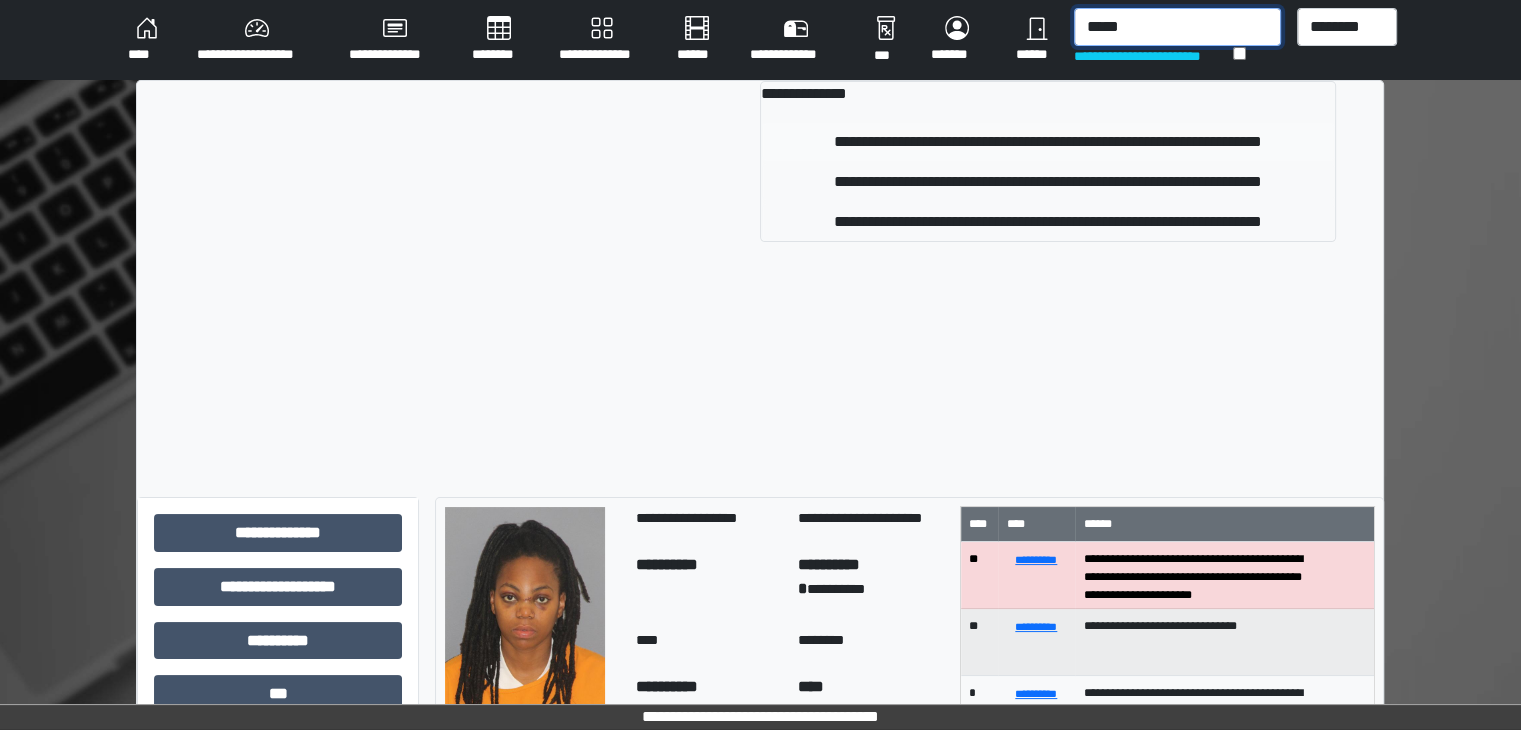 type on "*****" 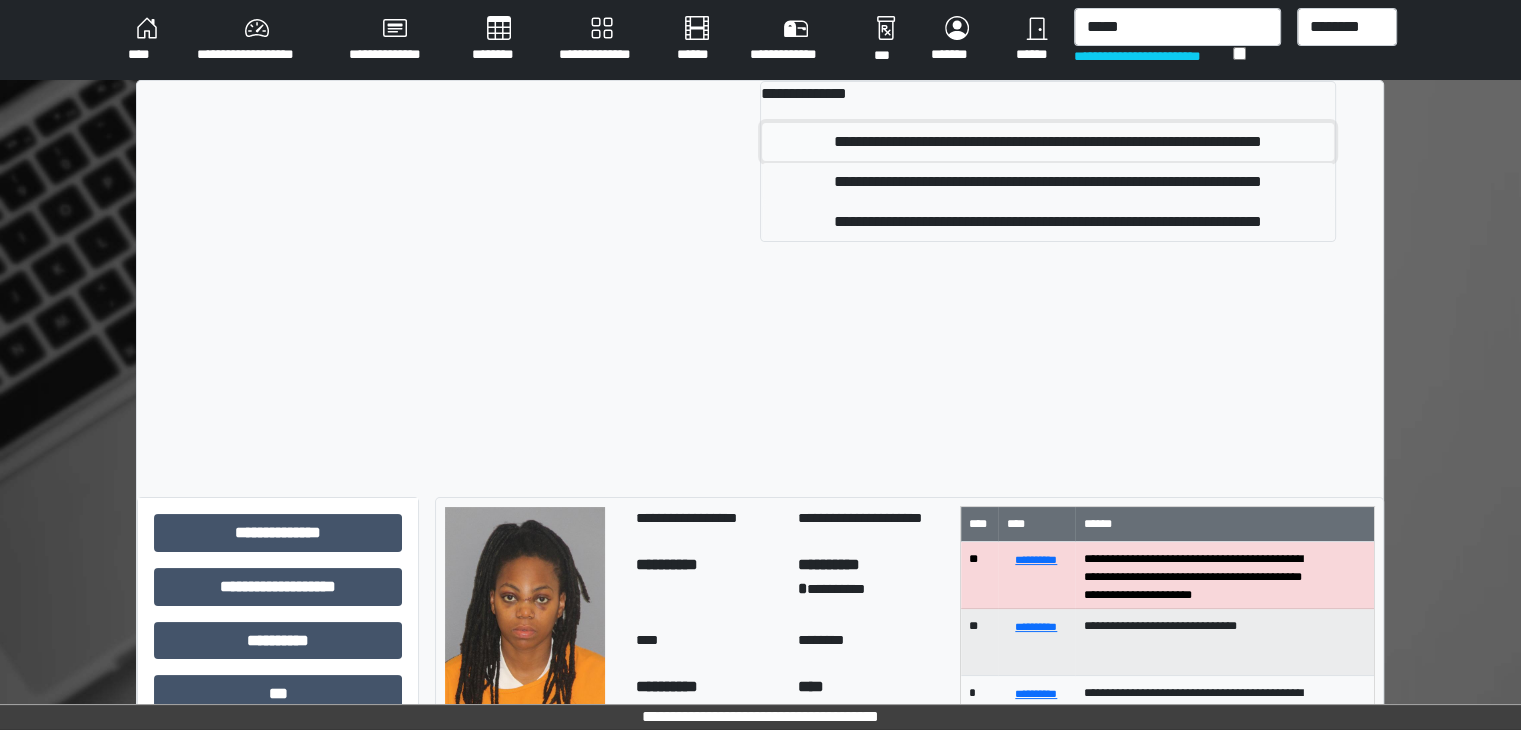 click on "**********" at bounding box center [1048, 142] 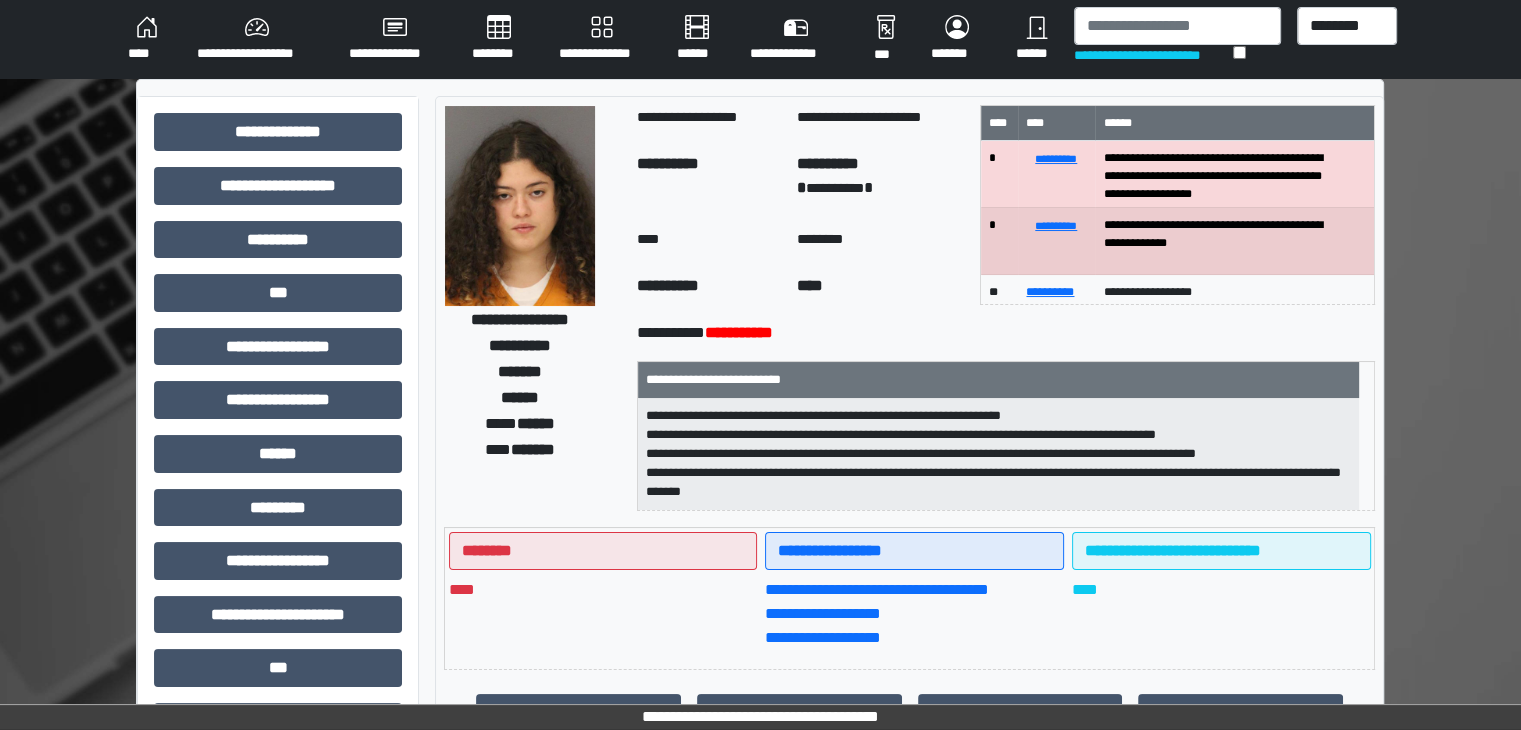 scroll, scrollTop: 0, scrollLeft: 0, axis: both 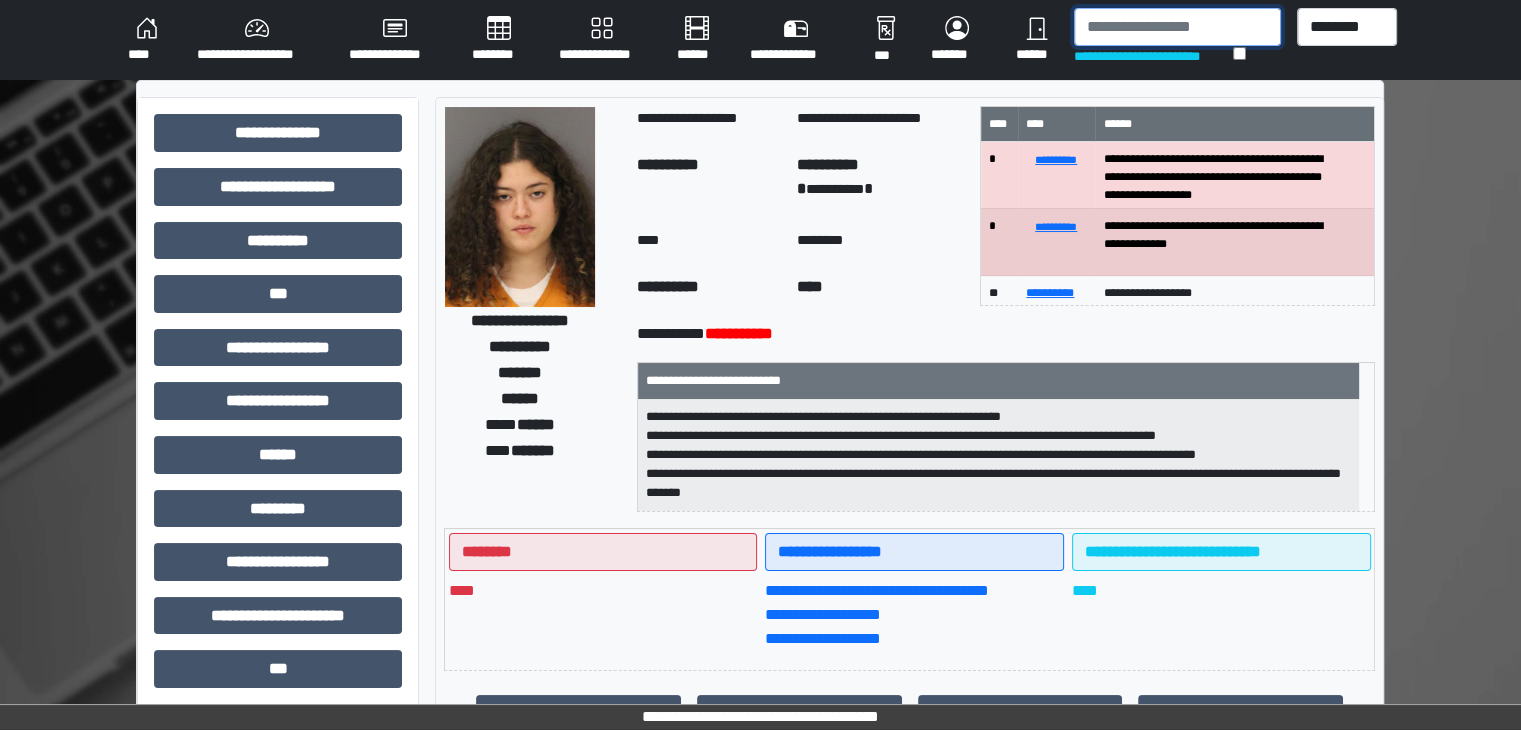 click at bounding box center (1177, 27) 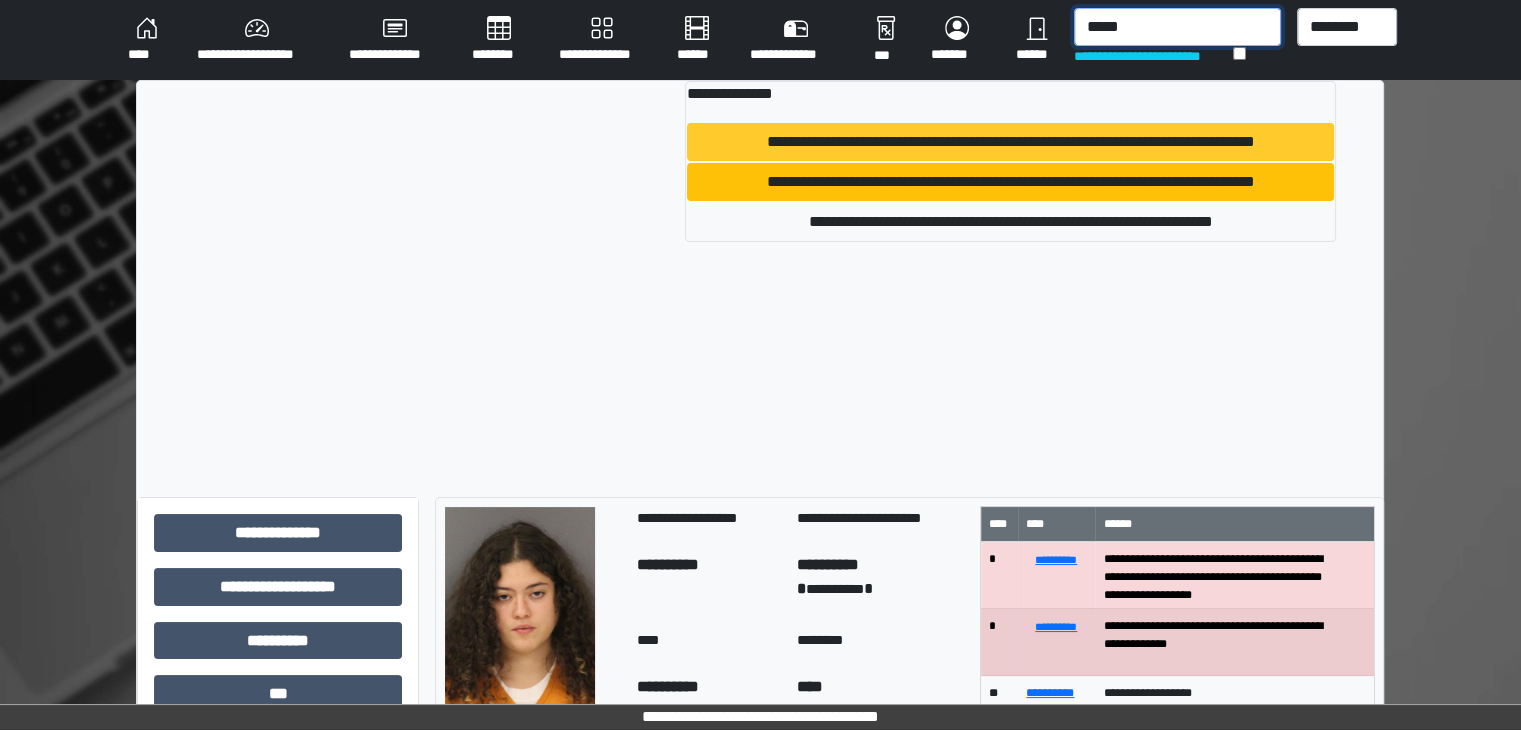 type on "*****" 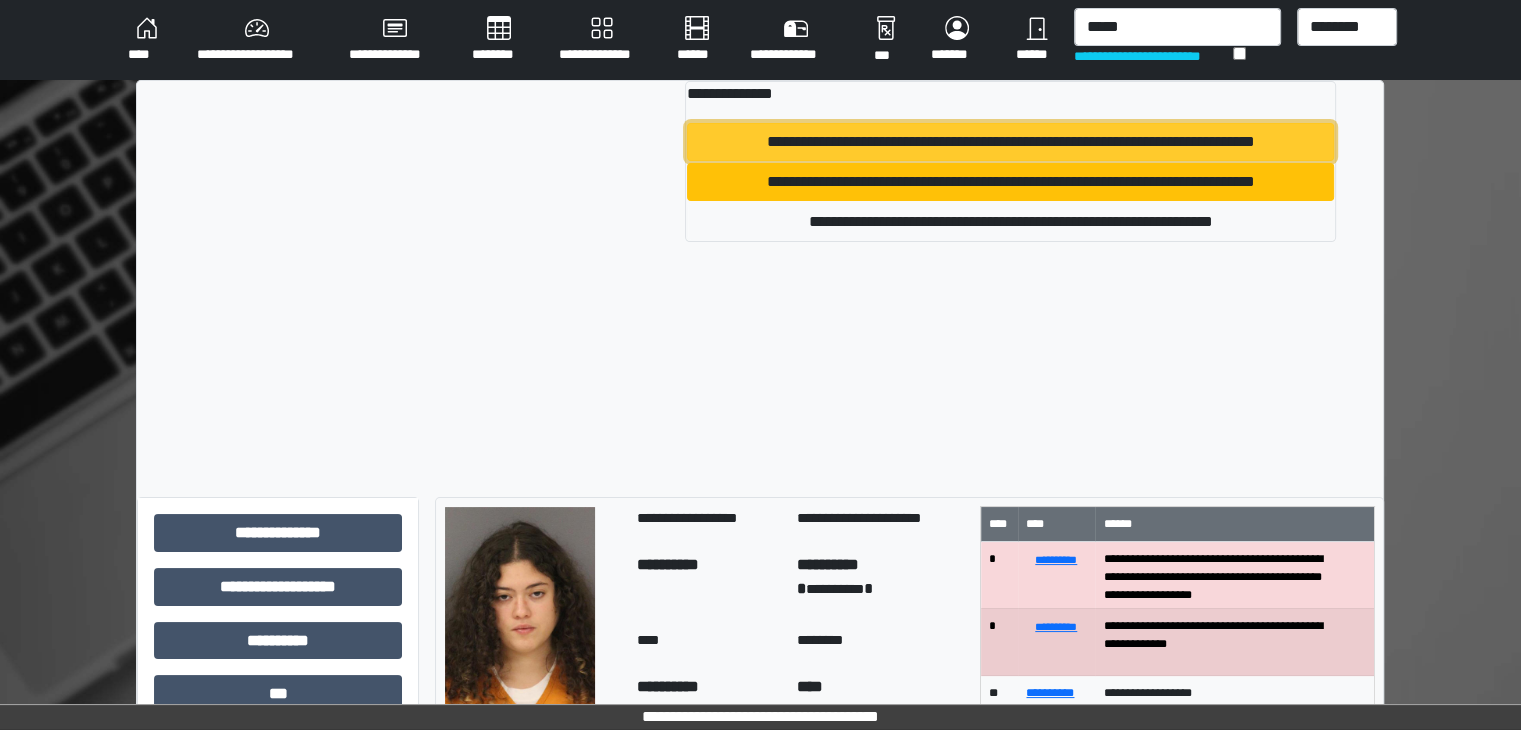click on "**********" at bounding box center (1010, 142) 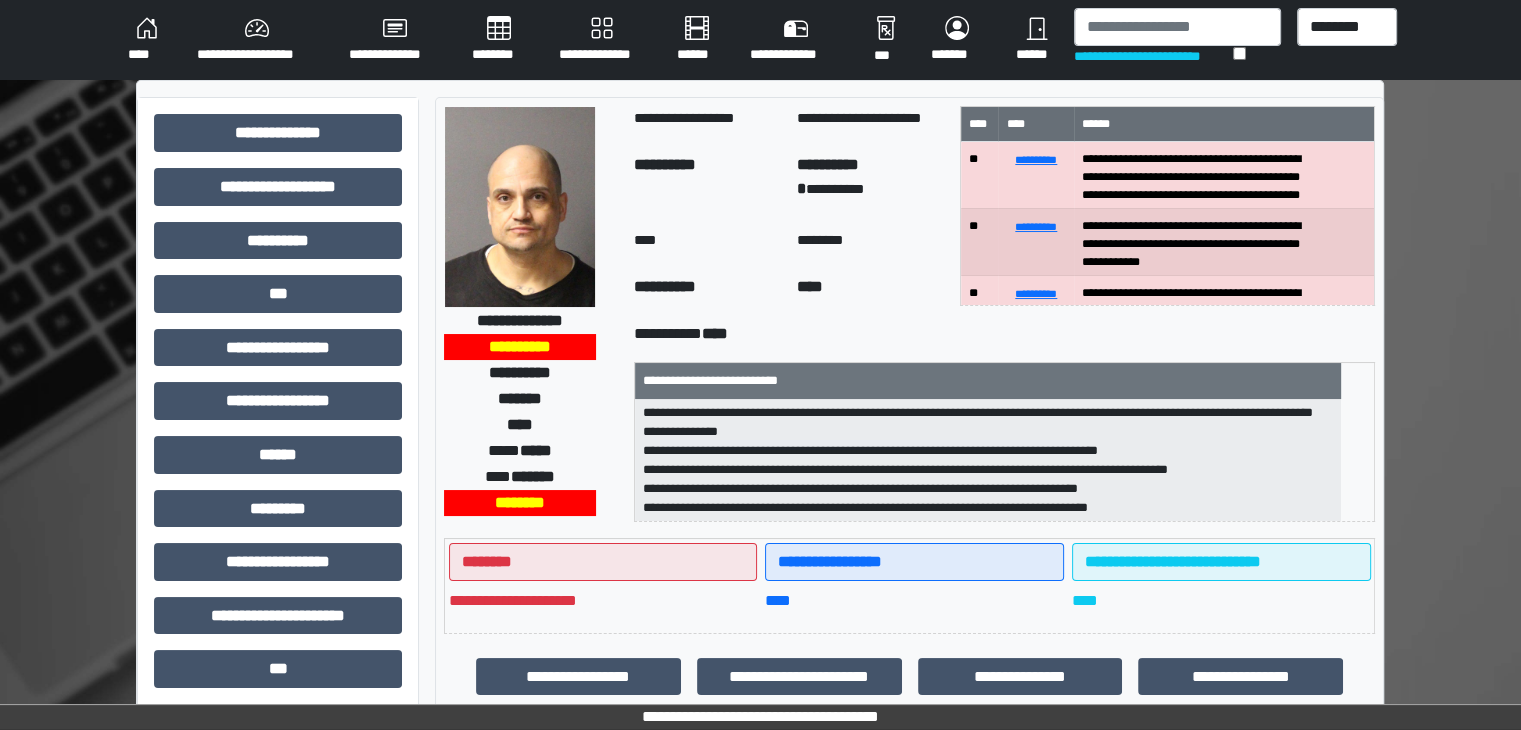 scroll, scrollTop: 102, scrollLeft: 0, axis: vertical 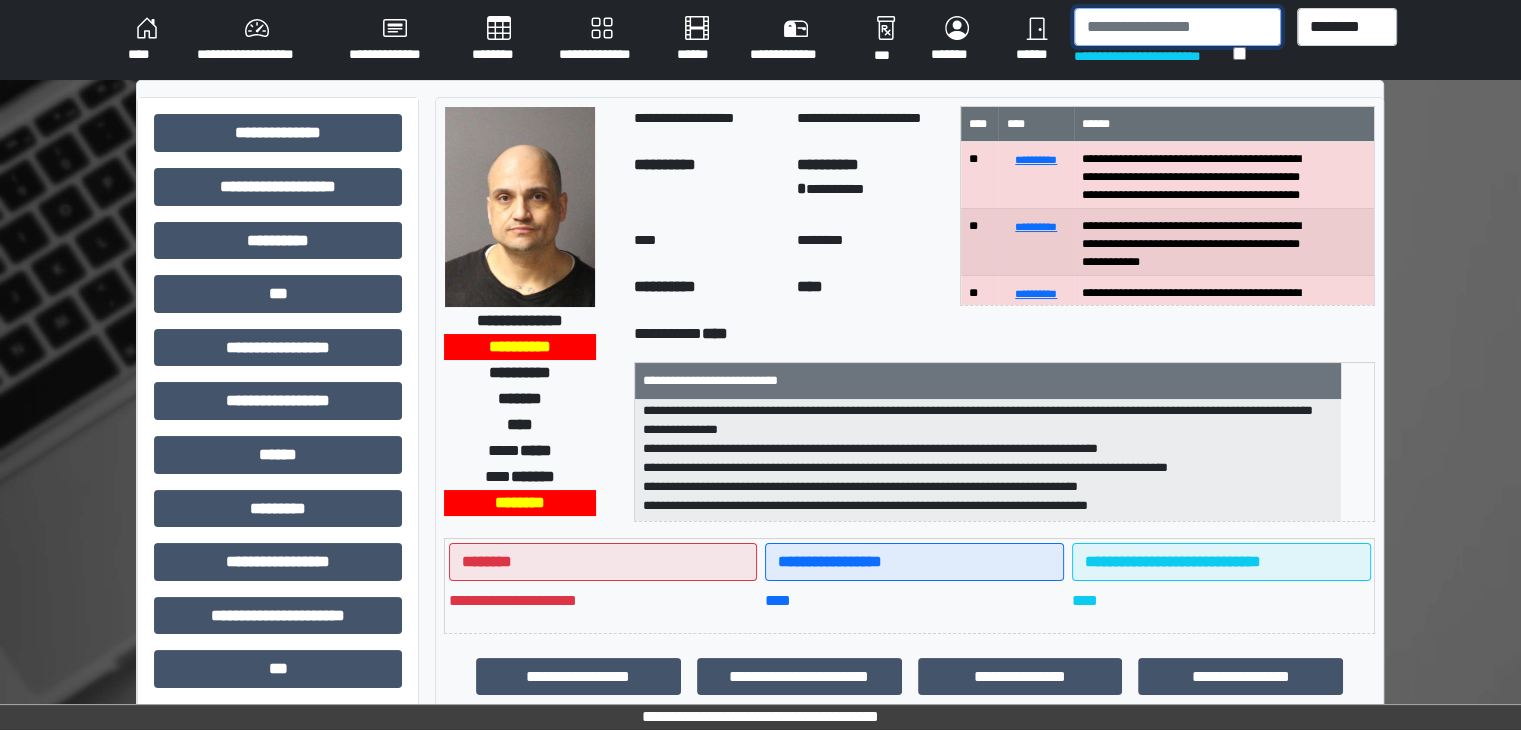 click at bounding box center (1177, 27) 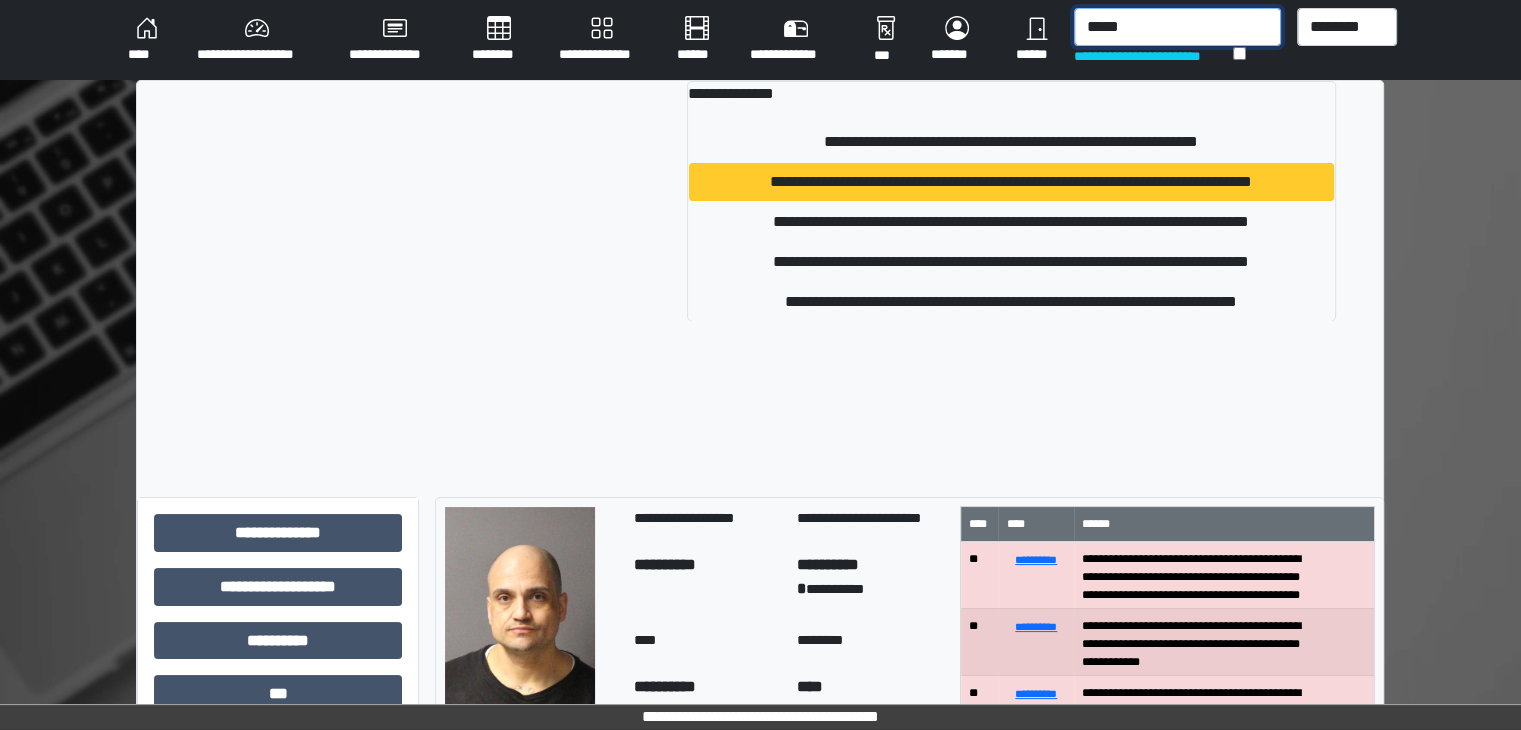 type on "*****" 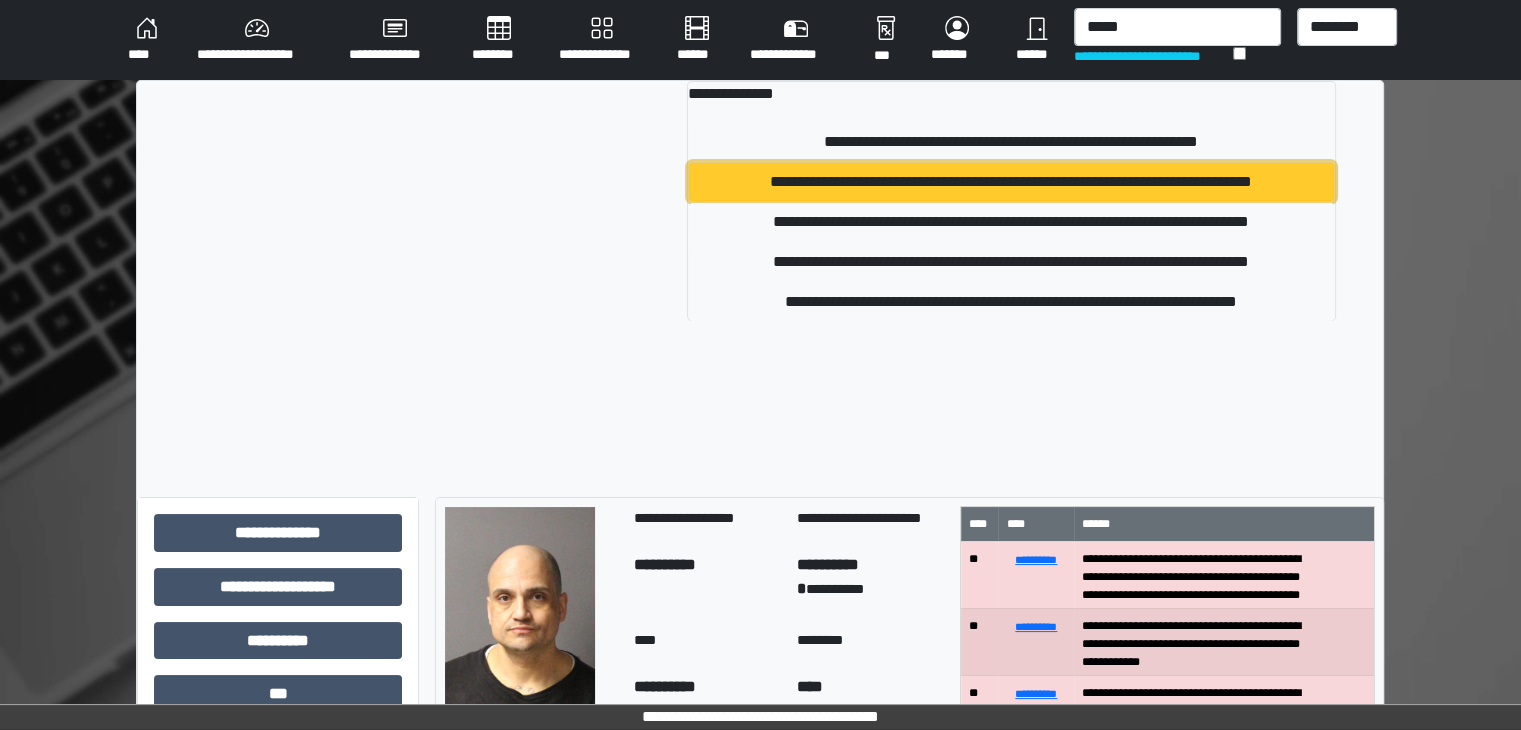 click on "**********" at bounding box center [1011, 182] 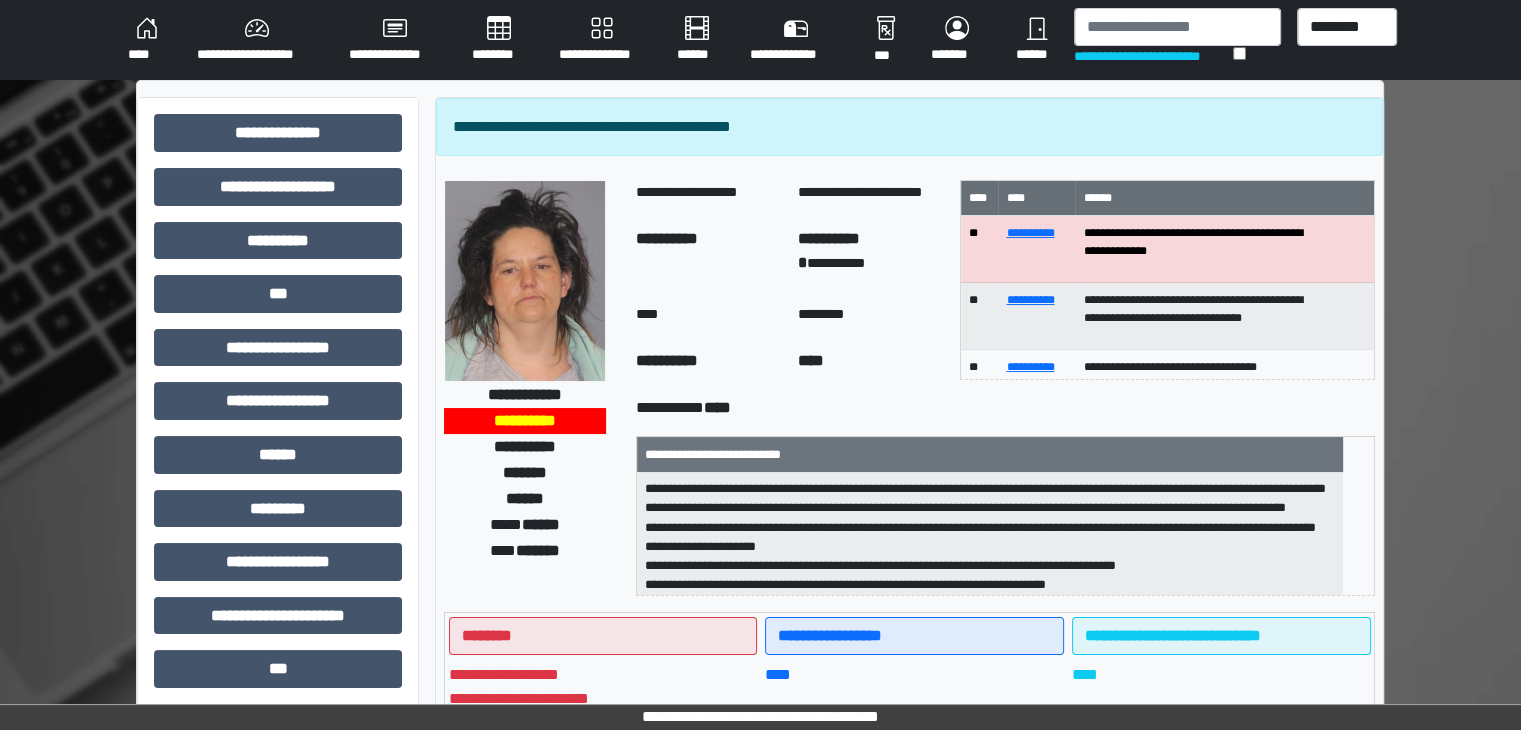 scroll, scrollTop: 0, scrollLeft: 0, axis: both 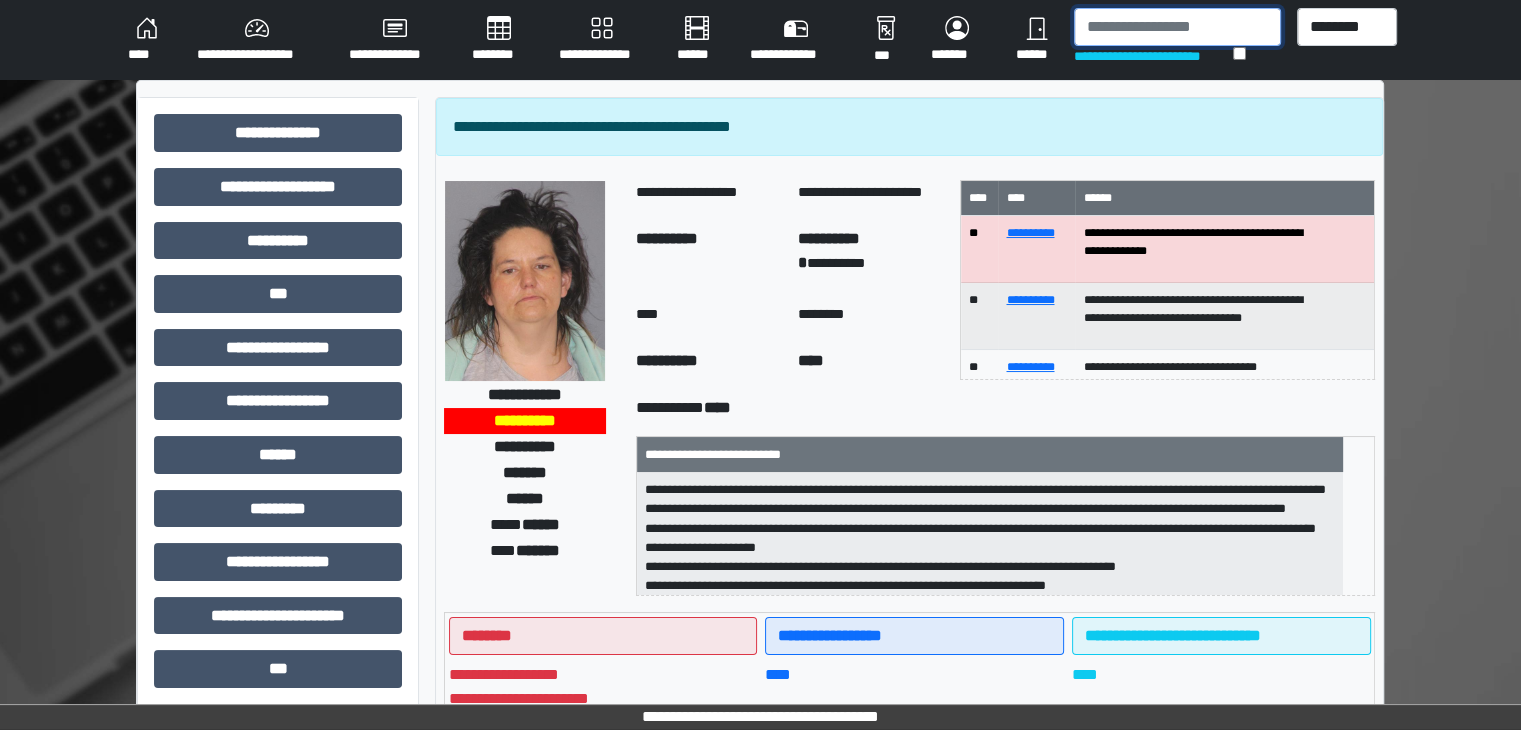 click at bounding box center [1177, 27] 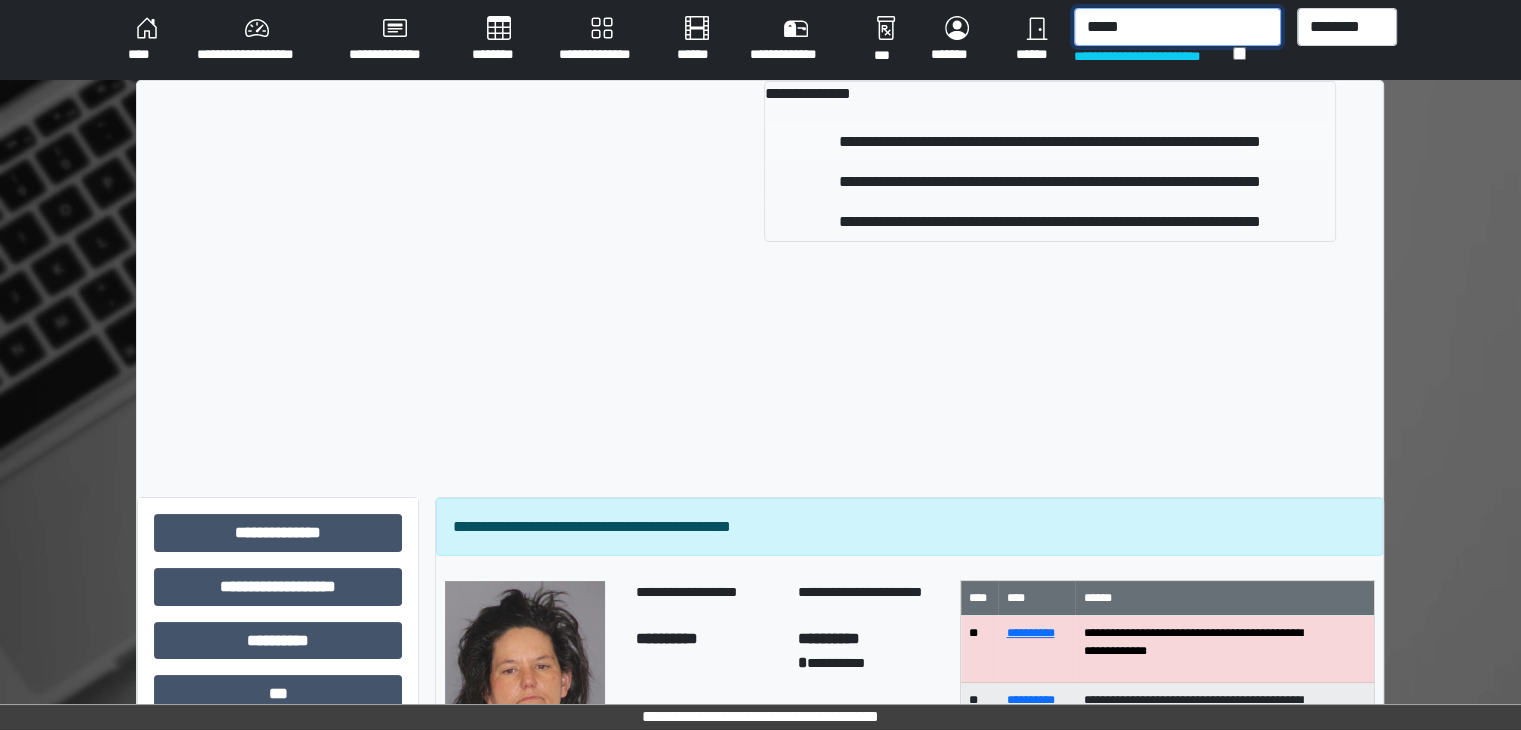 type on "*****" 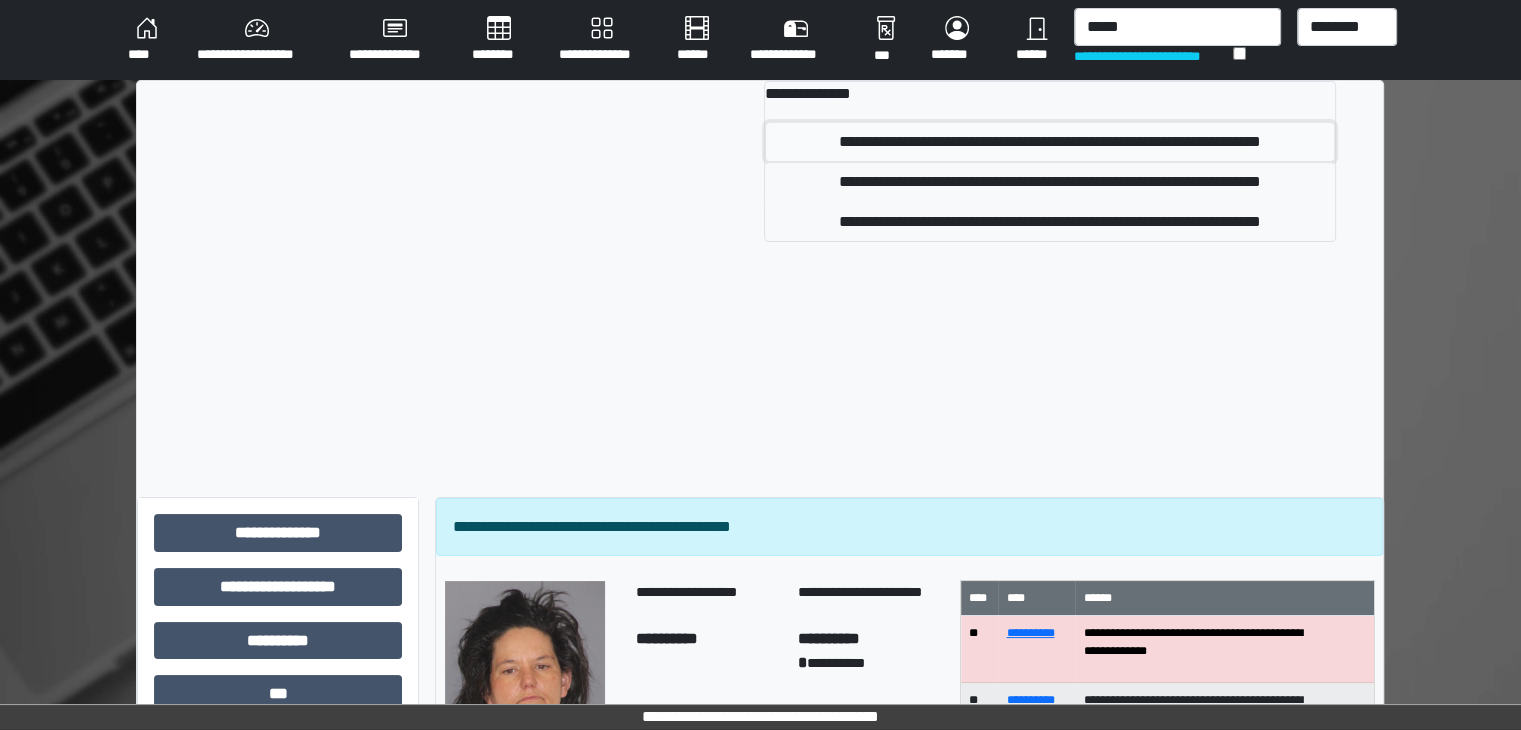 click on "**********" at bounding box center (1050, 142) 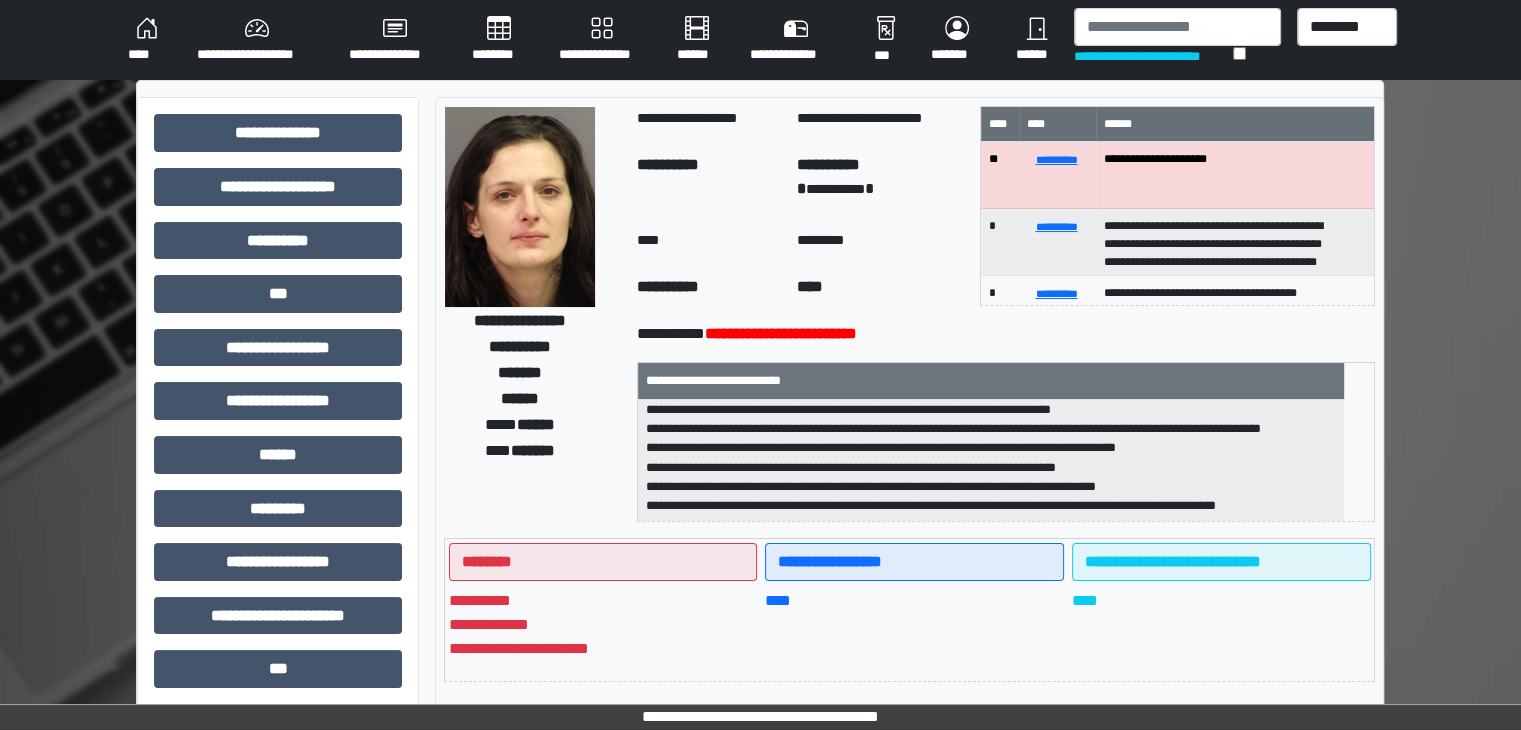 scroll, scrollTop: 83, scrollLeft: 0, axis: vertical 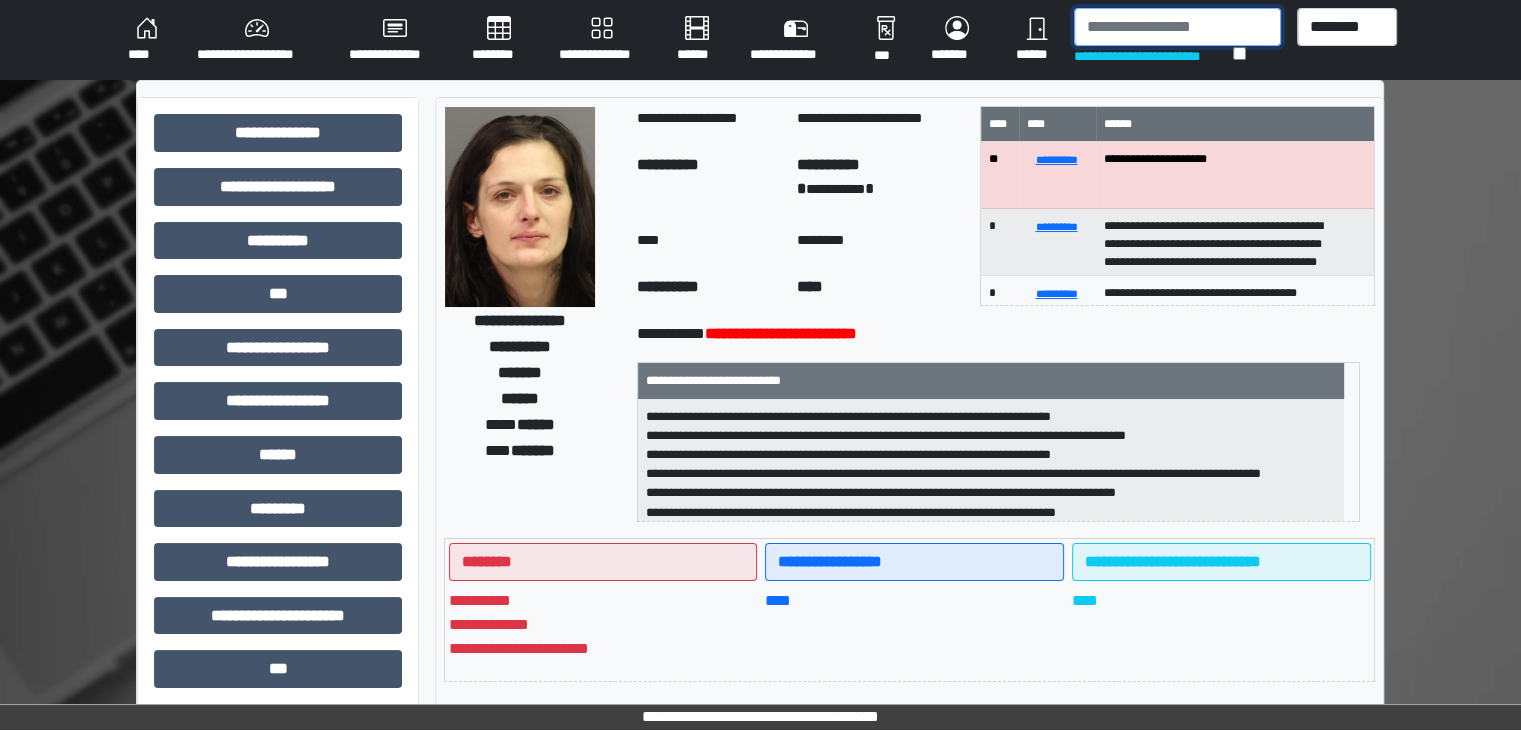 click at bounding box center [1177, 27] 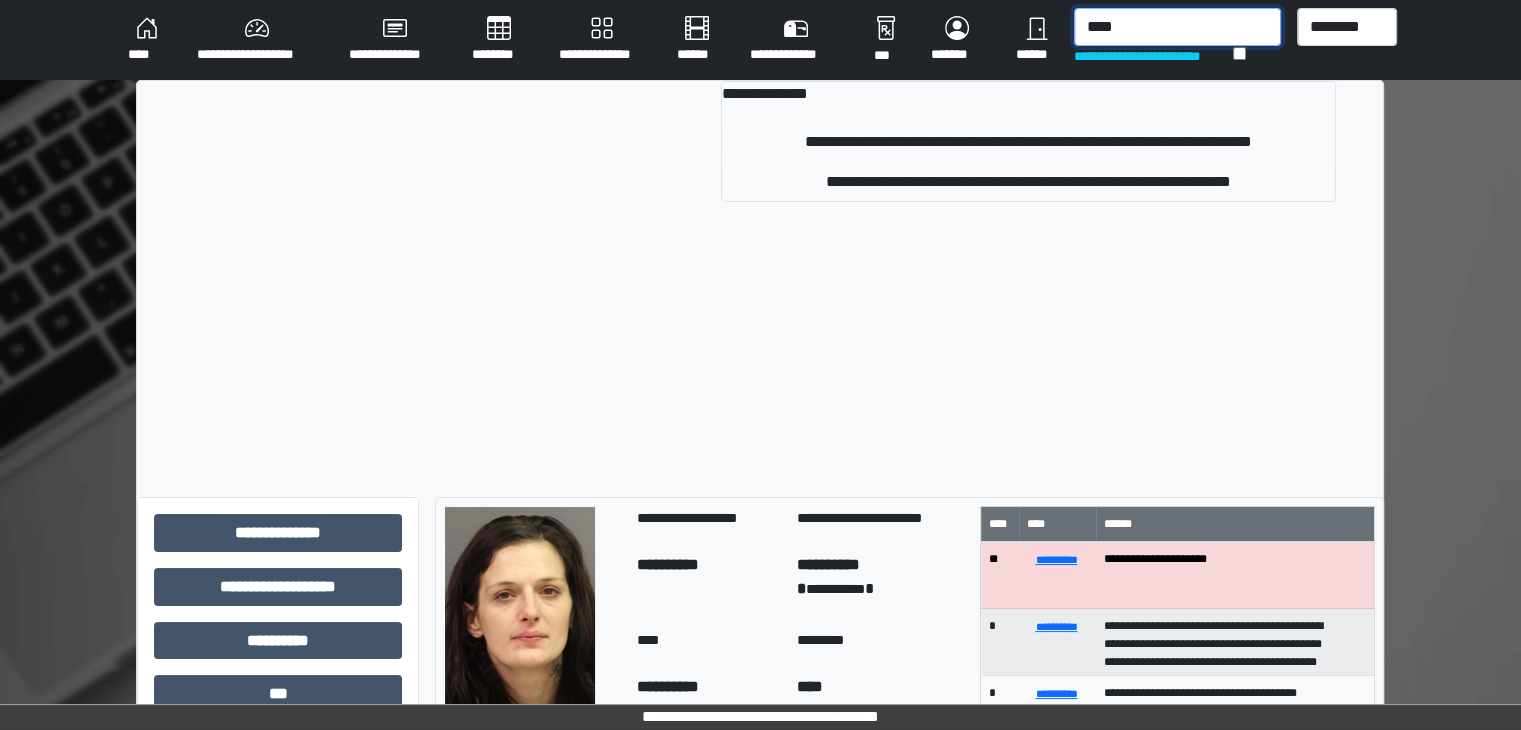 type on "****" 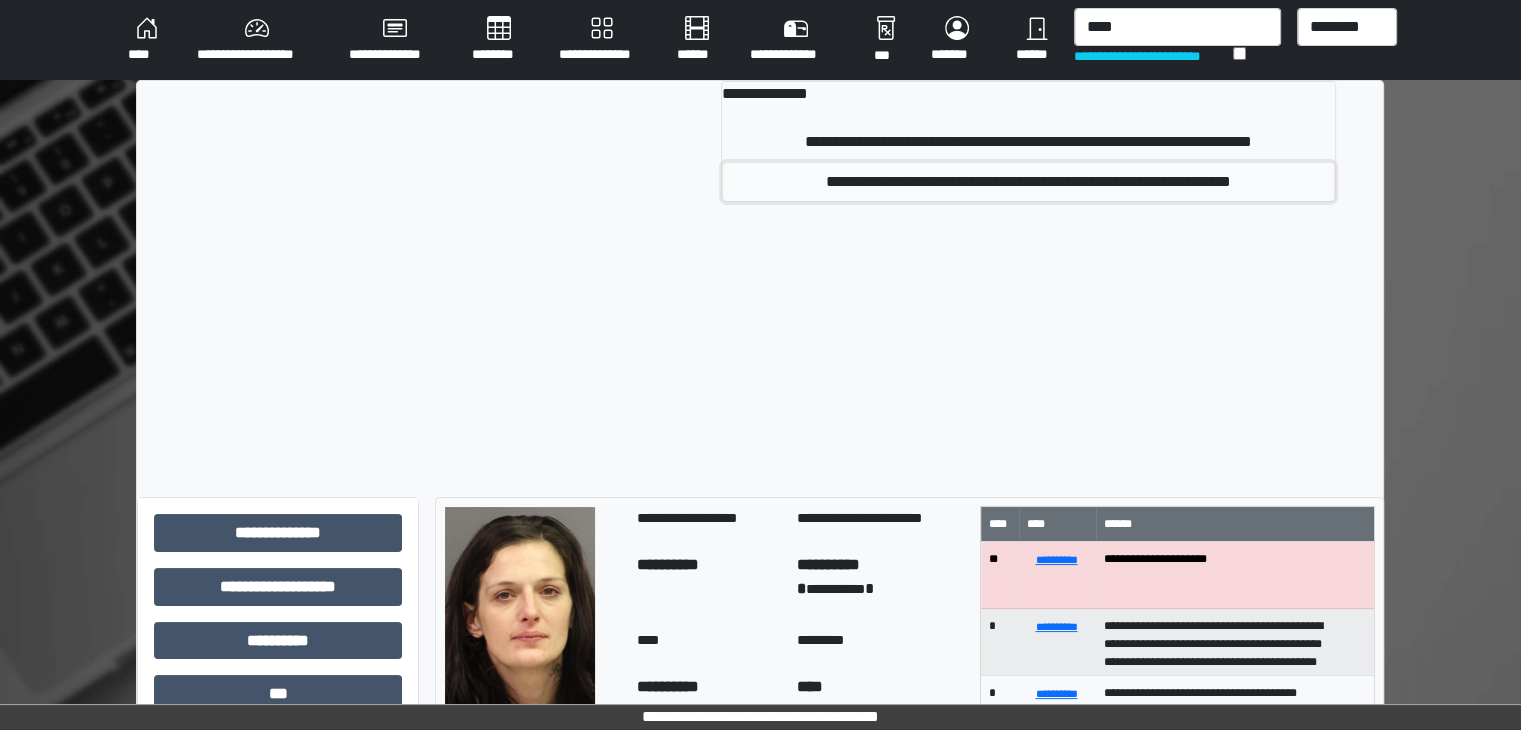 click on "**********" at bounding box center [1028, 182] 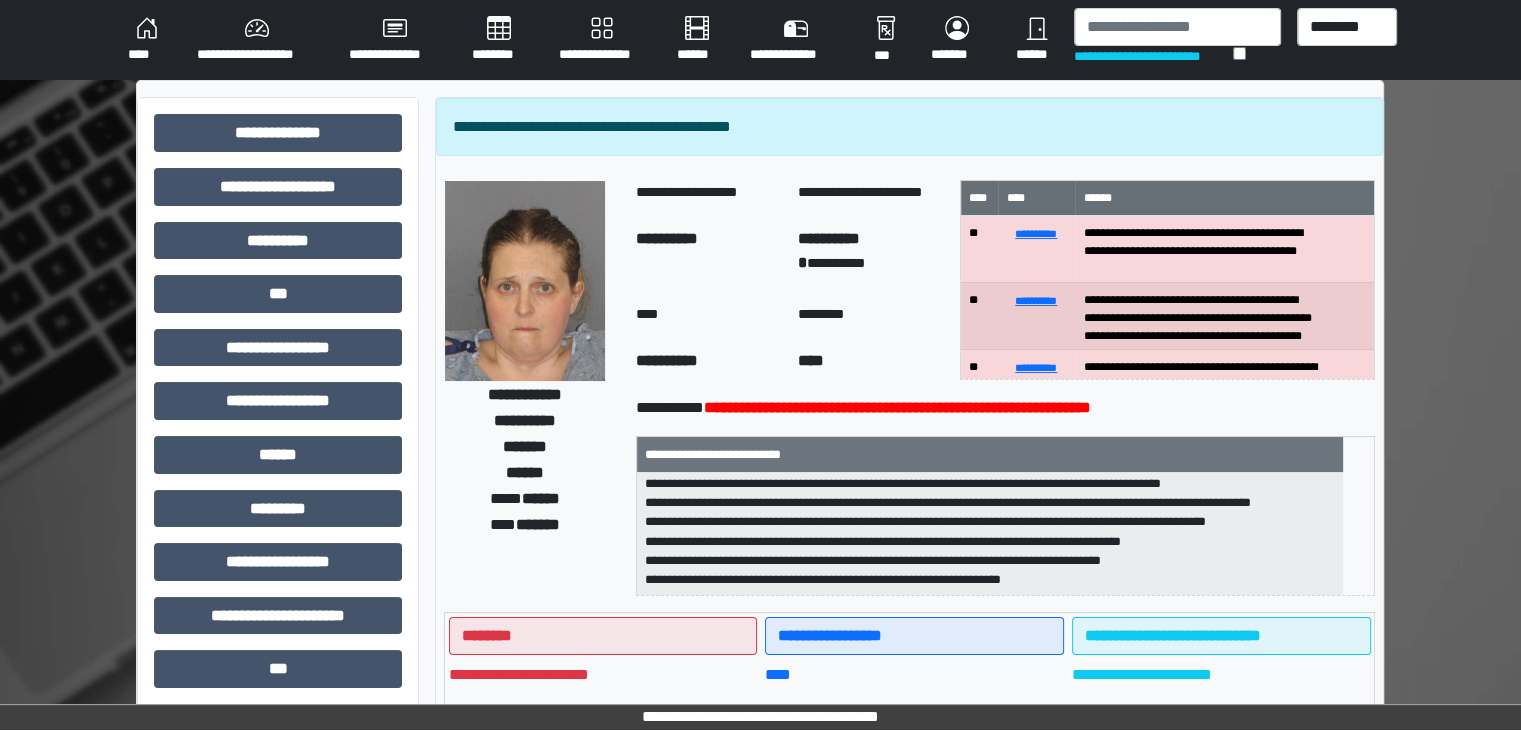 scroll, scrollTop: 236, scrollLeft: 0, axis: vertical 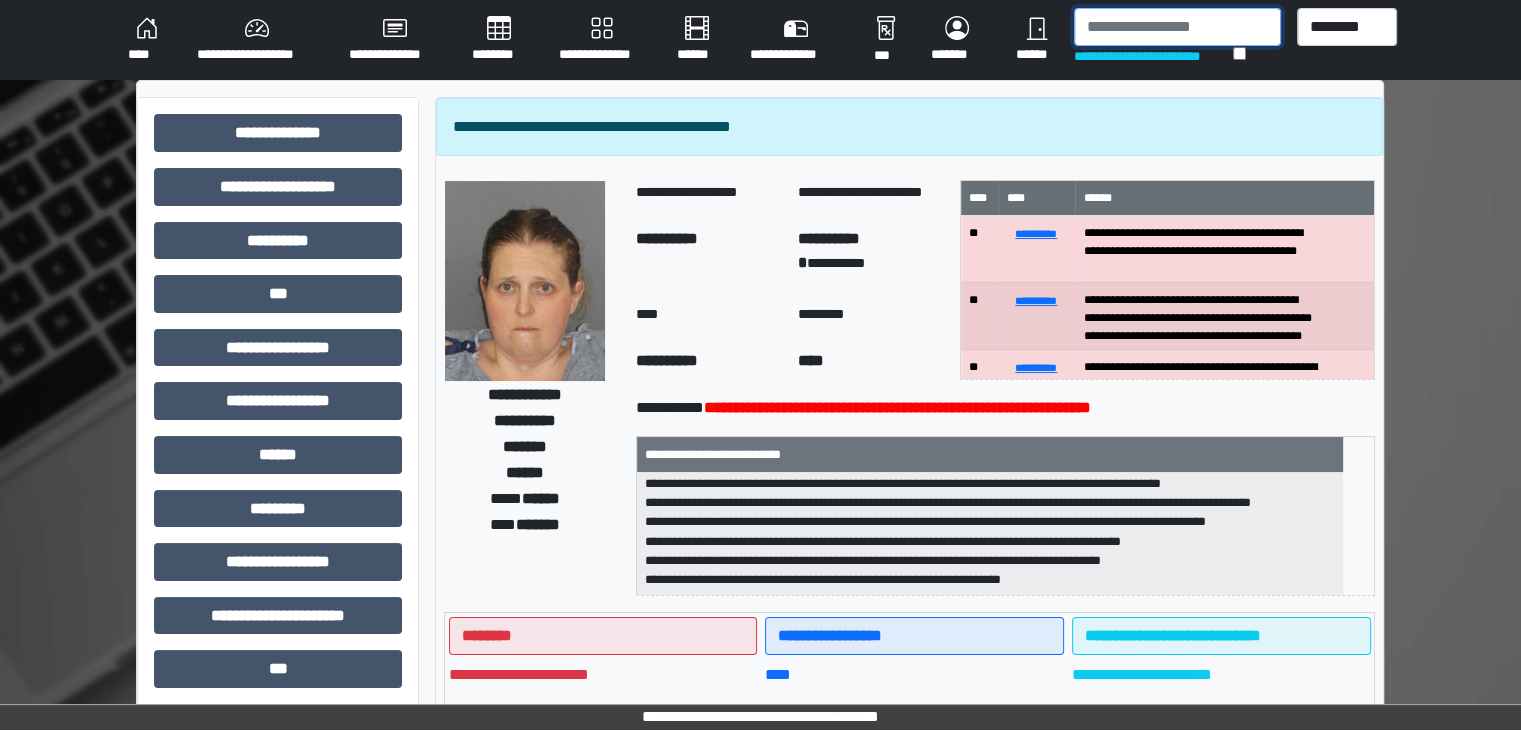click at bounding box center (1177, 27) 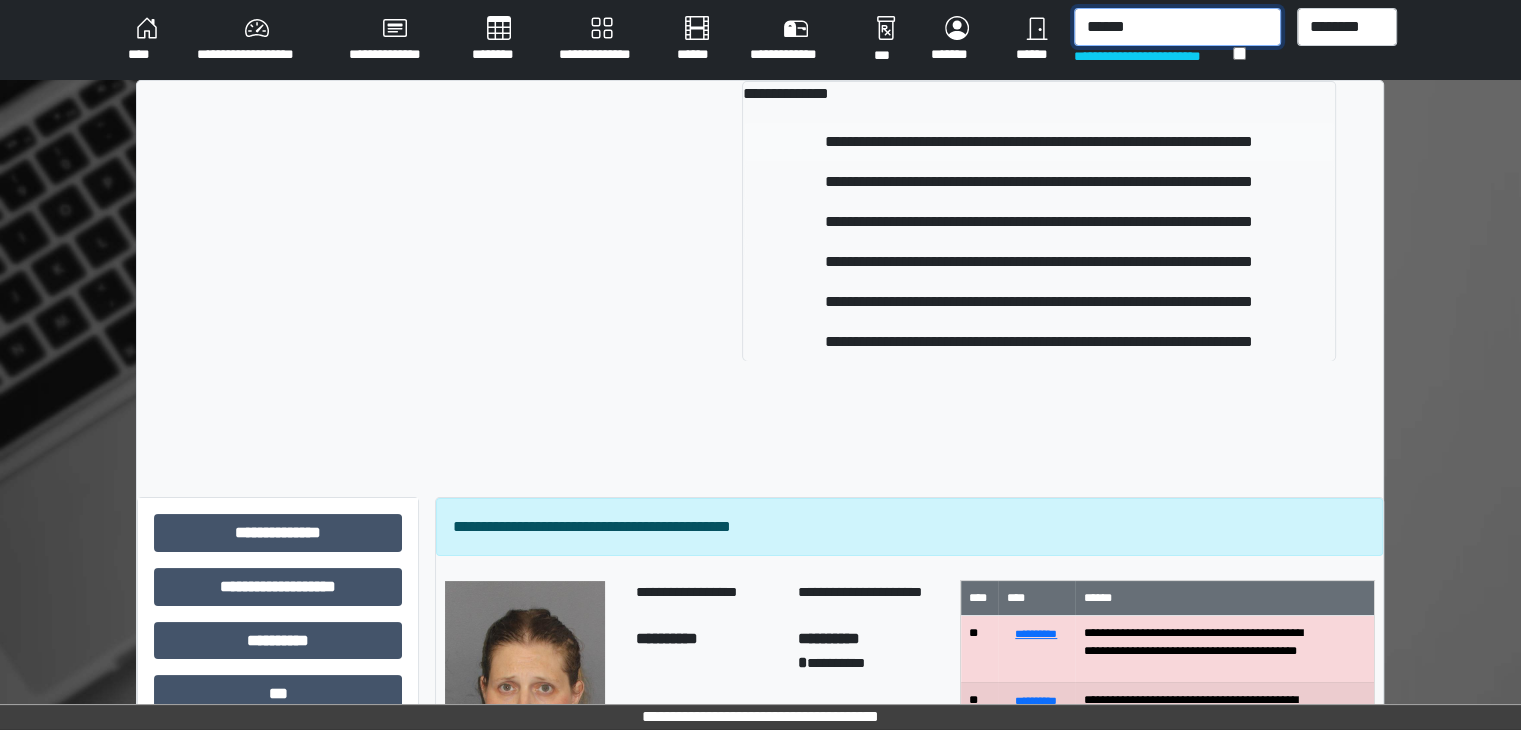 type on "******" 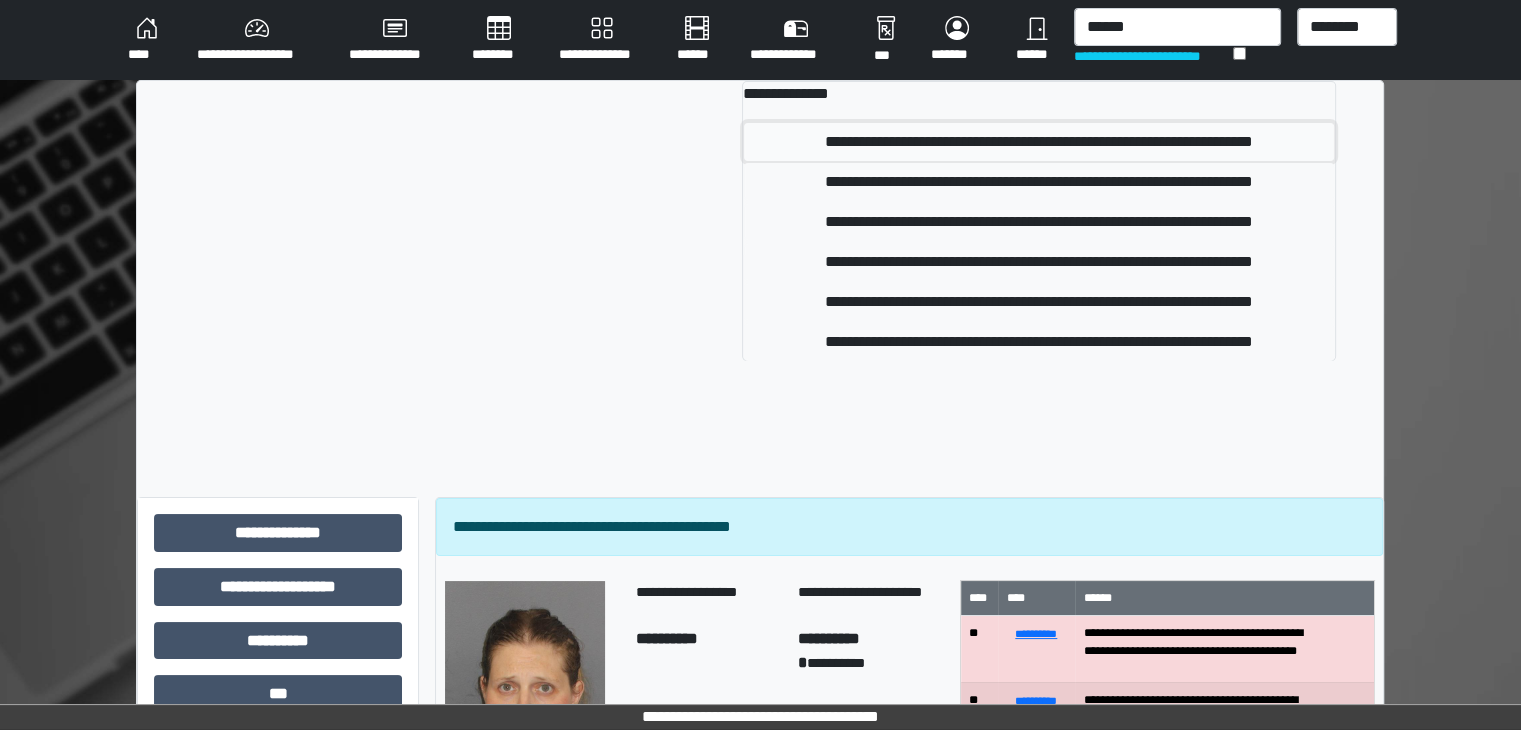 click on "**********" at bounding box center [1039, 142] 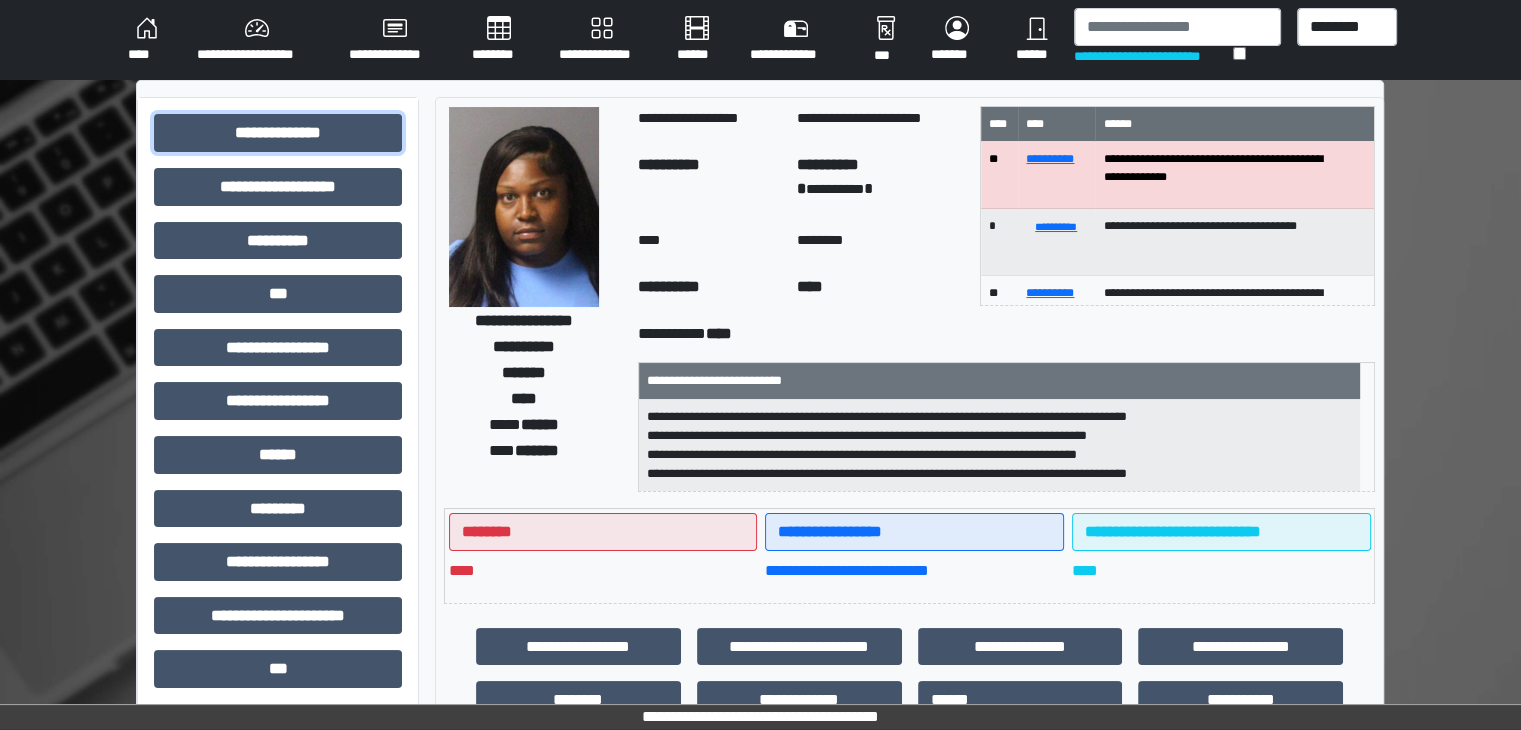 drag, startPoint x: 236, startPoint y: 116, endPoint x: 264, endPoint y: 167, distance: 58.18075 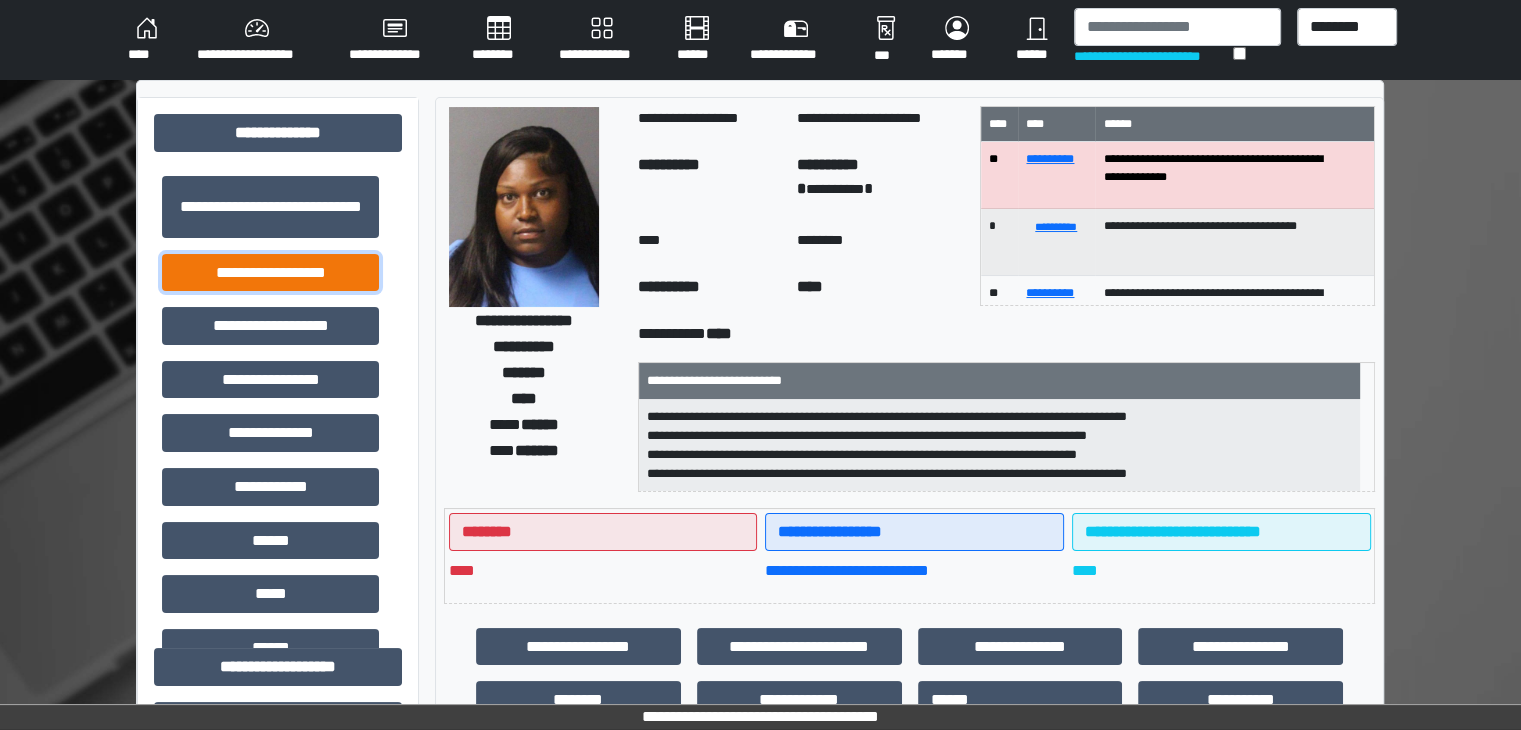 click on "**********" at bounding box center [270, 273] 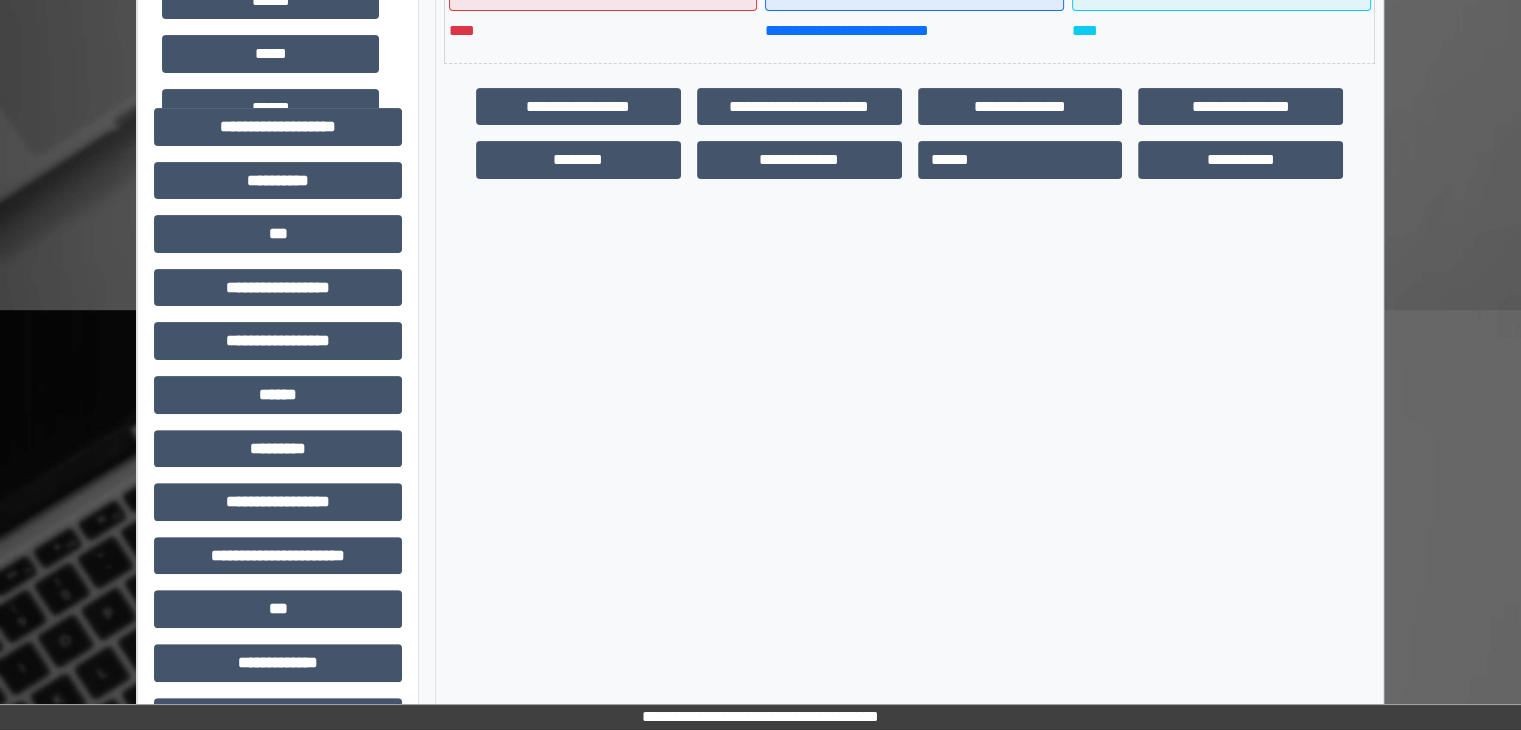 scroll, scrollTop: 600, scrollLeft: 0, axis: vertical 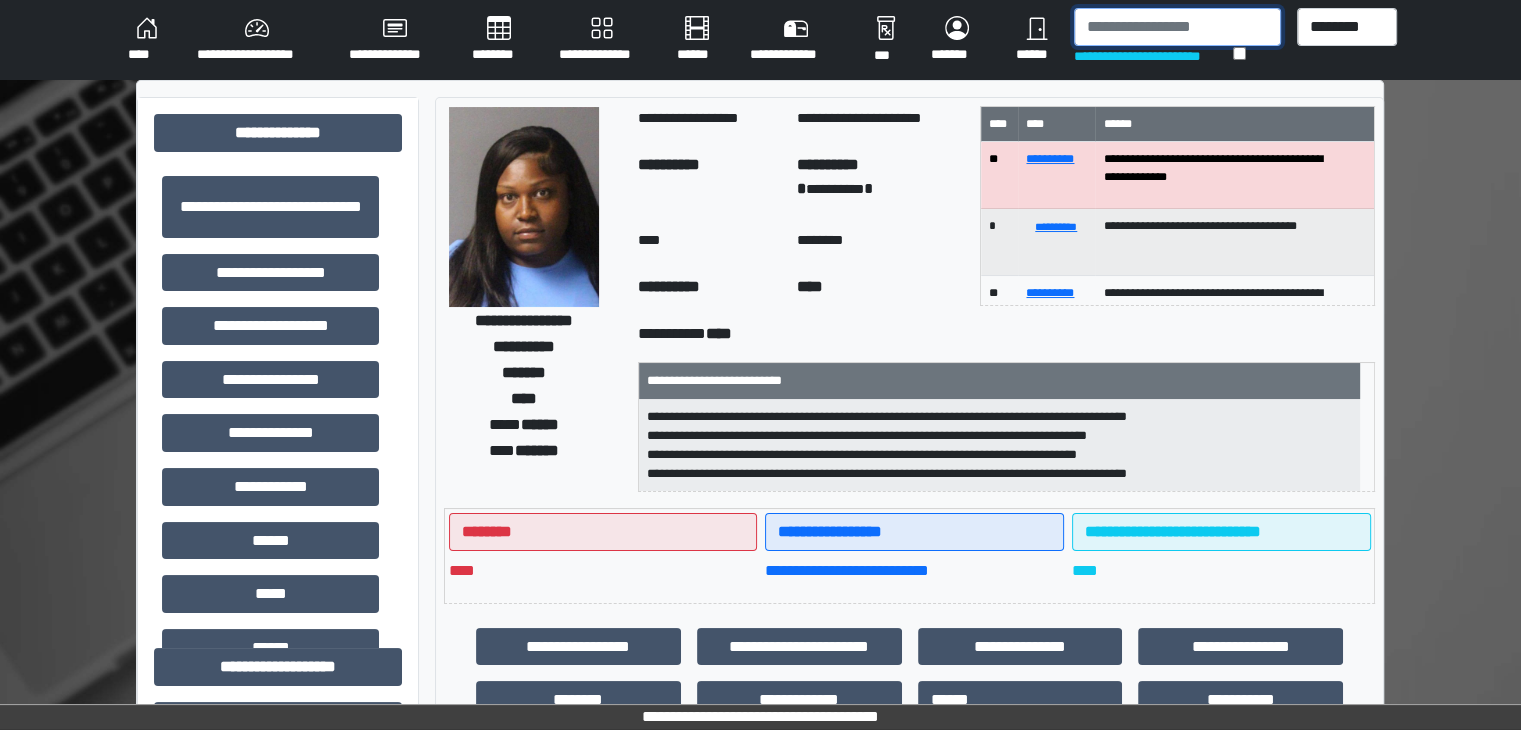 click at bounding box center (1177, 27) 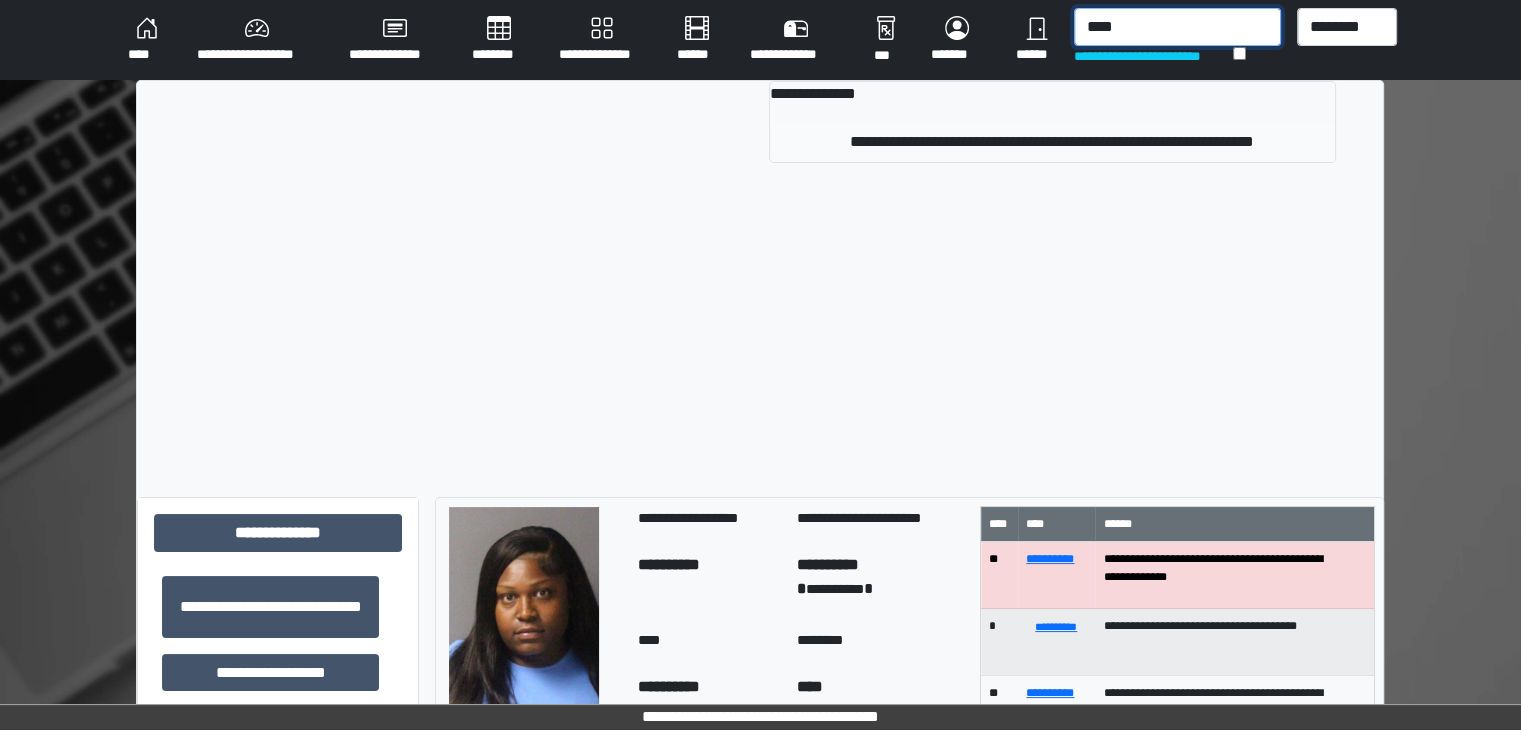 type on "****" 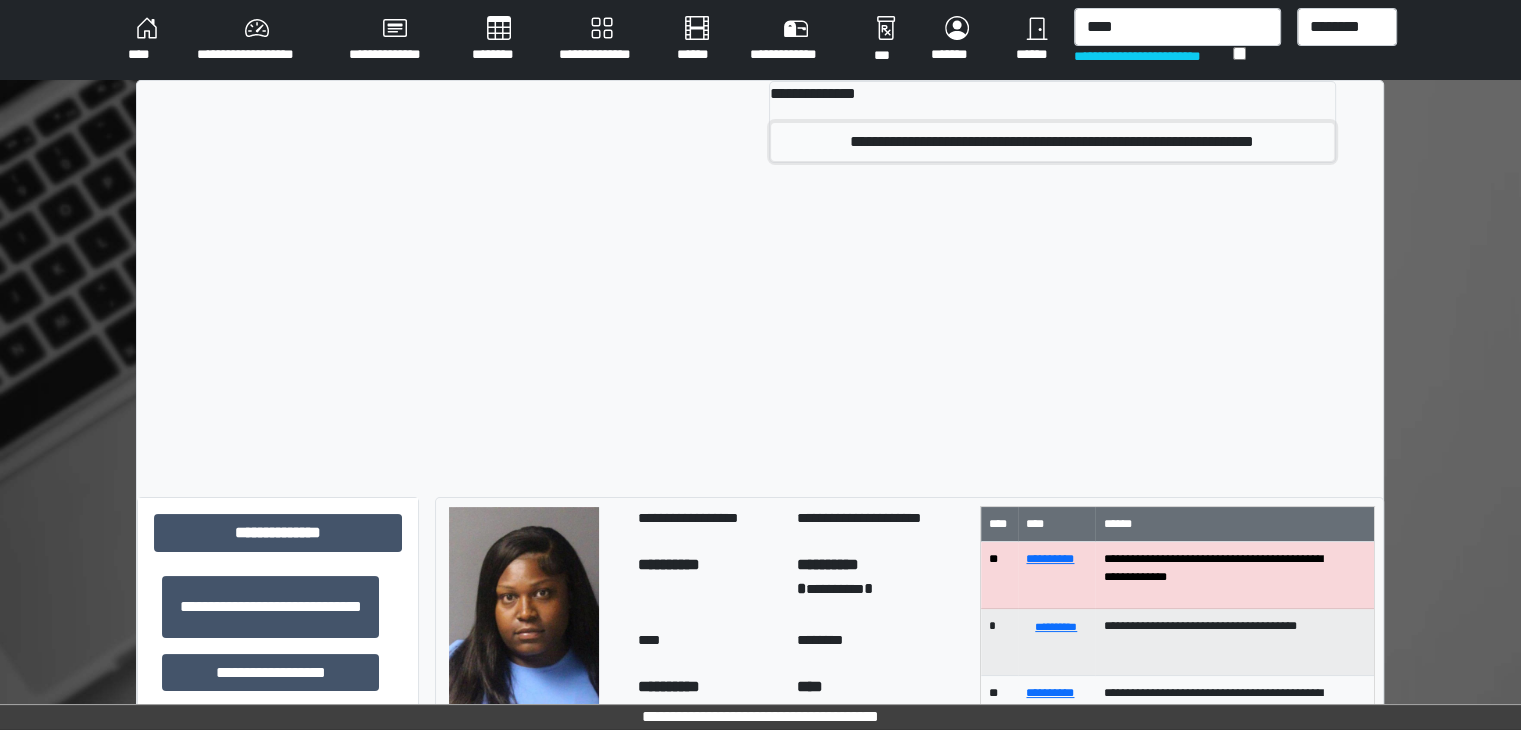 click on "**********" at bounding box center [1052, 142] 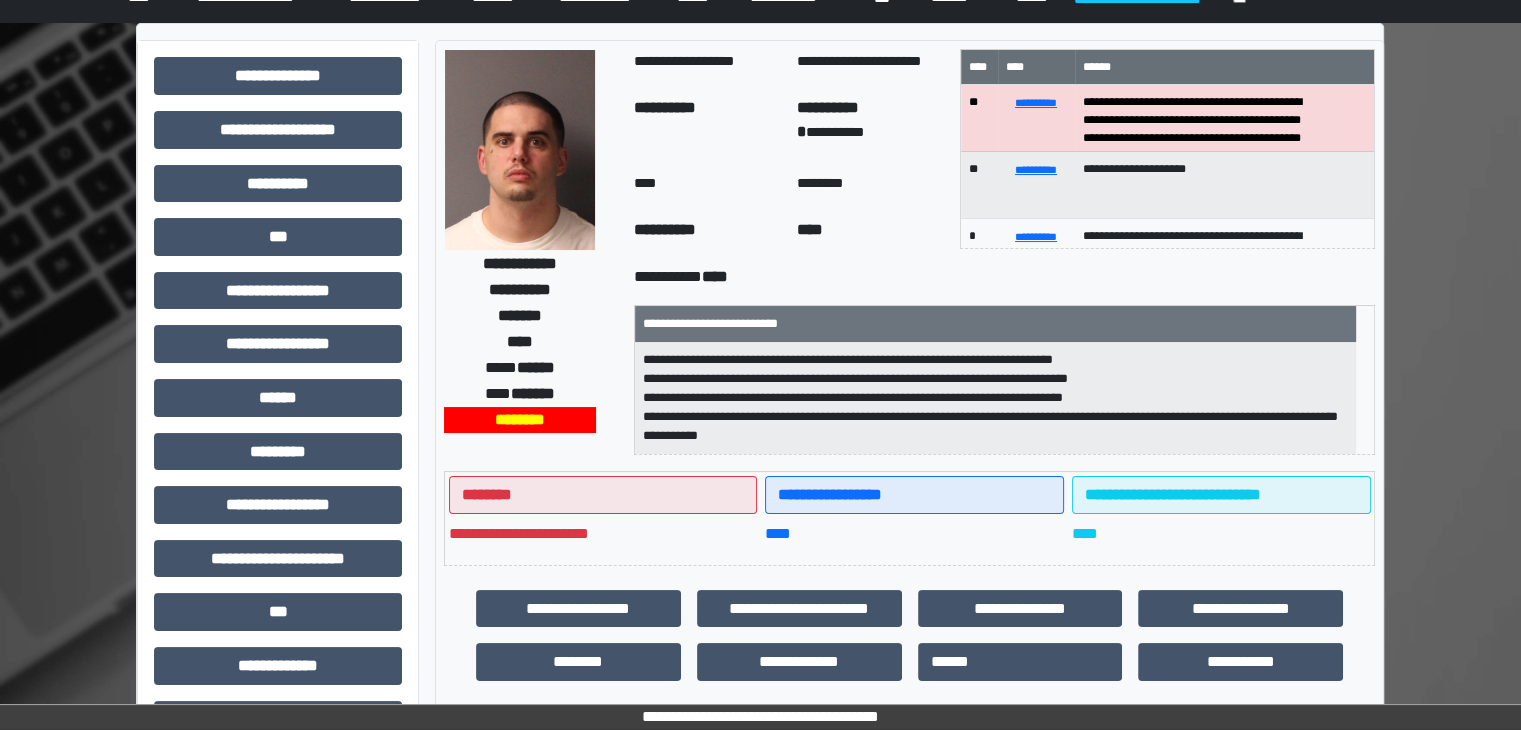 scroll, scrollTop: 0, scrollLeft: 0, axis: both 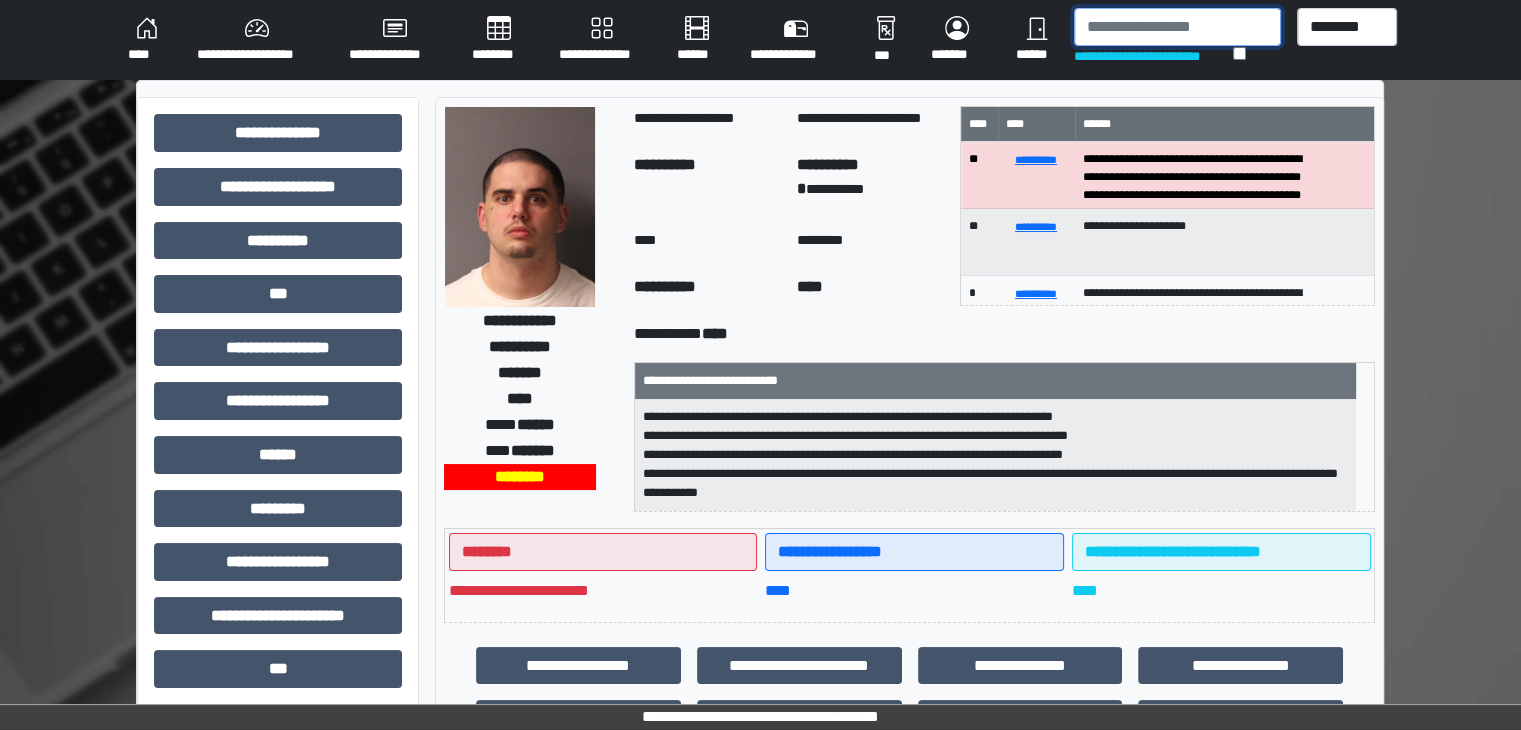 click at bounding box center (1177, 27) 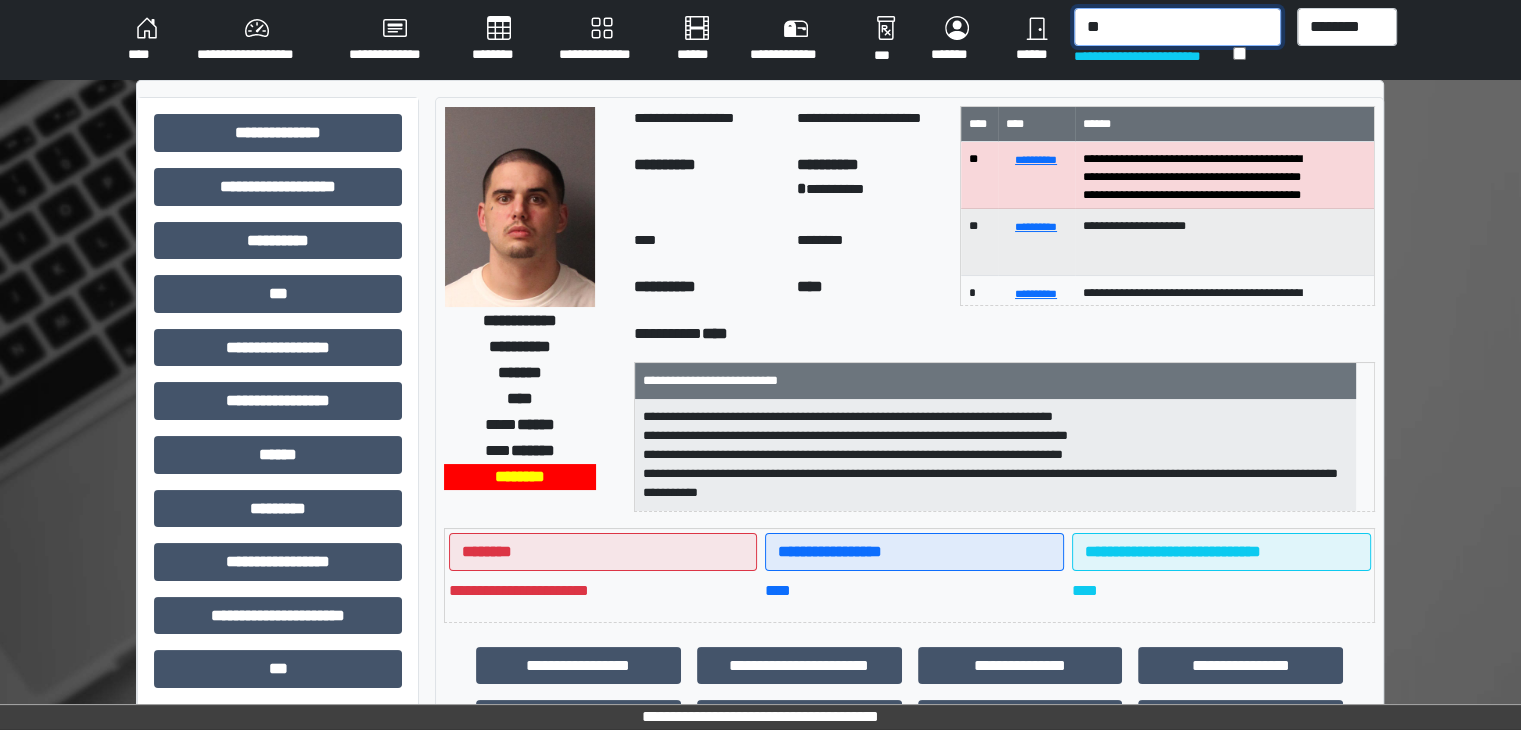 type on "*" 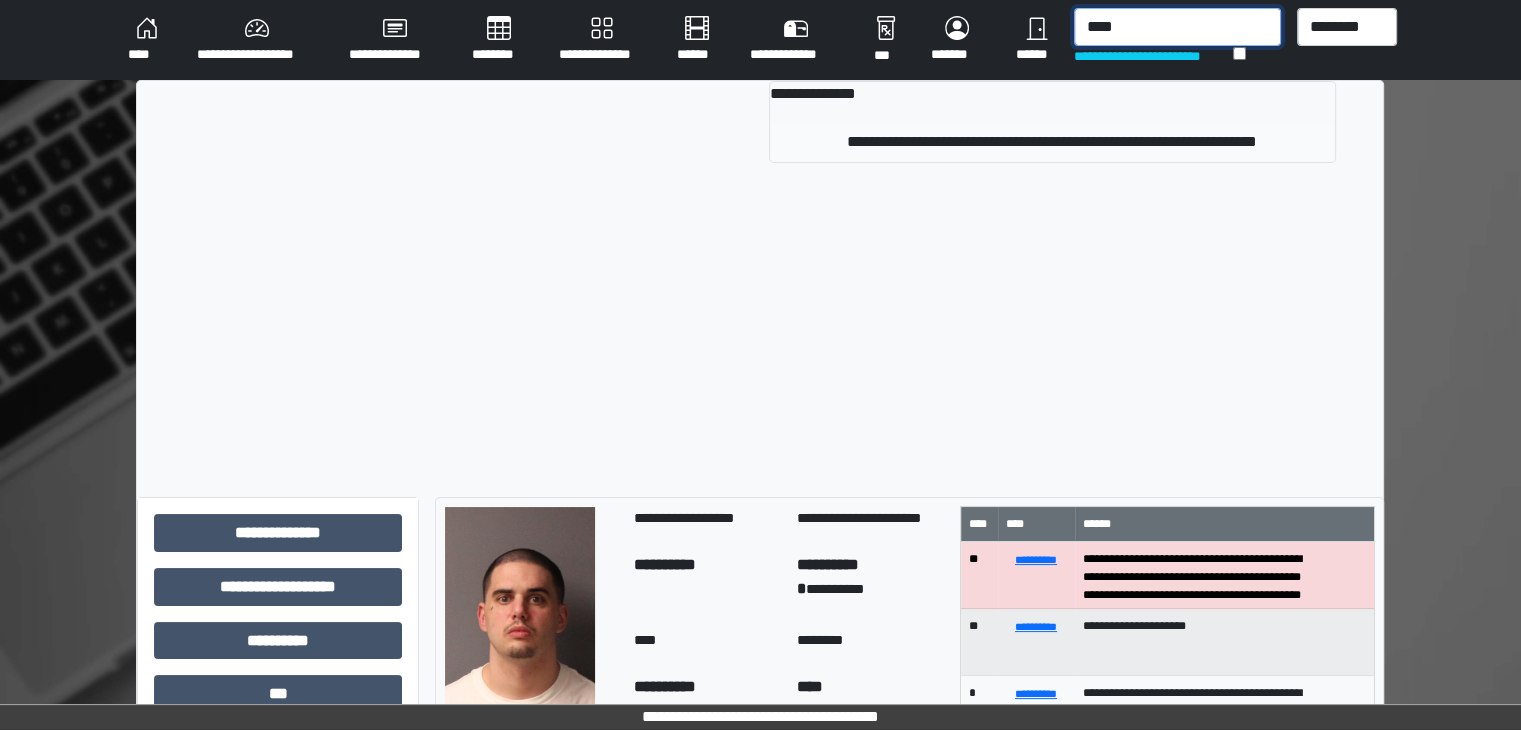 type on "****" 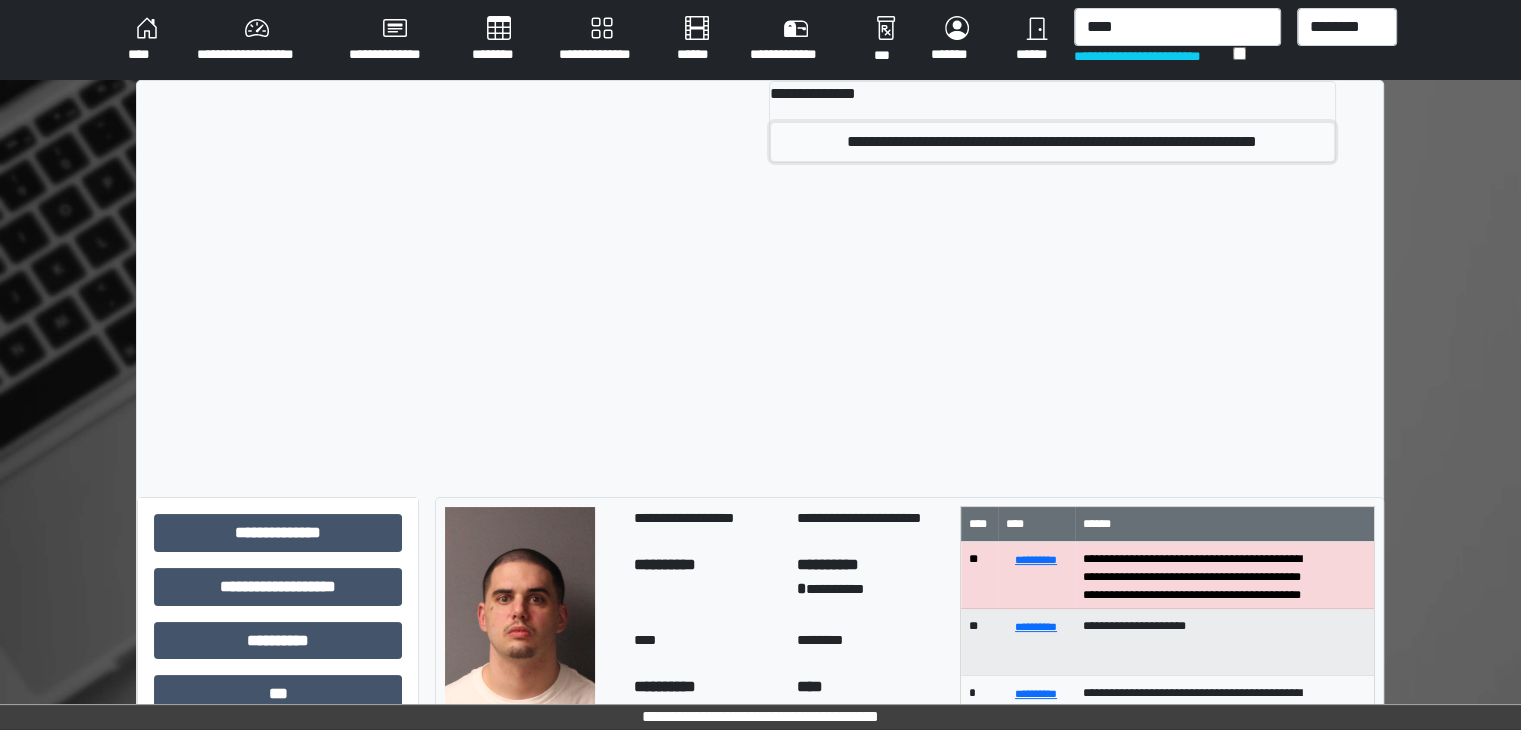 click on "**********" at bounding box center (1052, 142) 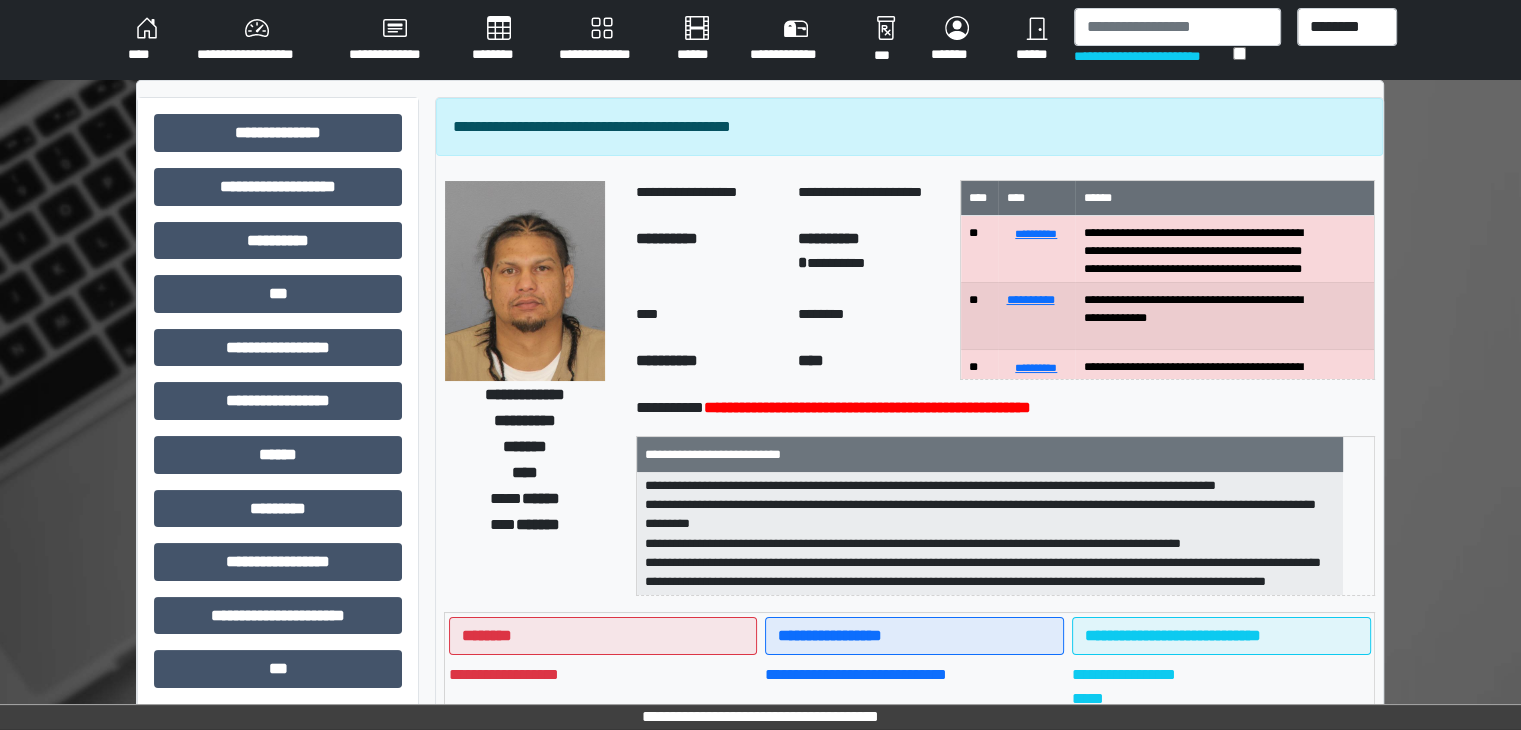 scroll, scrollTop: 179, scrollLeft: 0, axis: vertical 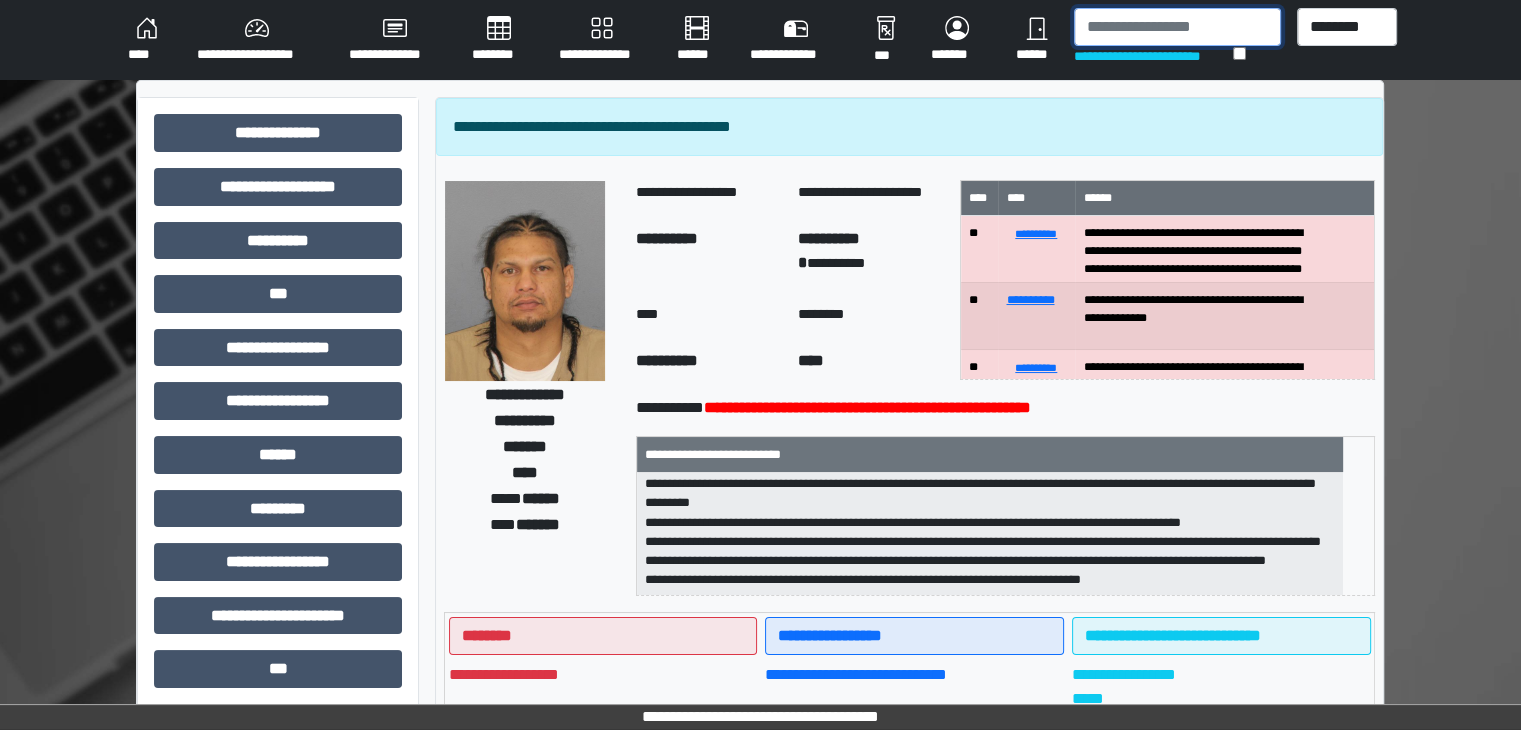 click at bounding box center (1177, 27) 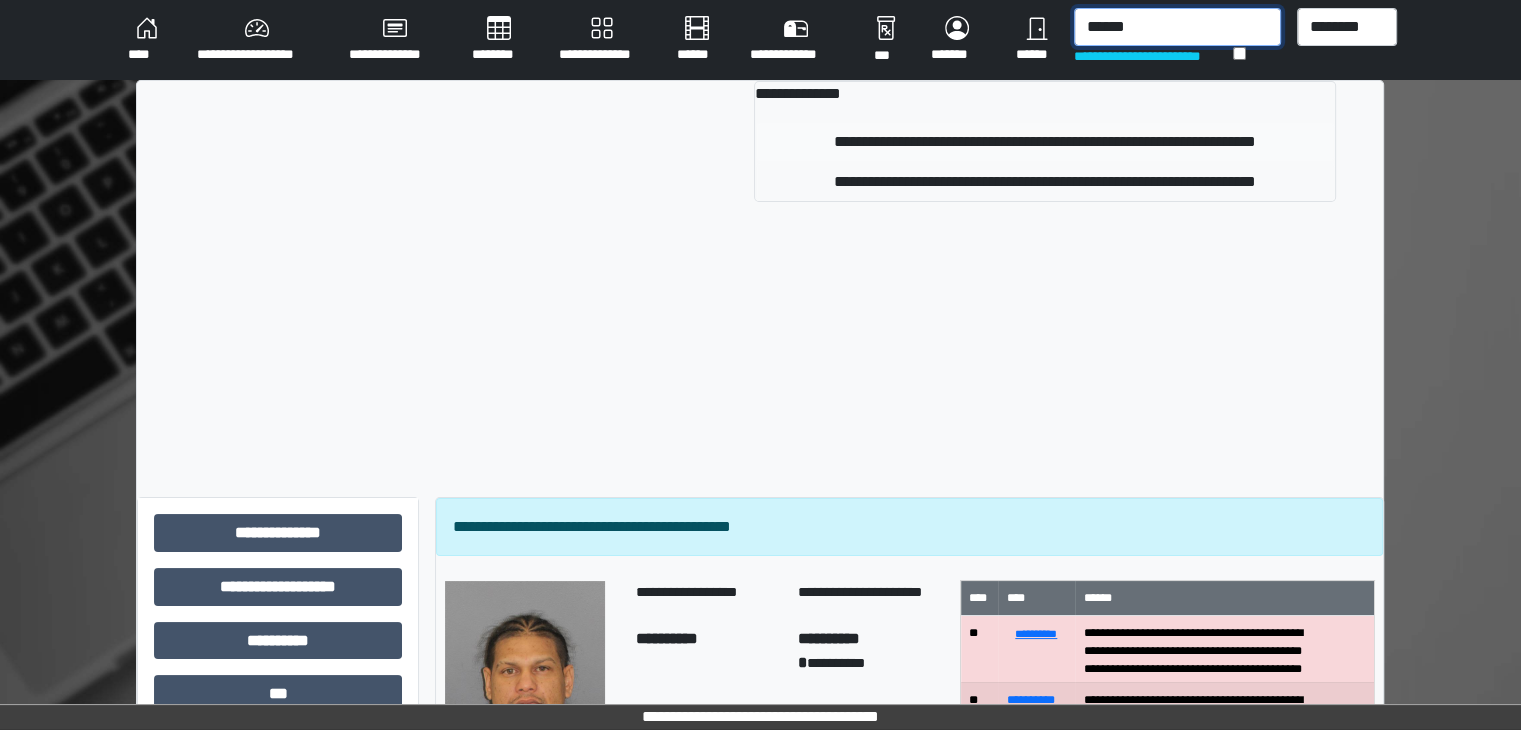 type on "******" 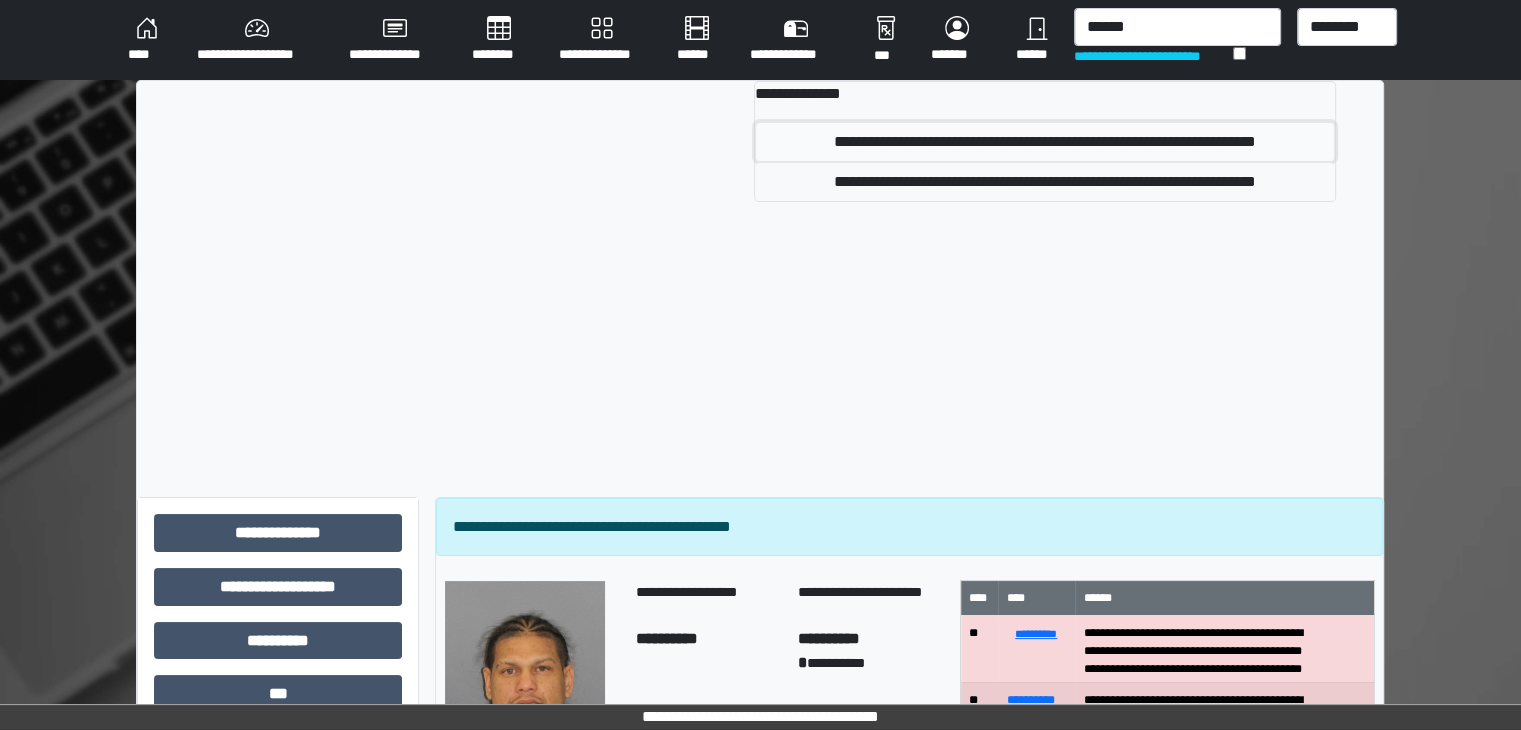 click on "**********" at bounding box center [1045, 142] 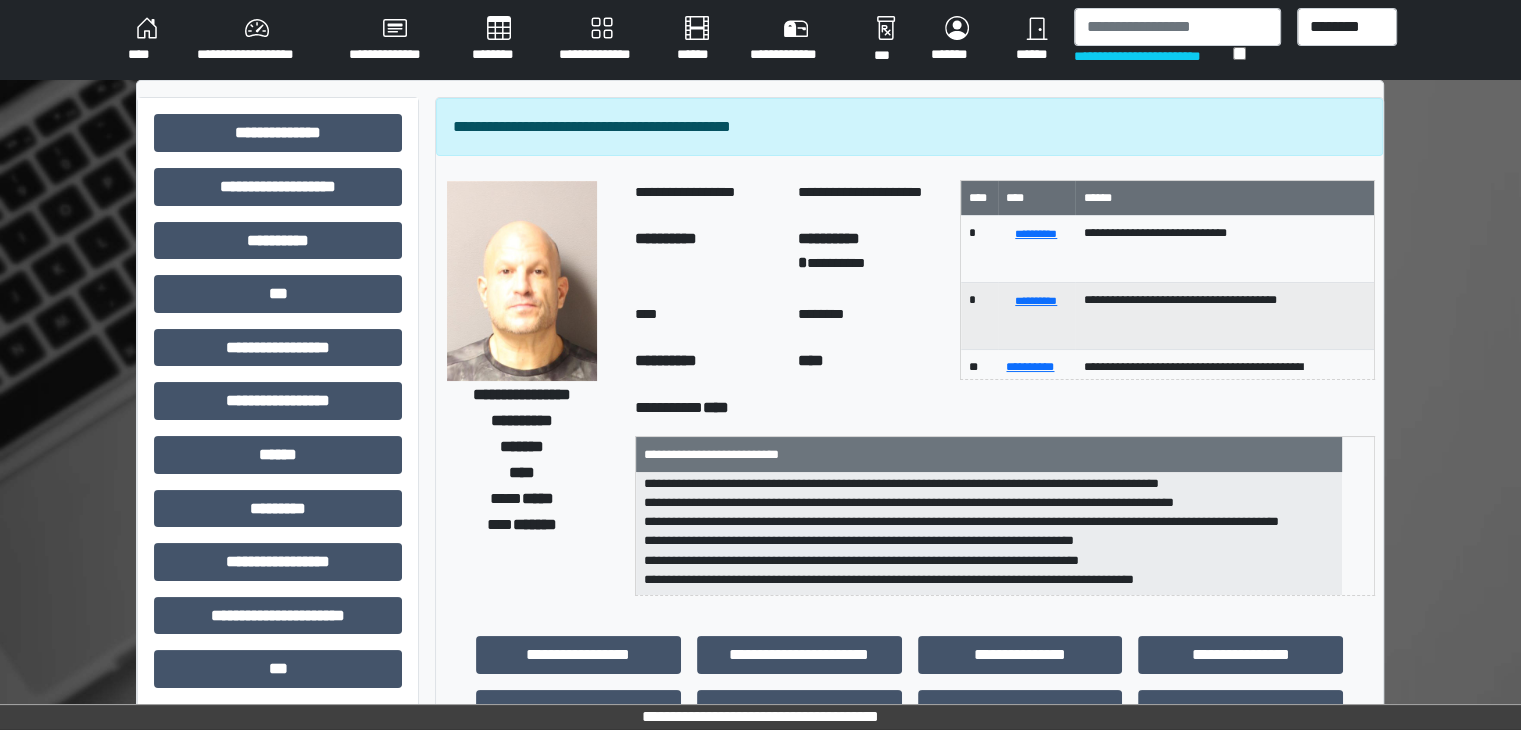 scroll, scrollTop: 198, scrollLeft: 0, axis: vertical 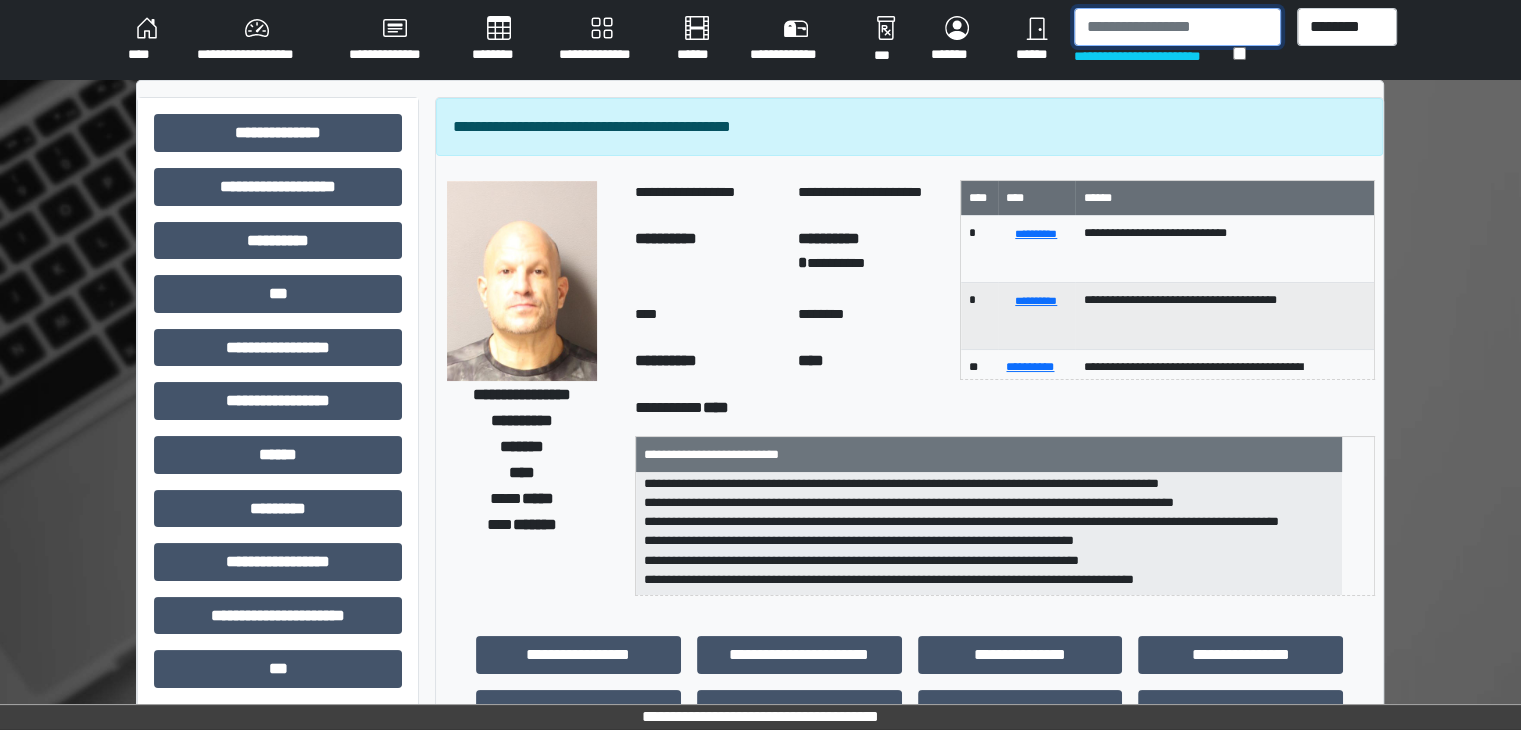 click at bounding box center (1177, 27) 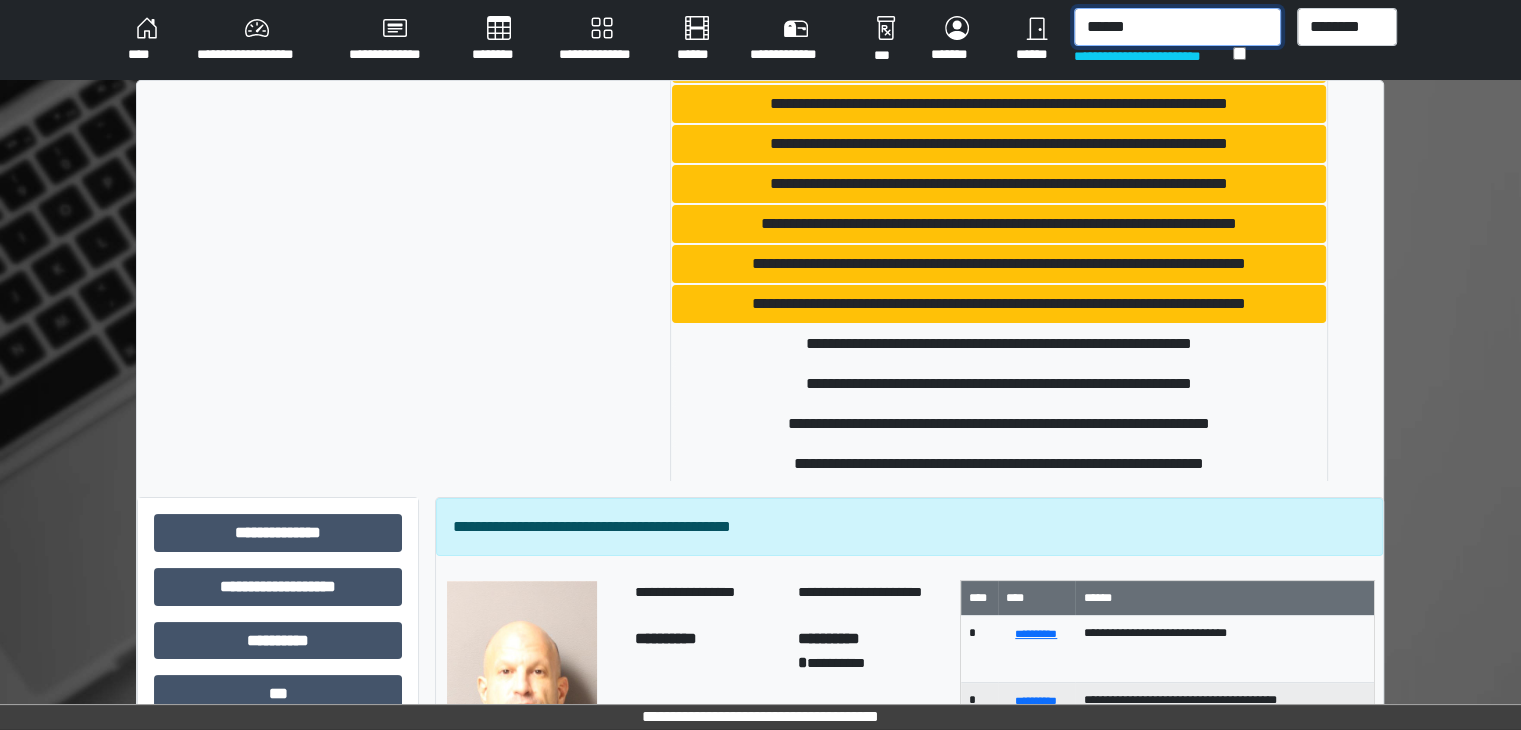 scroll, scrollTop: 687, scrollLeft: 0, axis: vertical 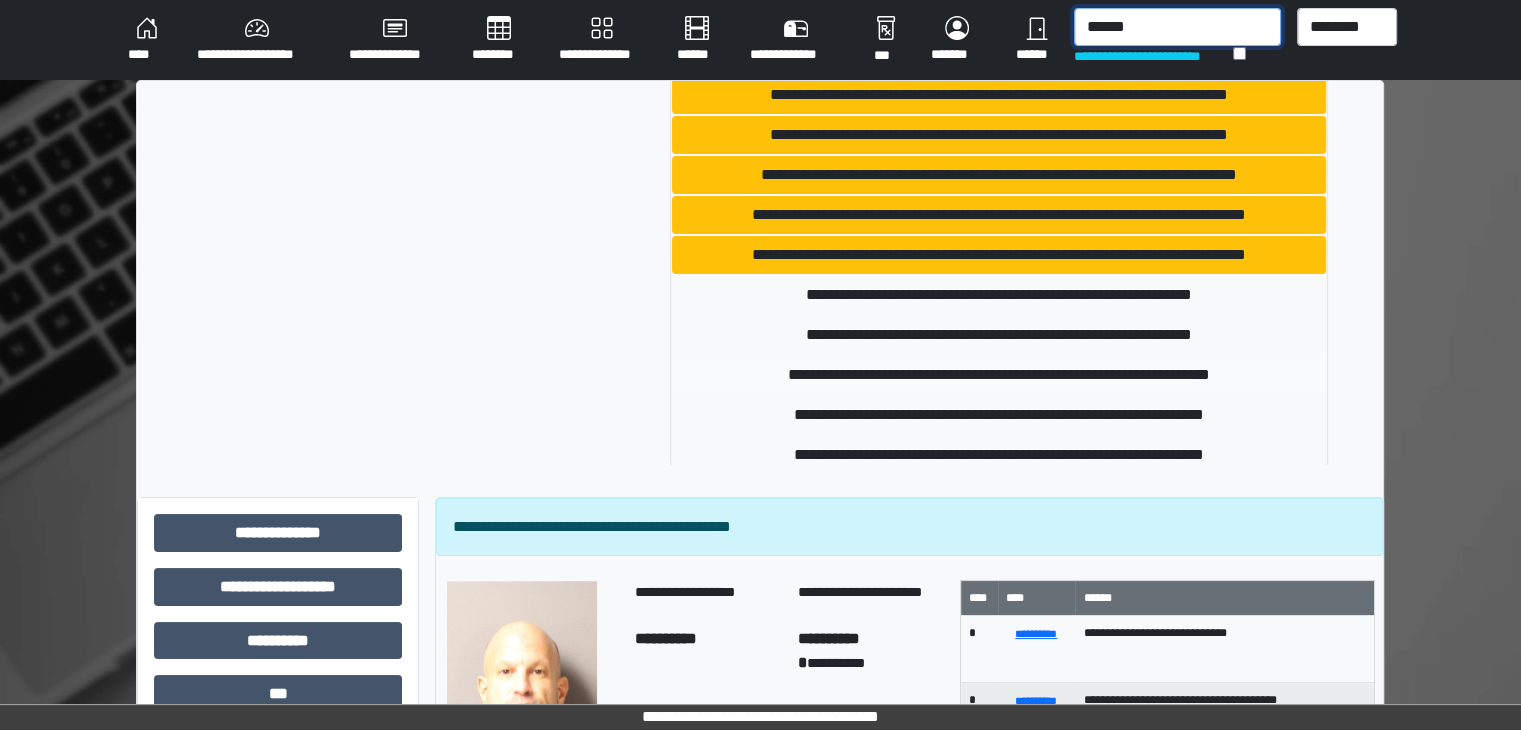 type on "******" 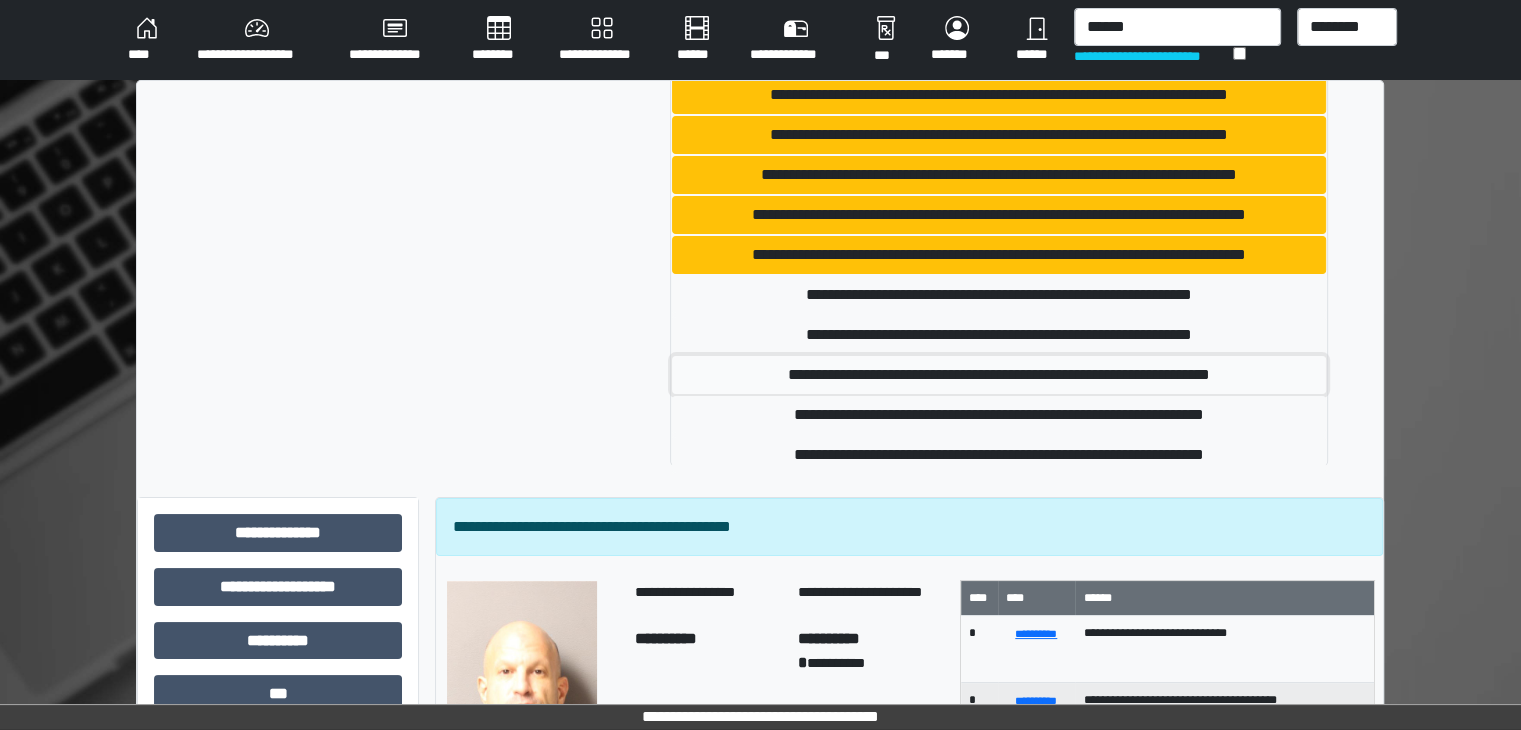click on "**********" at bounding box center [999, 375] 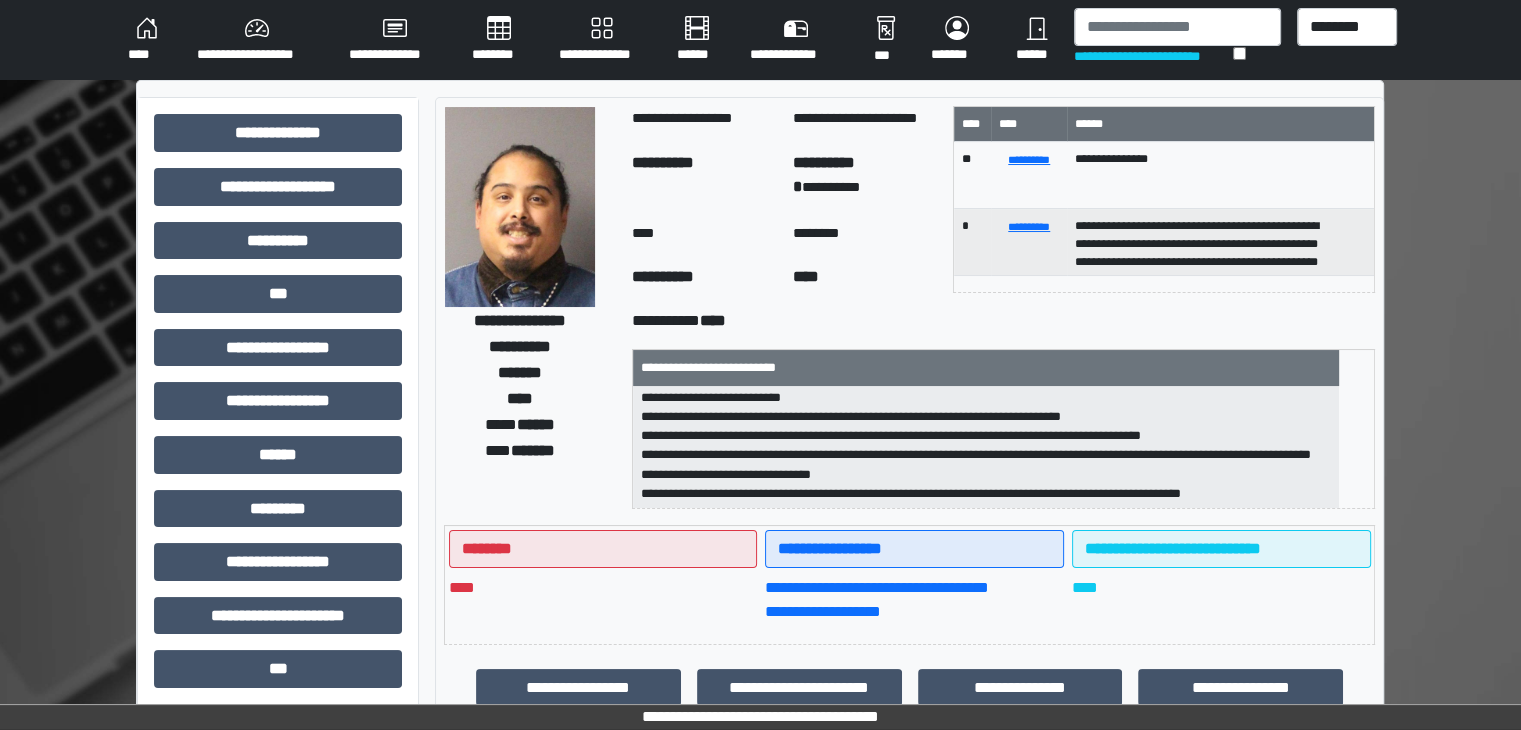 scroll, scrollTop: 0, scrollLeft: 0, axis: both 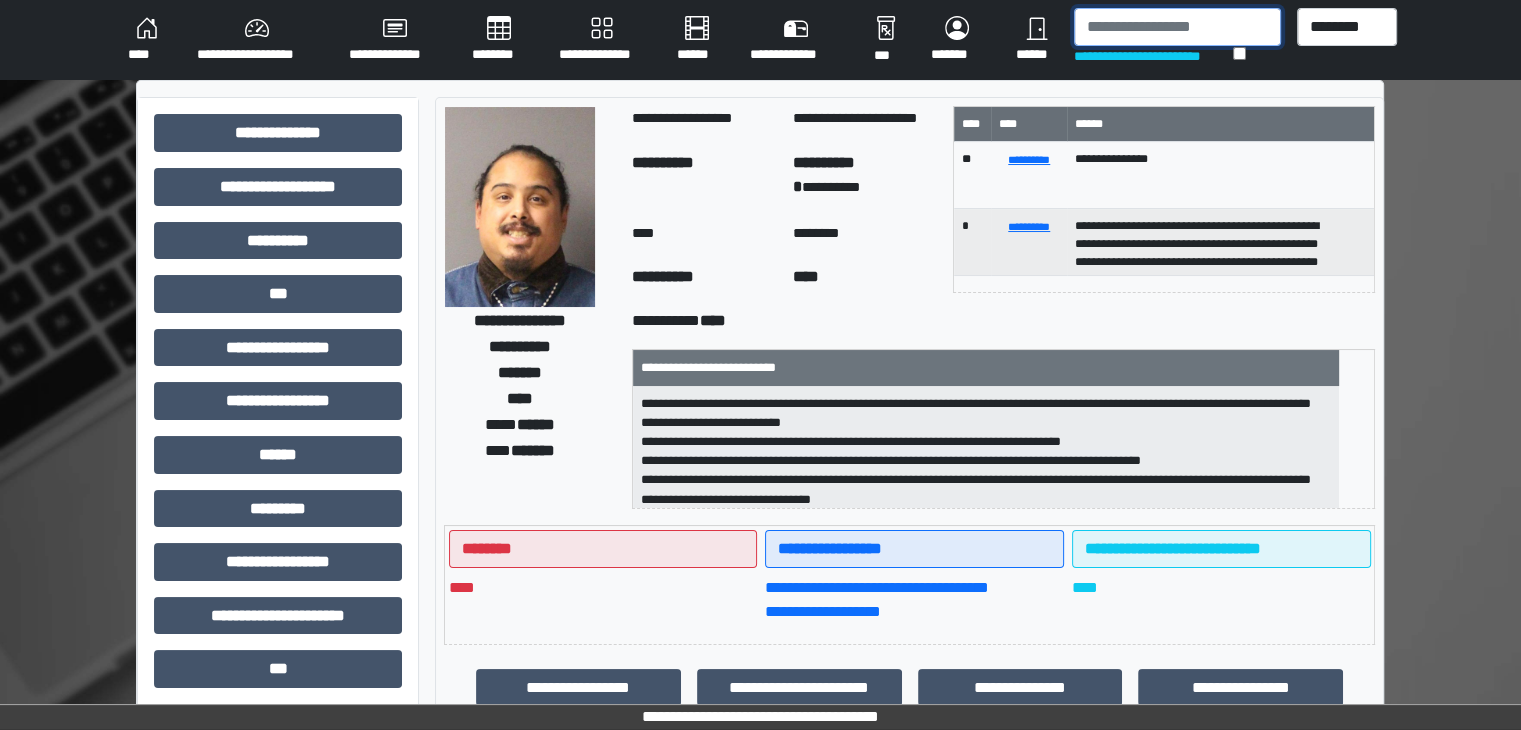 click at bounding box center (1177, 27) 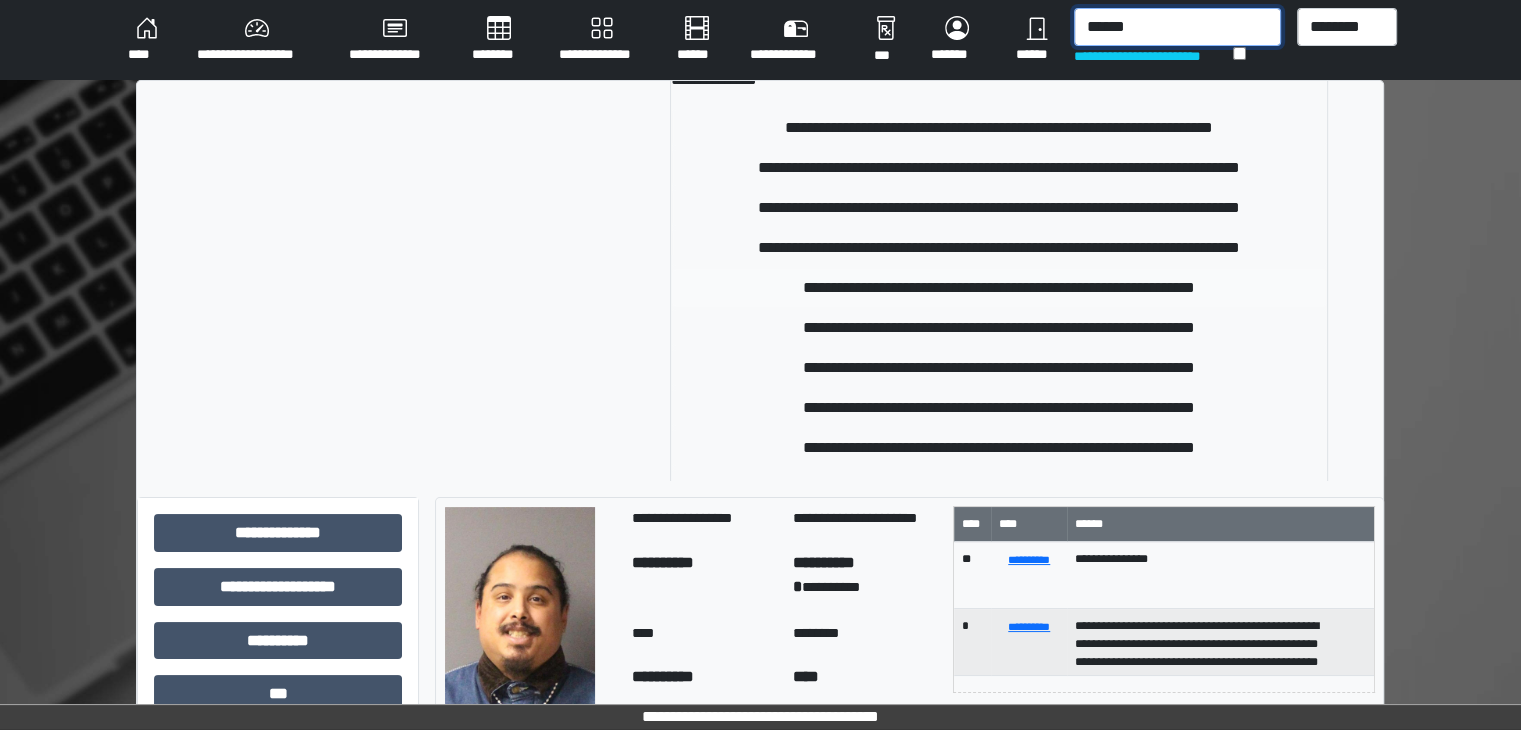 scroll, scrollTop: 0, scrollLeft: 0, axis: both 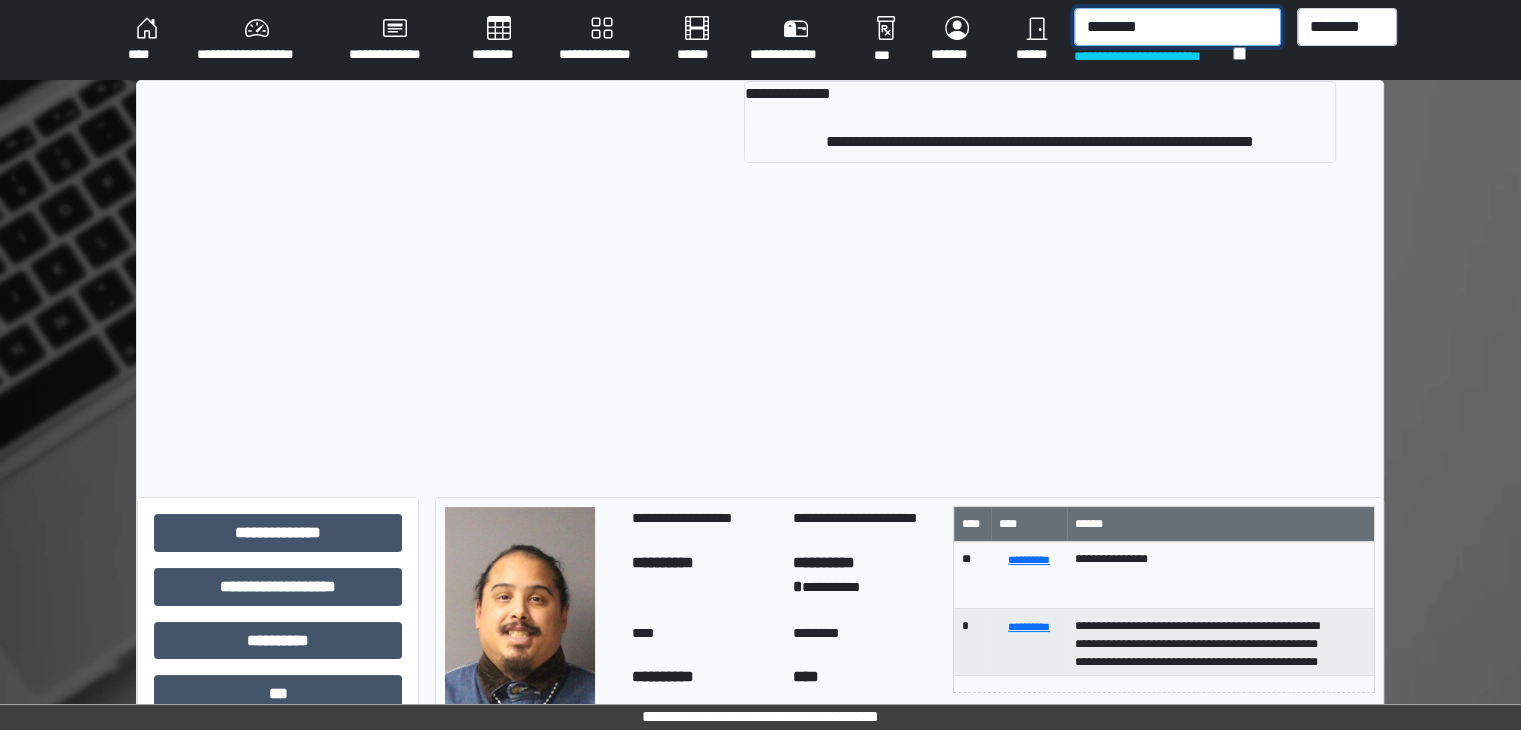 drag, startPoint x: 1187, startPoint y: 22, endPoint x: 1131, endPoint y: 25, distance: 56.0803 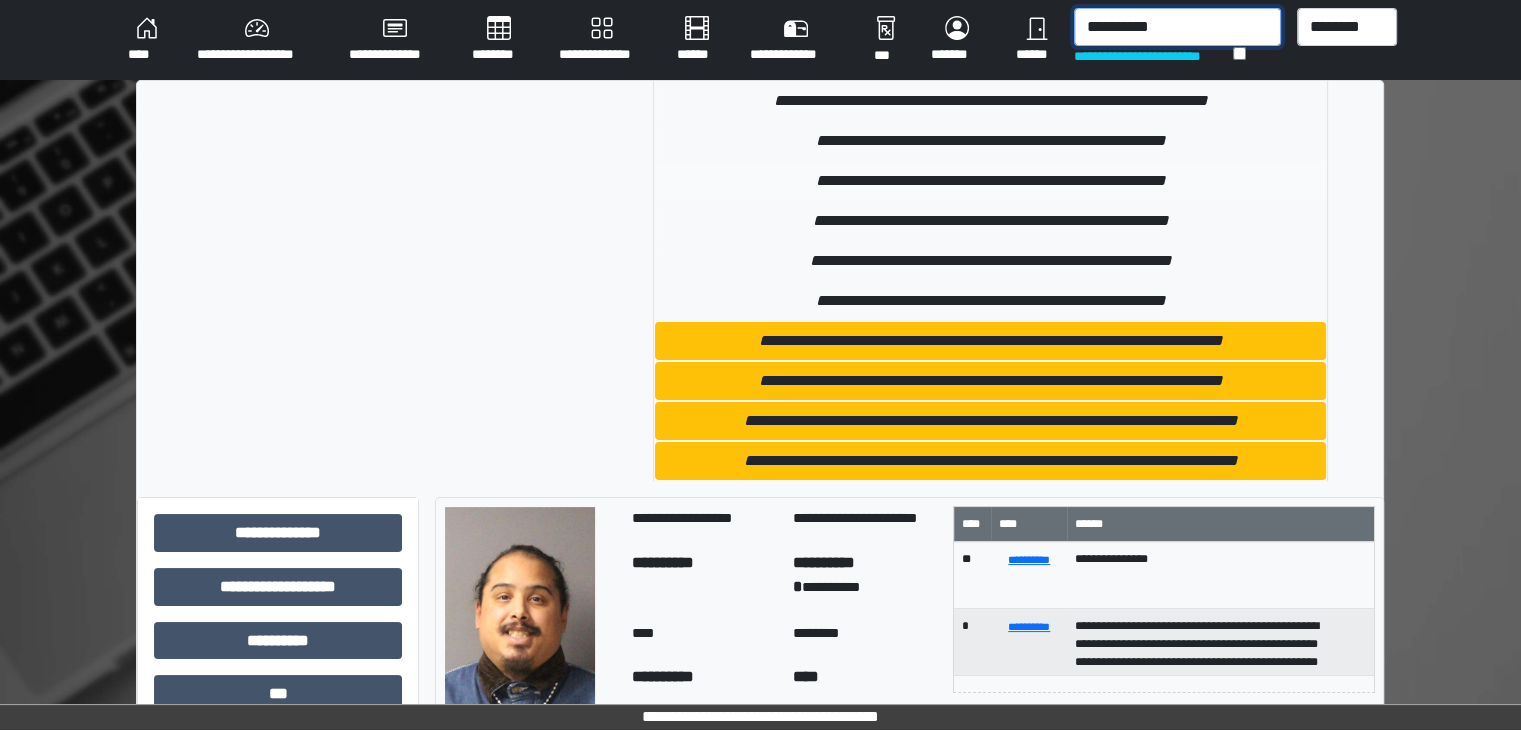 scroll, scrollTop: 300, scrollLeft: 0, axis: vertical 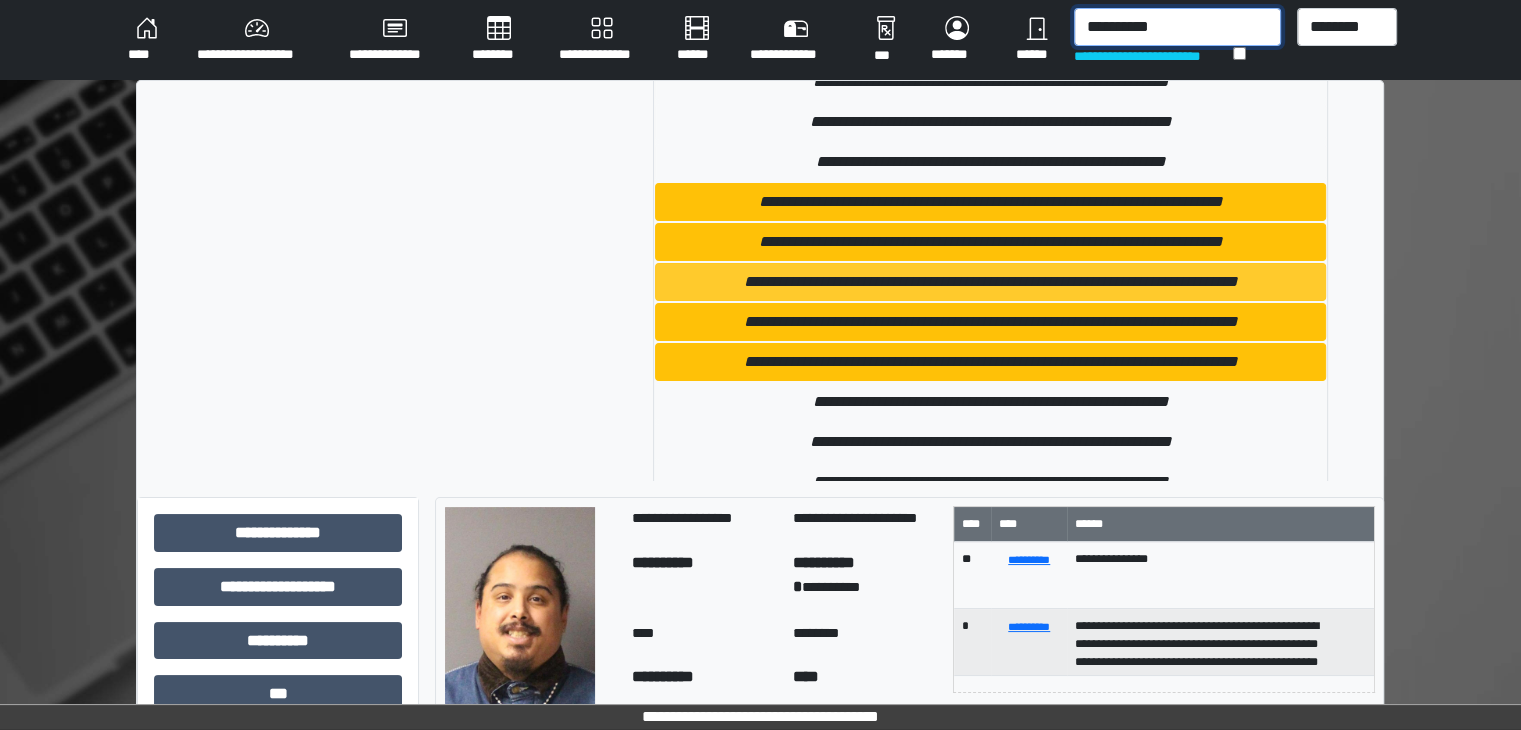type on "*********" 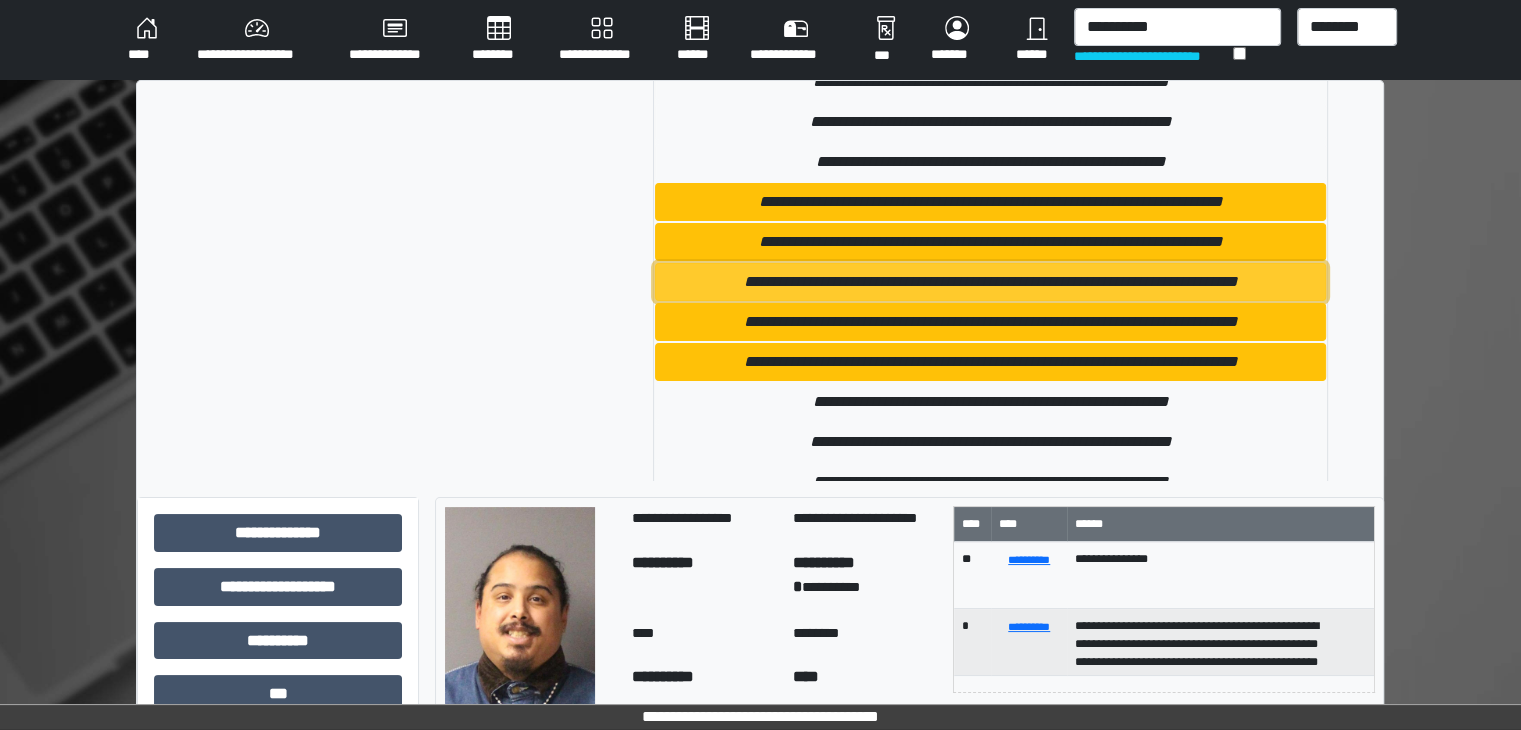 click on "**********" at bounding box center [991, 282] 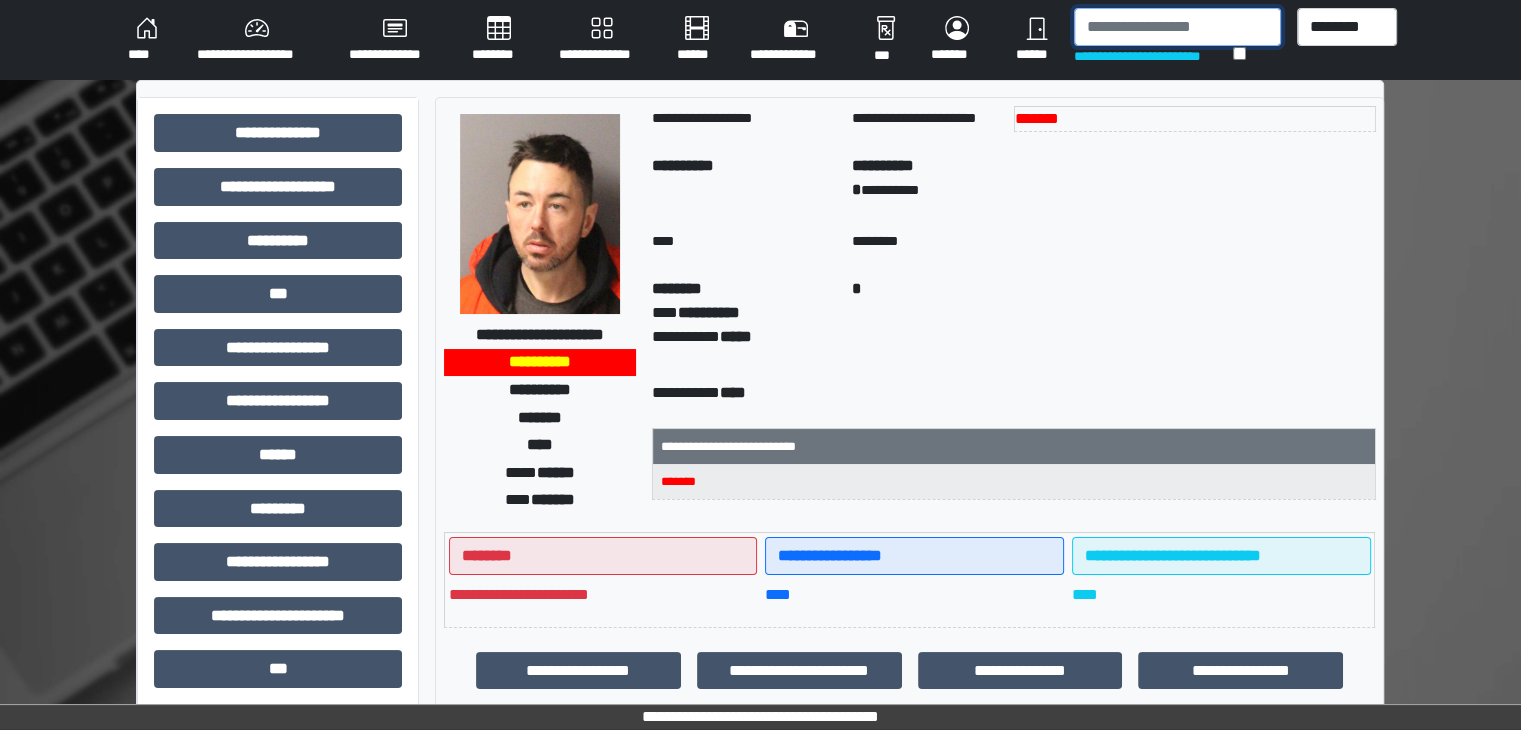click at bounding box center (1177, 27) 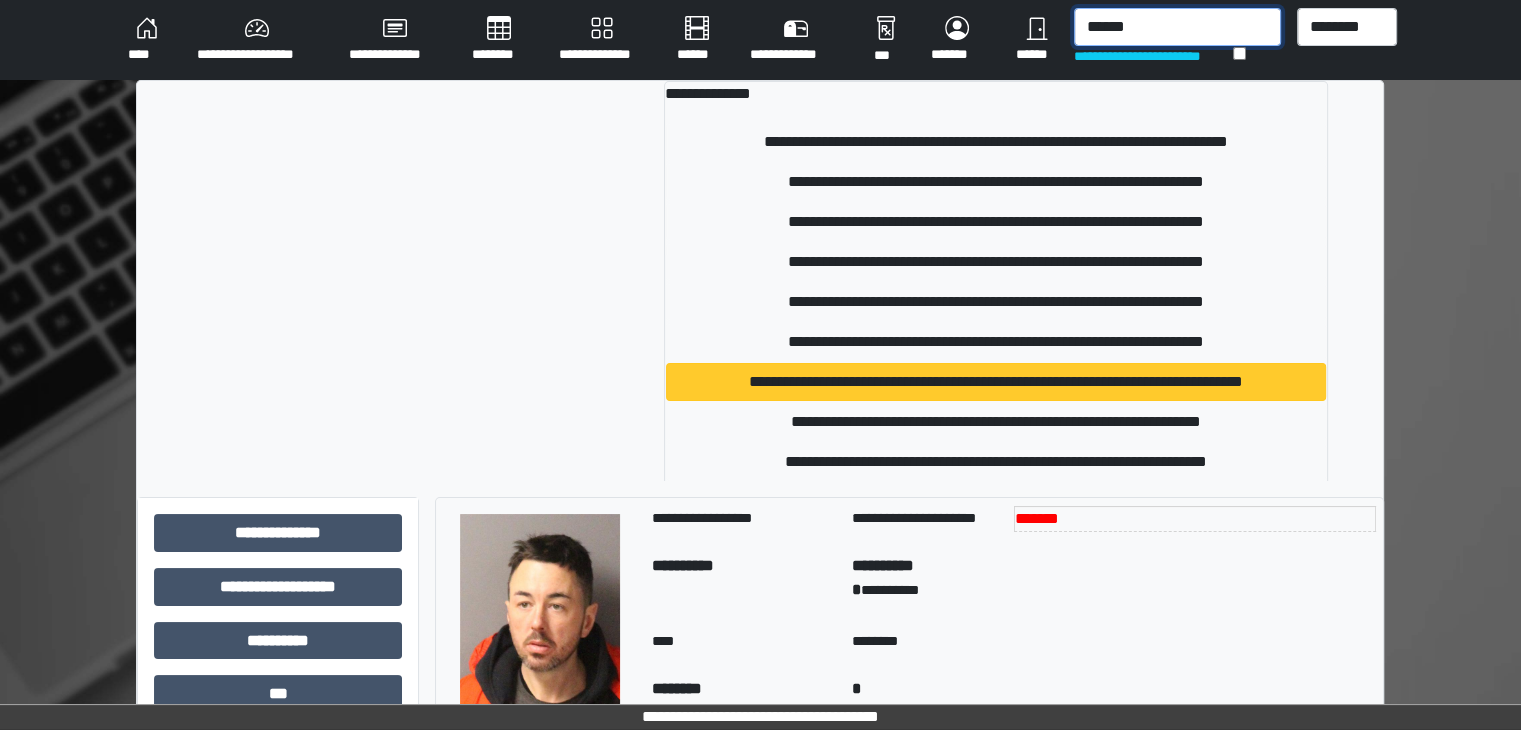 type on "******" 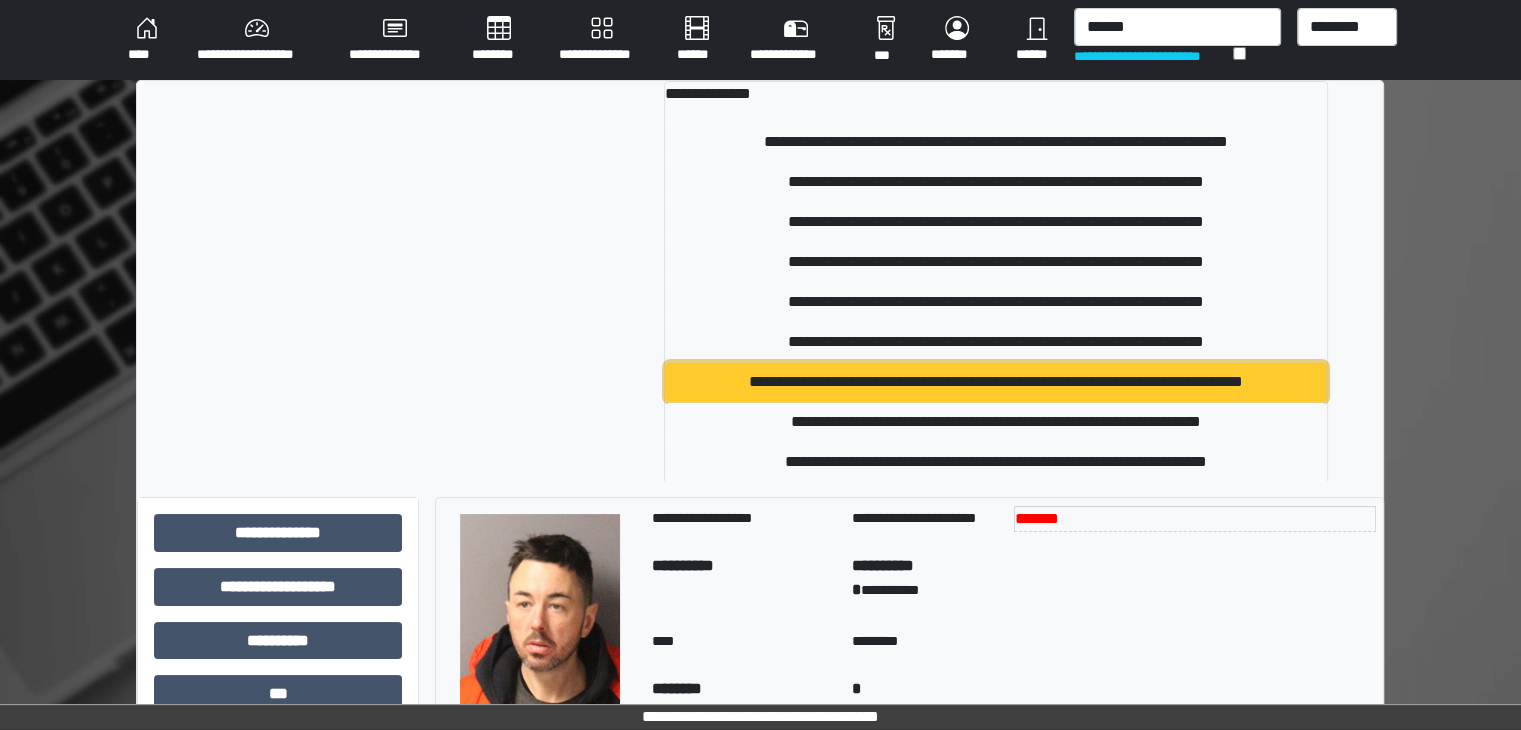 click on "**********" at bounding box center [996, 382] 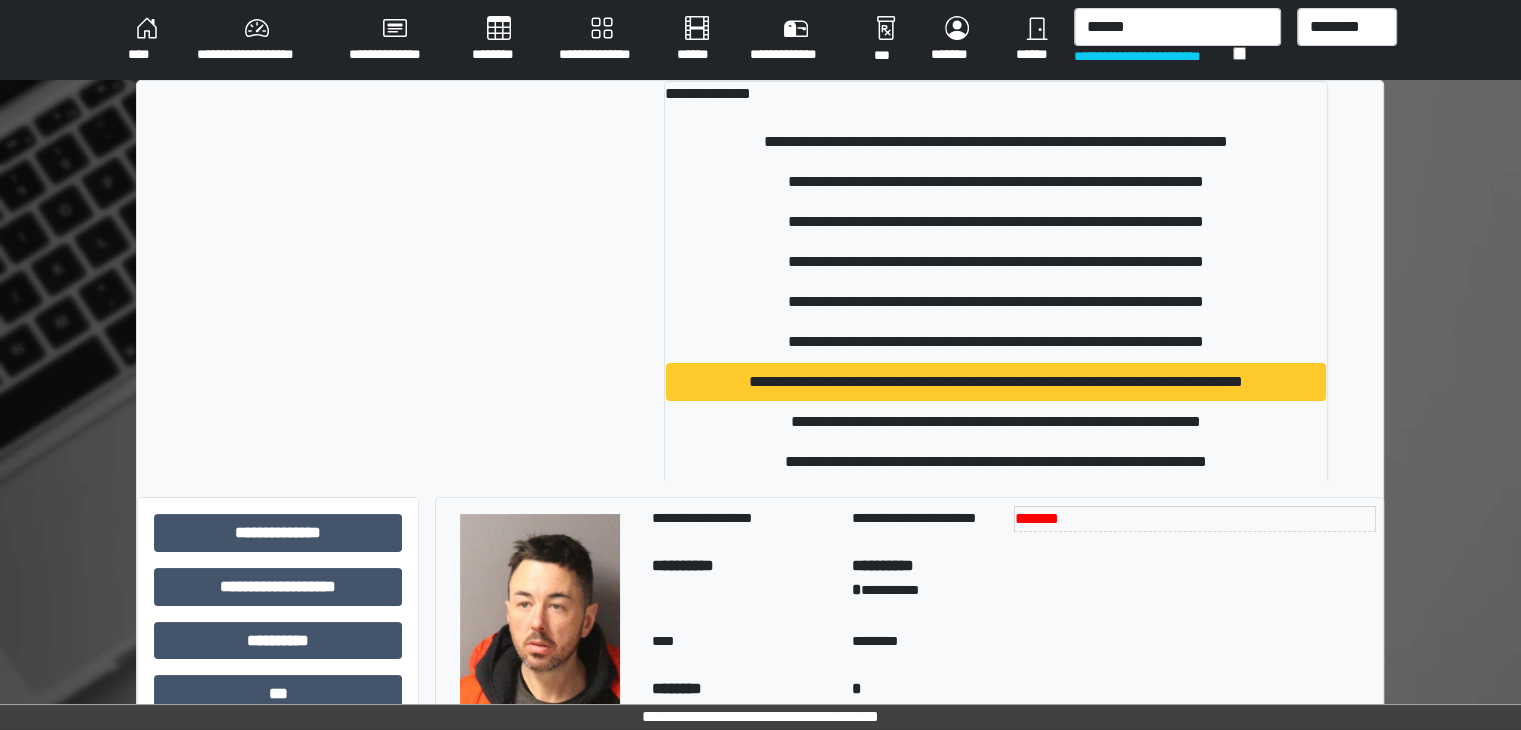 type 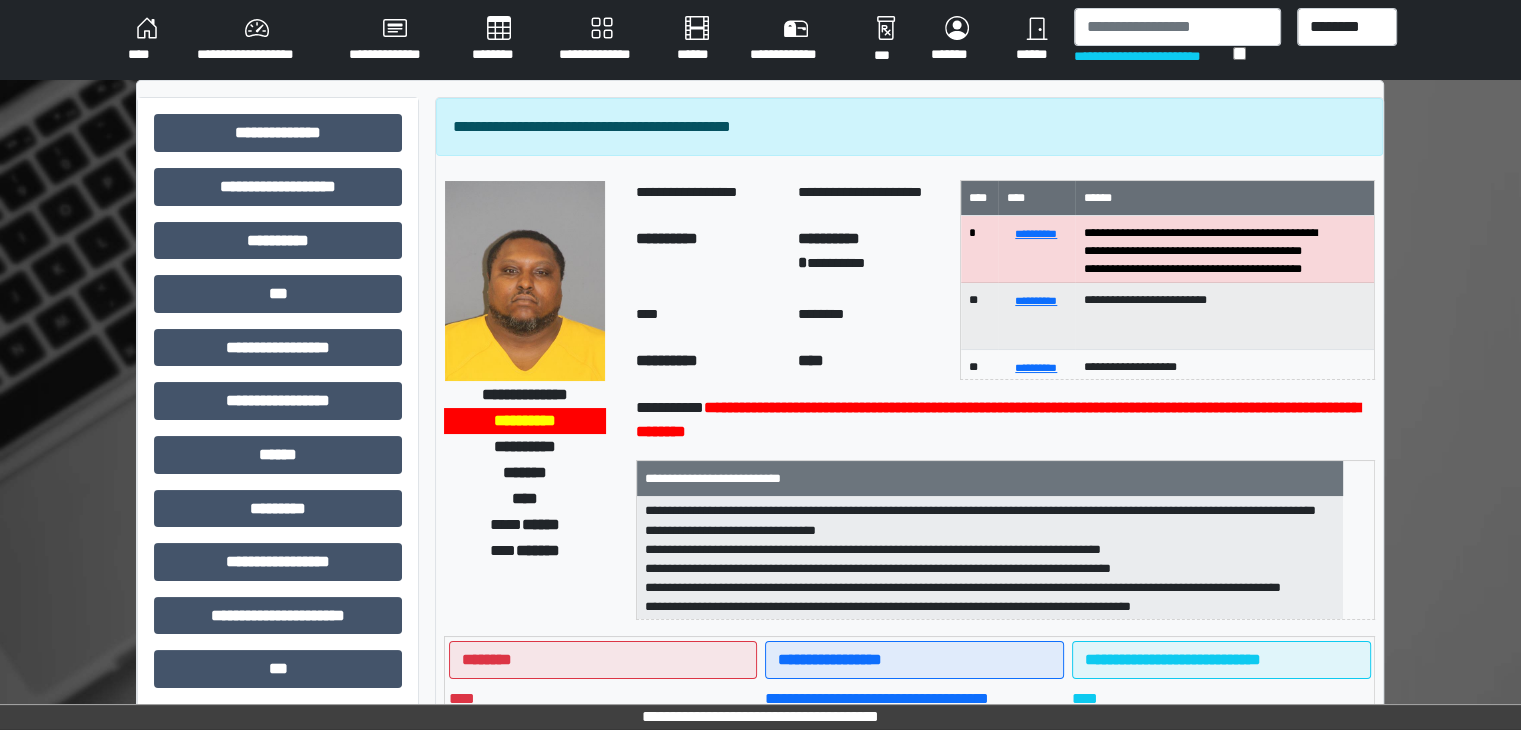scroll, scrollTop: 44, scrollLeft: 0, axis: vertical 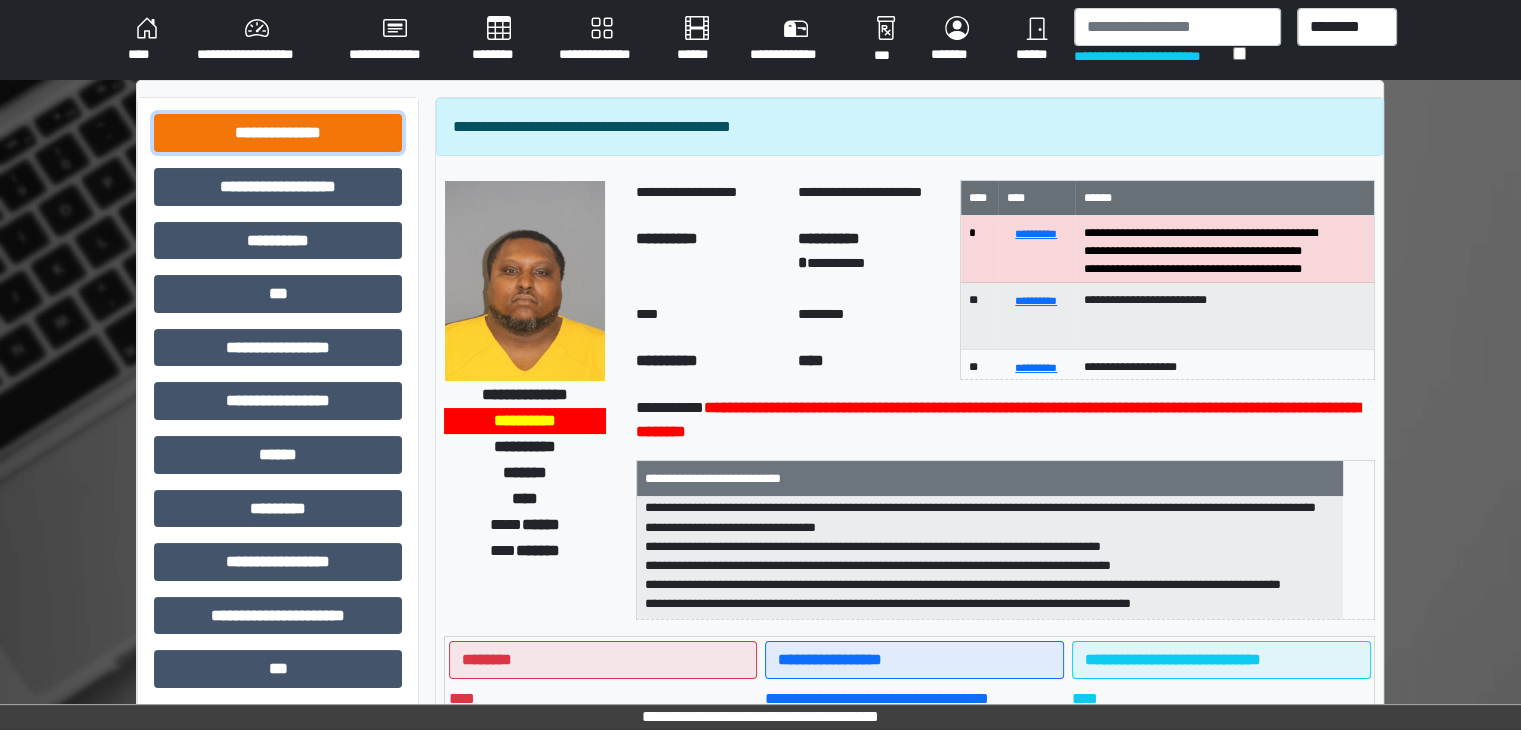 click on "**********" at bounding box center [278, 133] 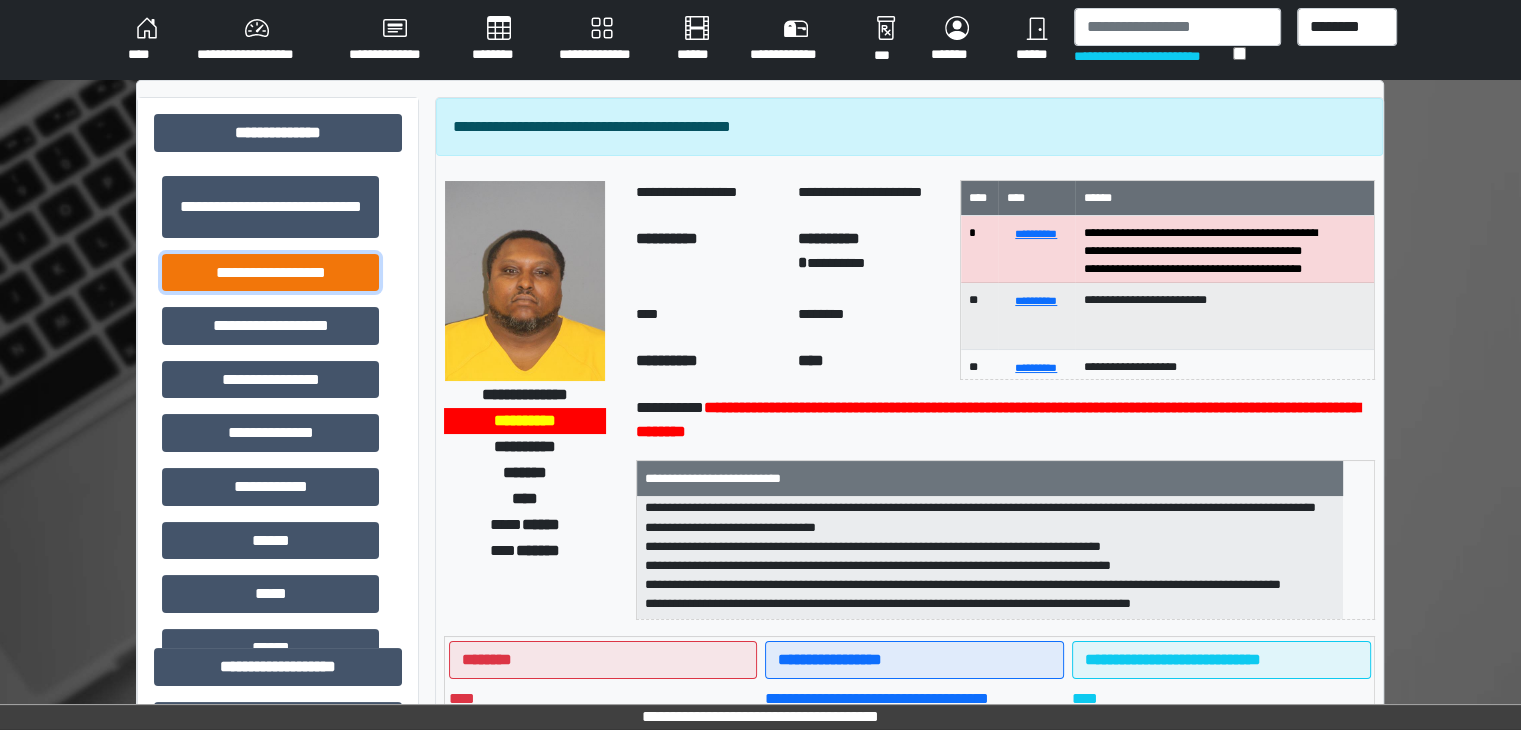 click on "**********" at bounding box center (270, 273) 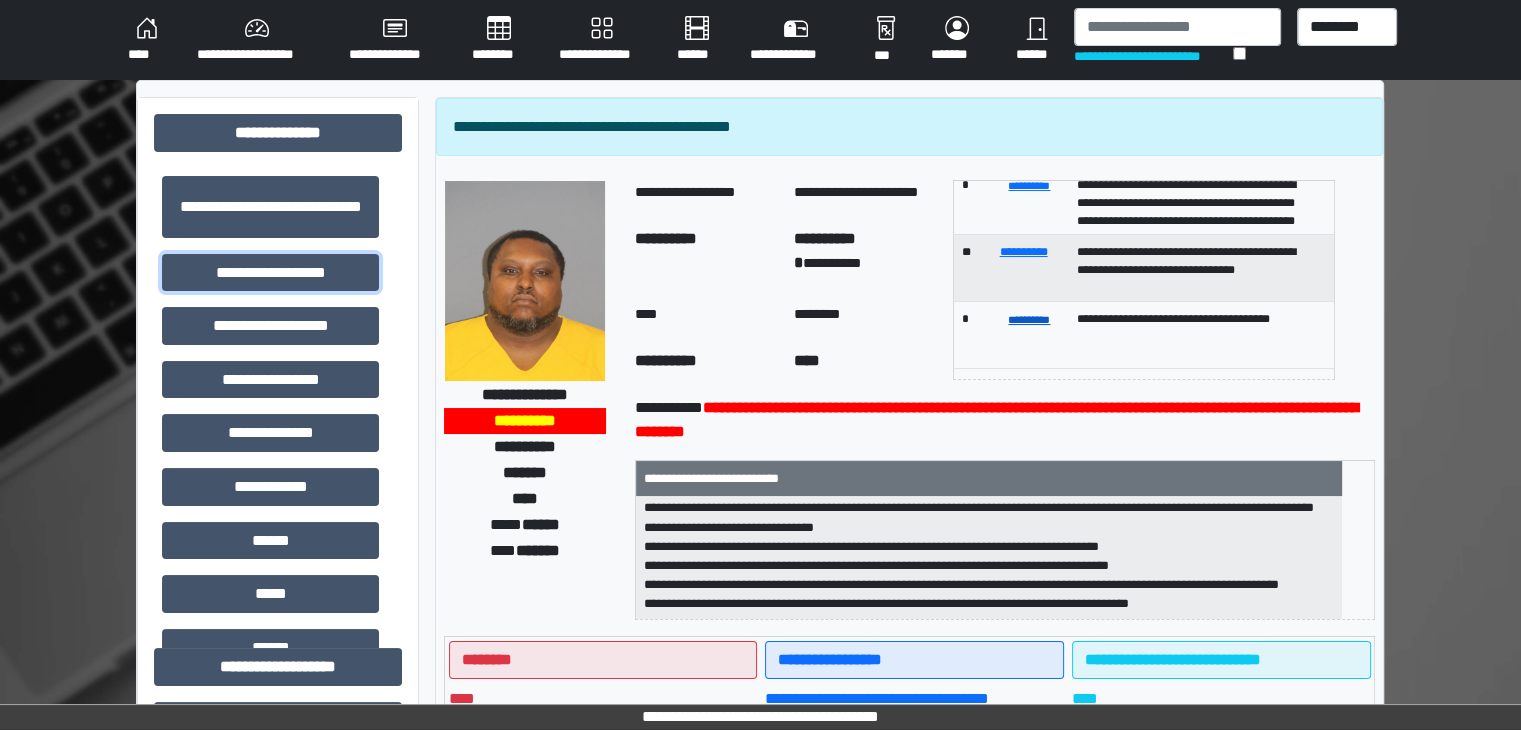 scroll, scrollTop: 320, scrollLeft: 0, axis: vertical 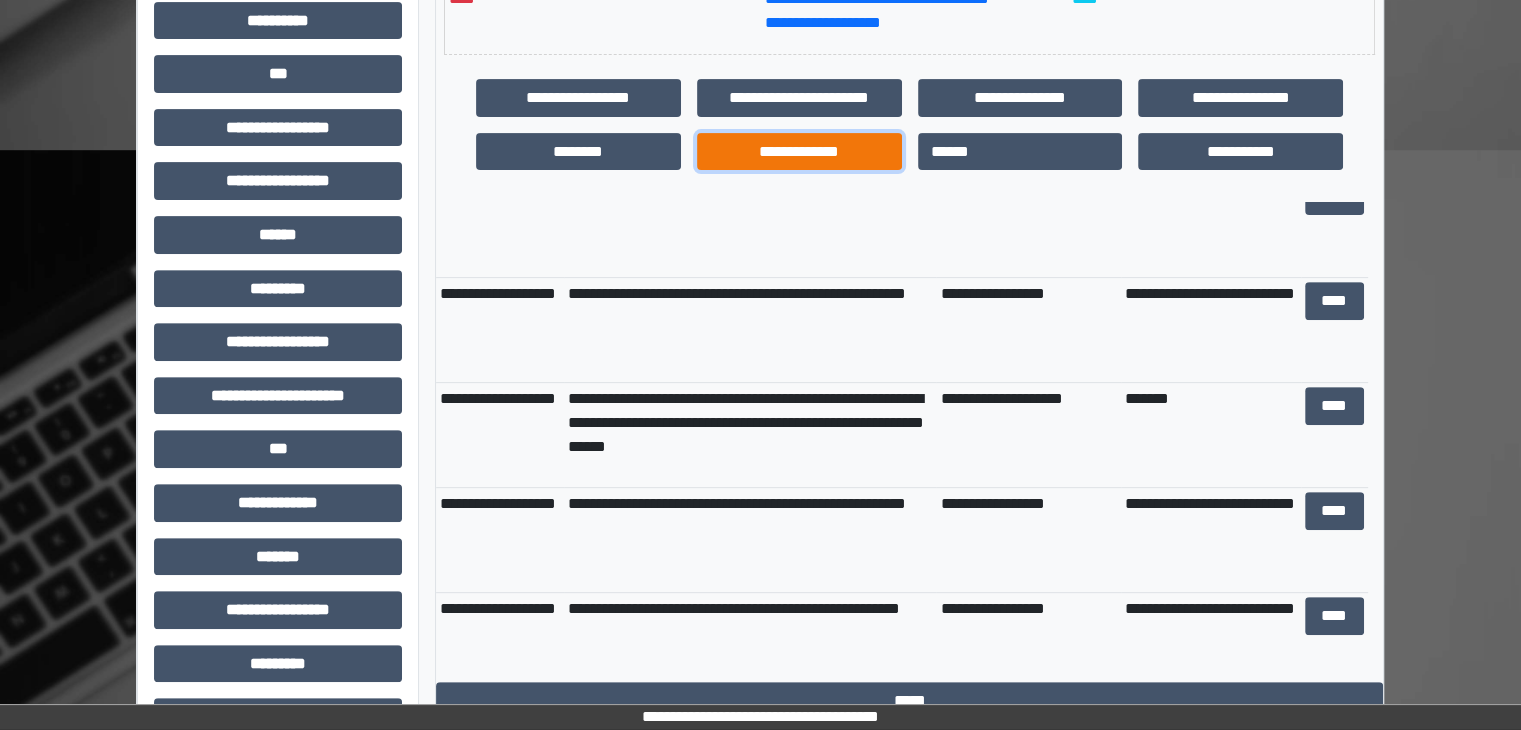 click on "**********" at bounding box center [799, 152] 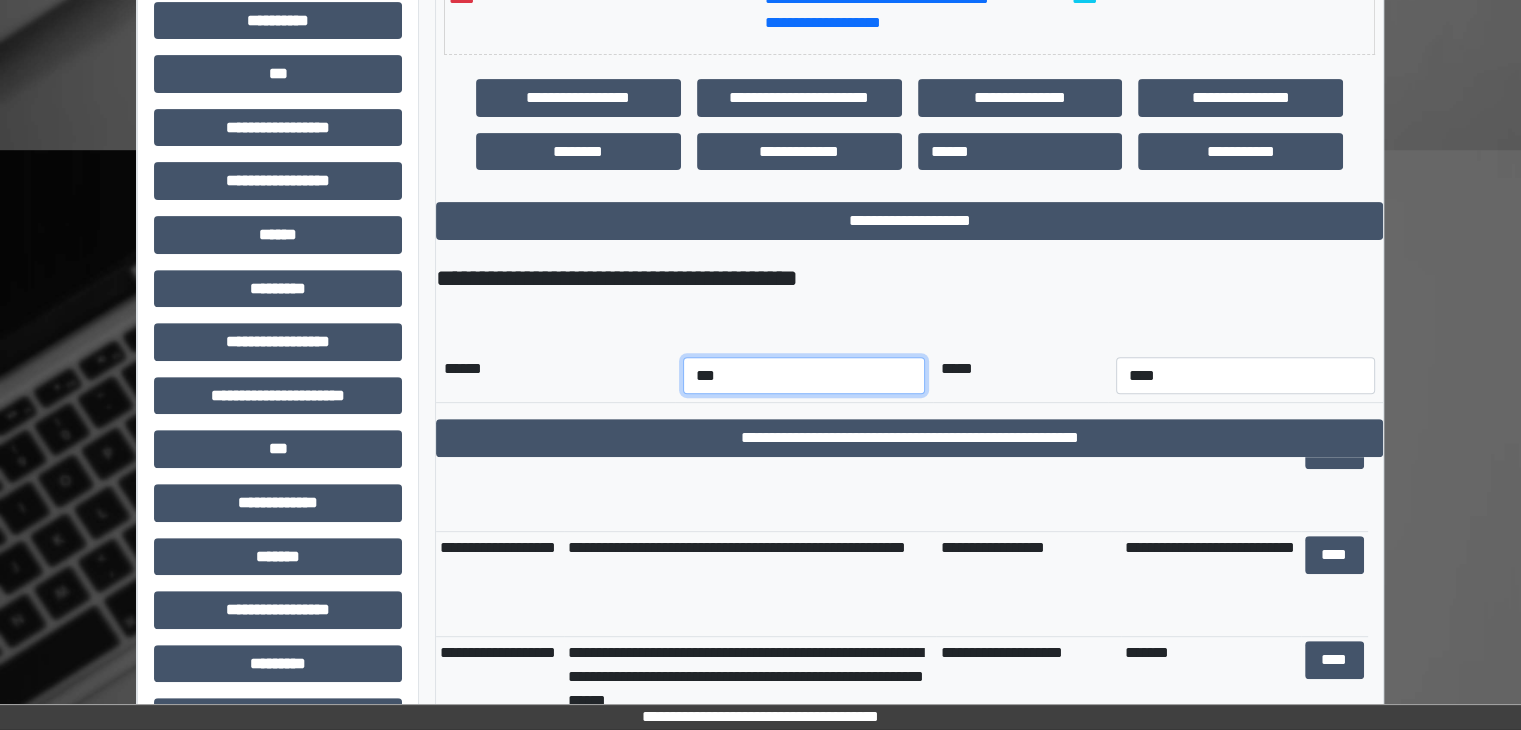 drag, startPoint x: 805, startPoint y: 376, endPoint x: 798, endPoint y: 397, distance: 22.135944 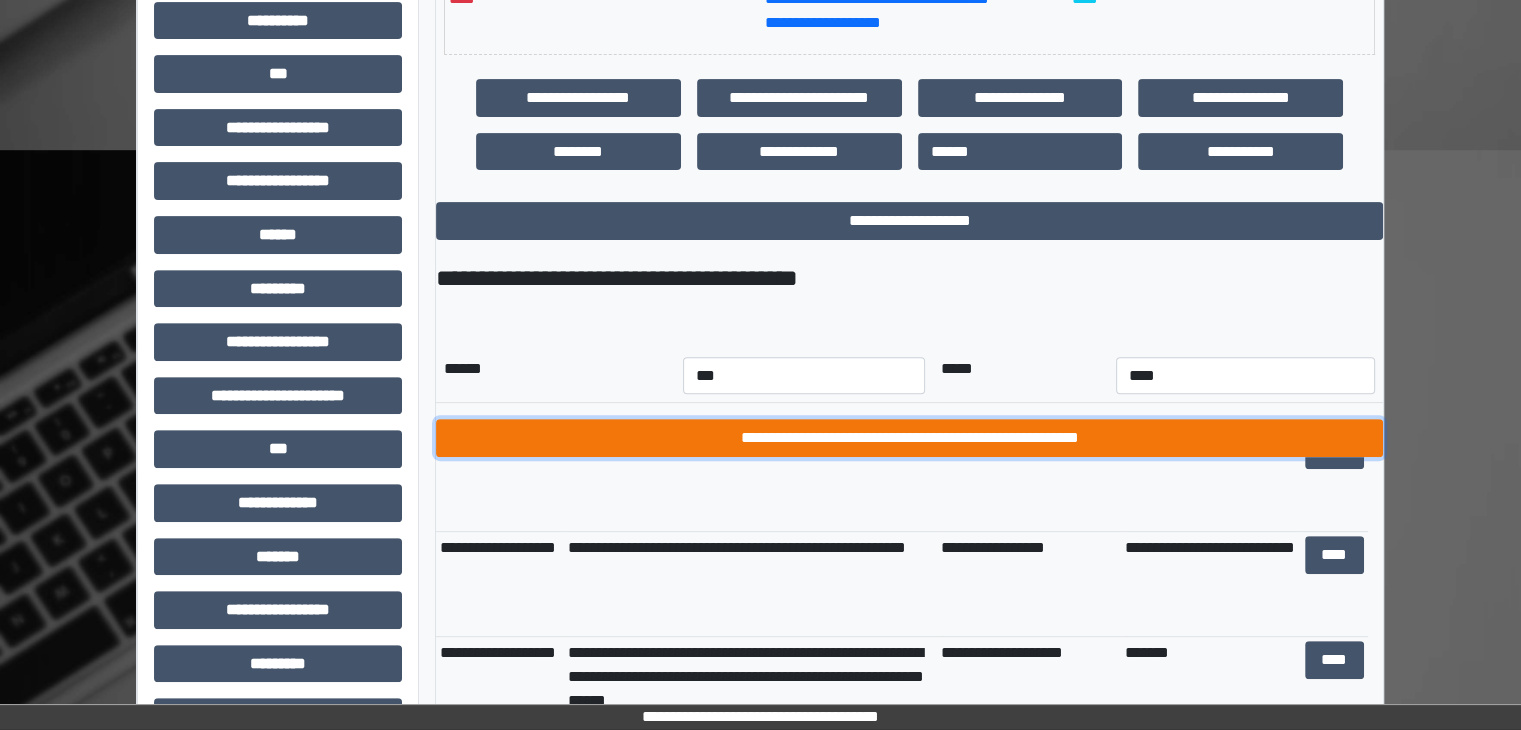 click on "**********" at bounding box center (909, 438) 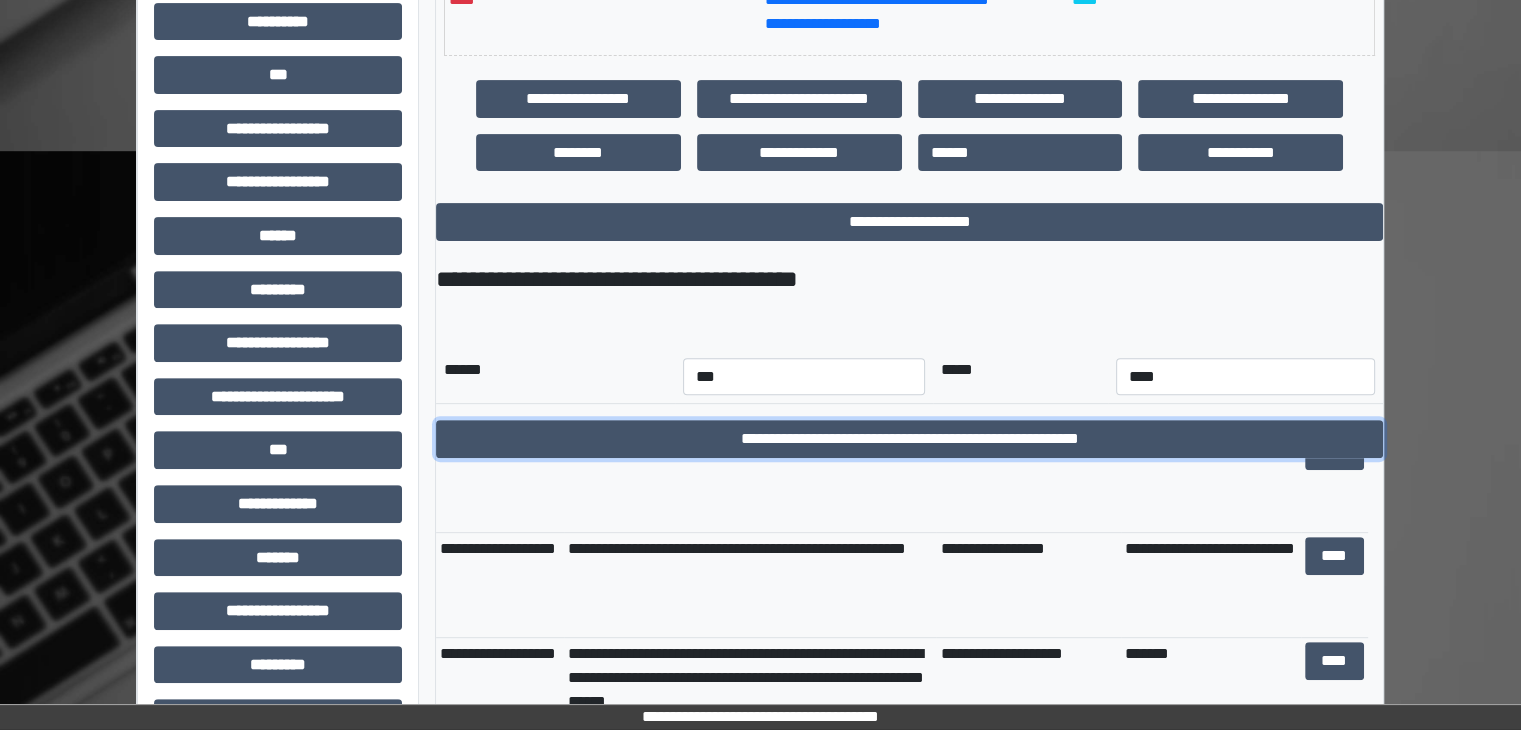 scroll, scrollTop: 200, scrollLeft: 0, axis: vertical 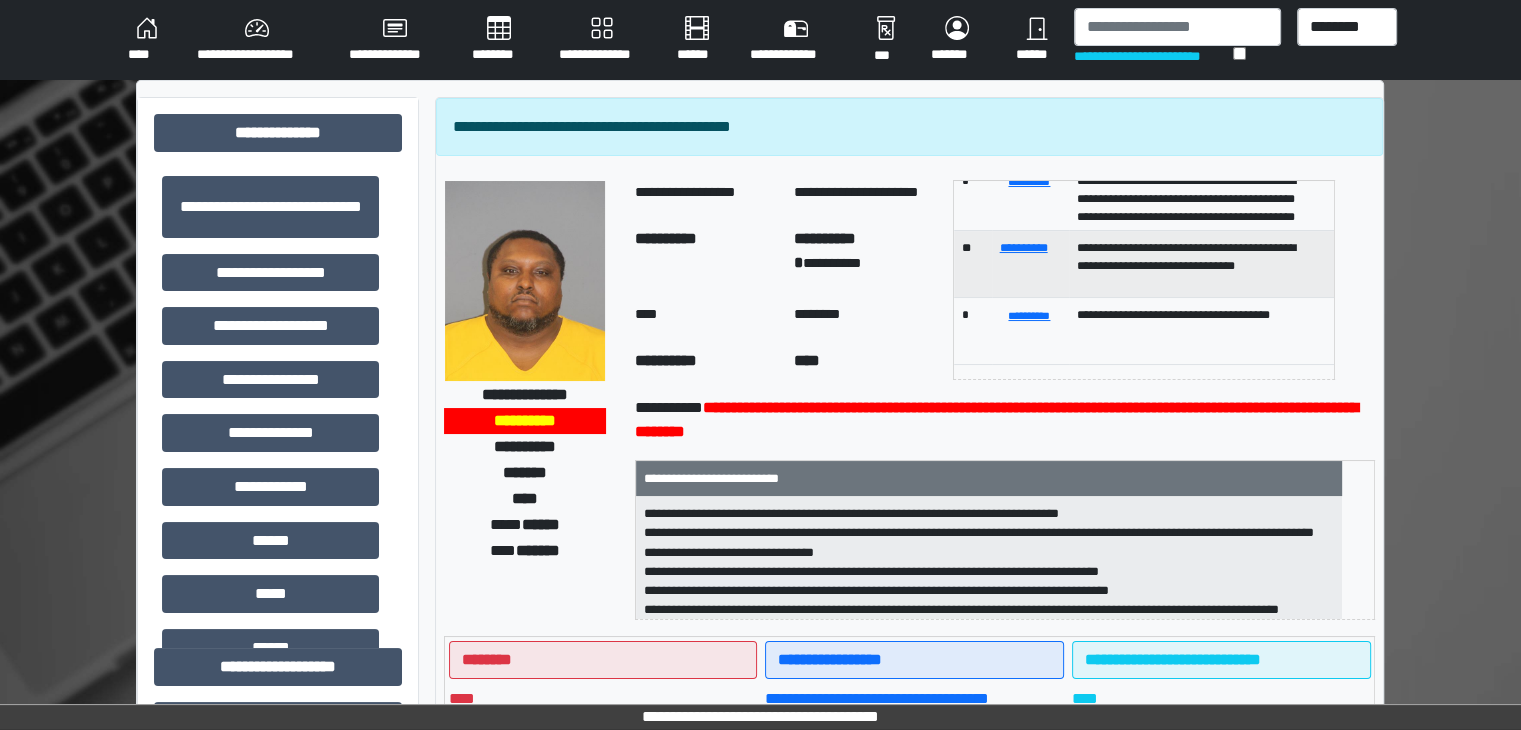 click on "**********" at bounding box center (257, 40) 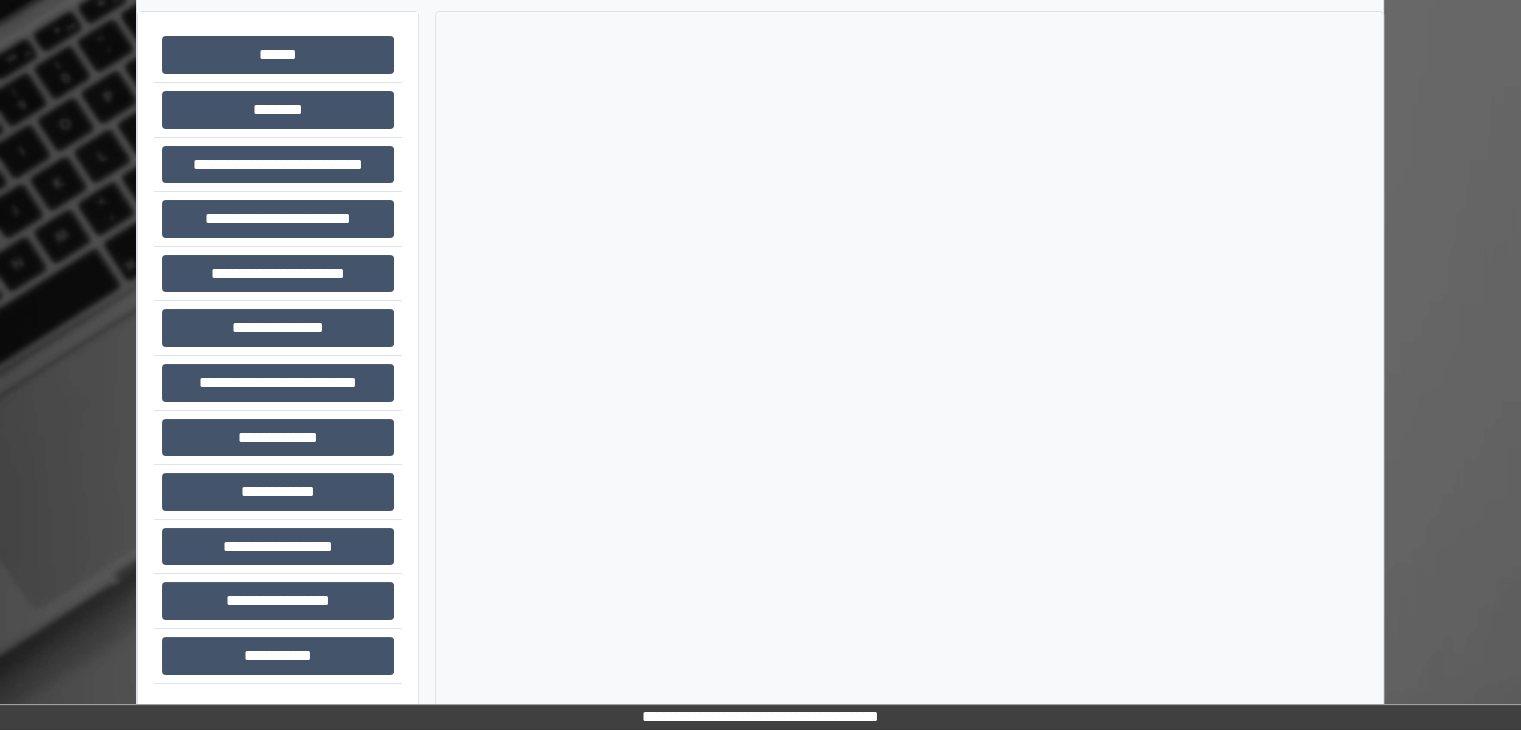 scroll, scrollTop: 87, scrollLeft: 0, axis: vertical 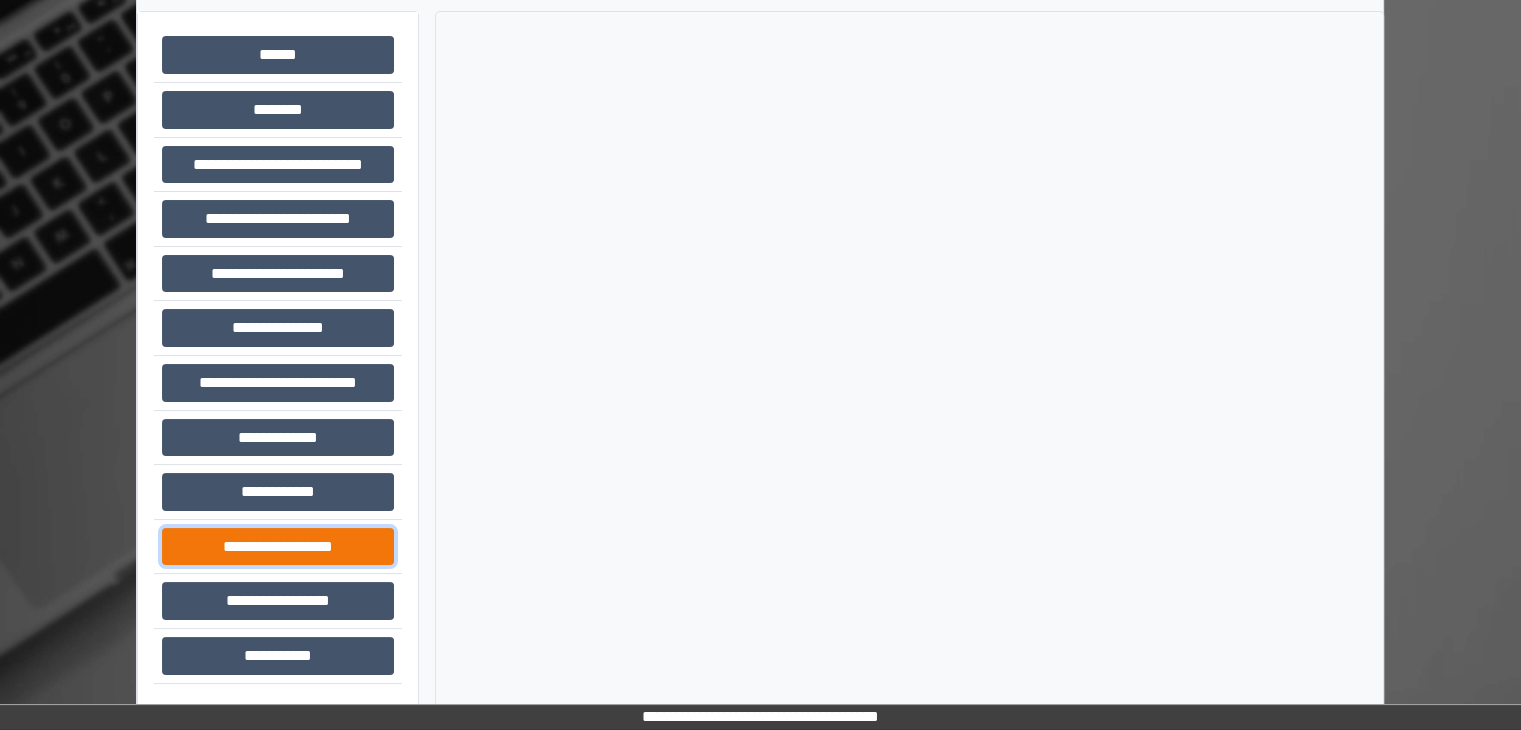 click on "**********" at bounding box center [278, 547] 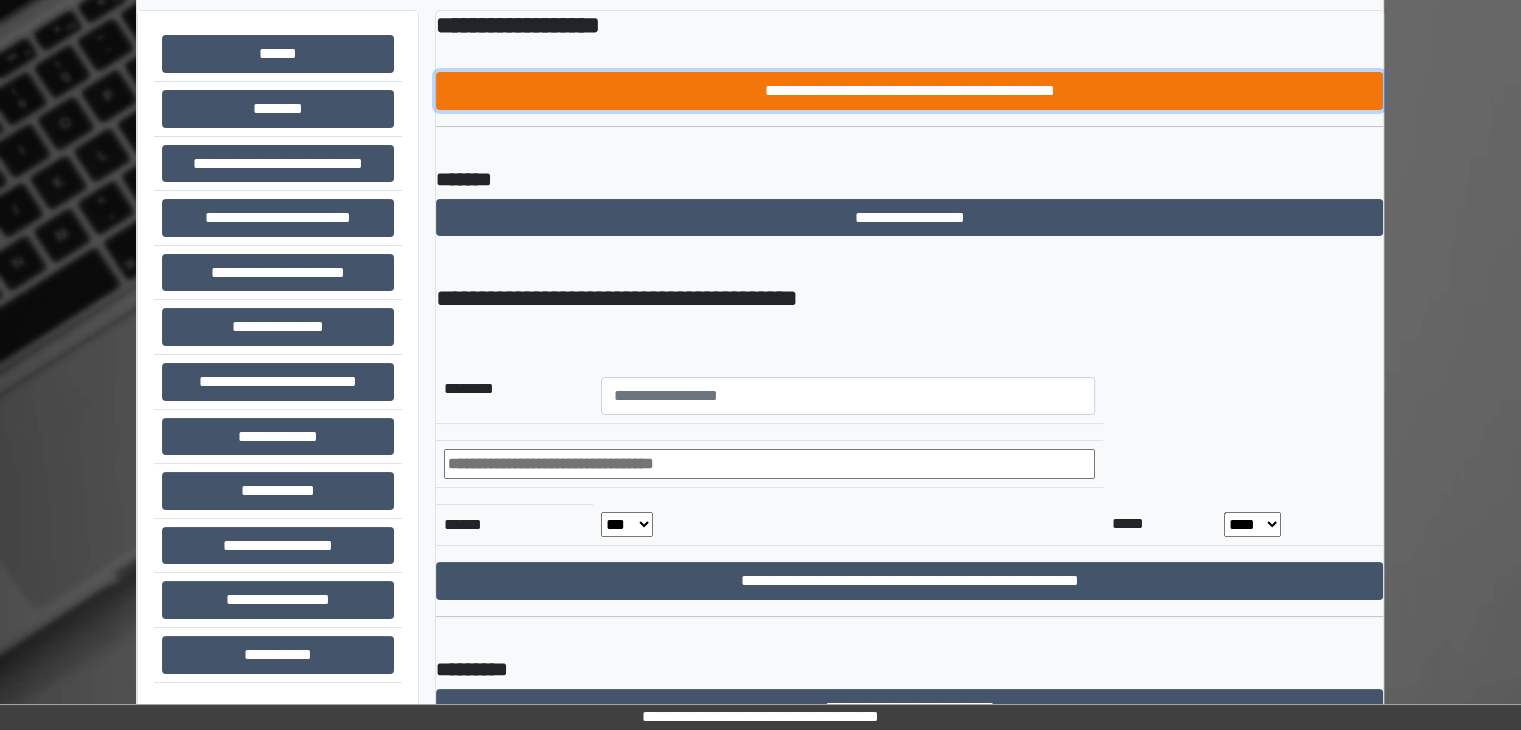 click on "**********" at bounding box center [909, 91] 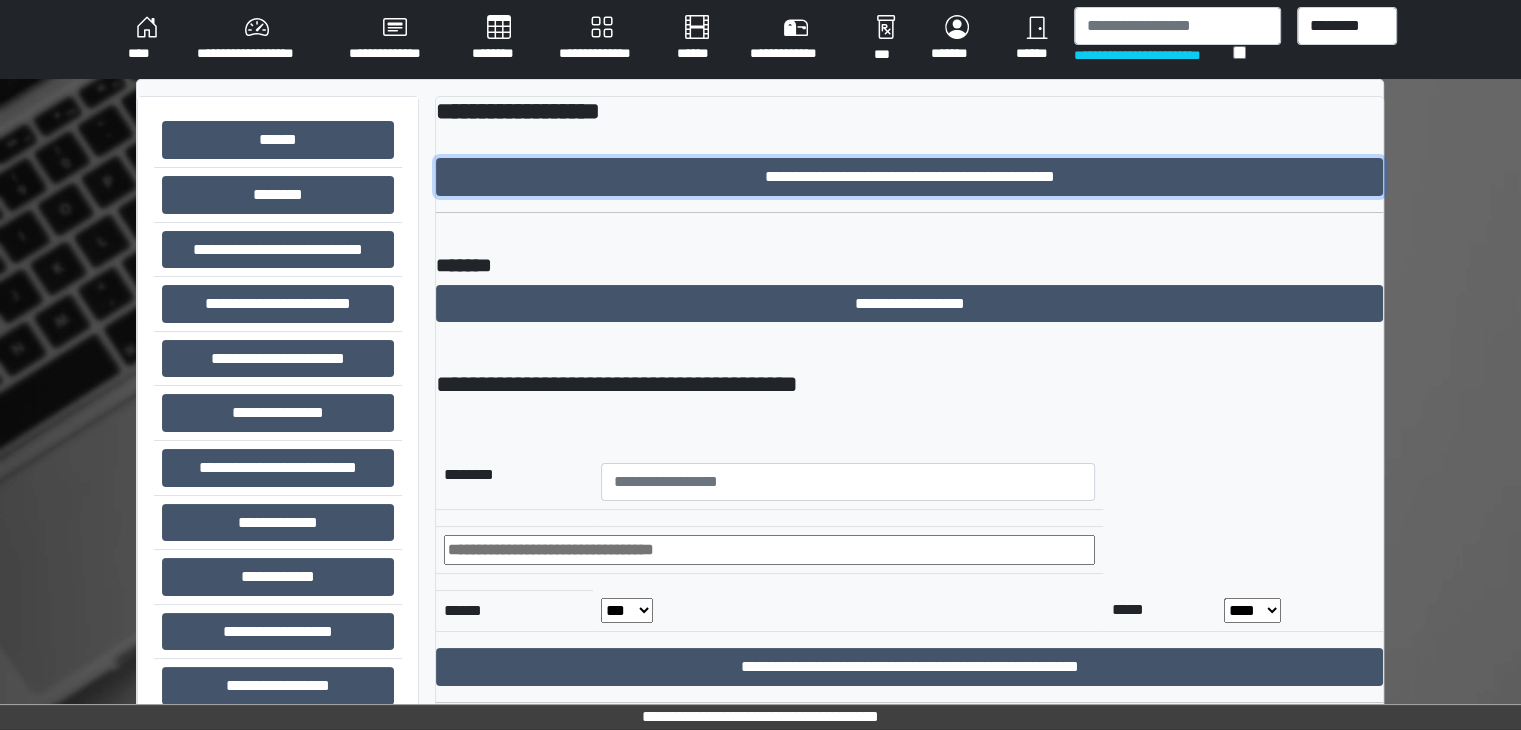 scroll, scrollTop: 0, scrollLeft: 0, axis: both 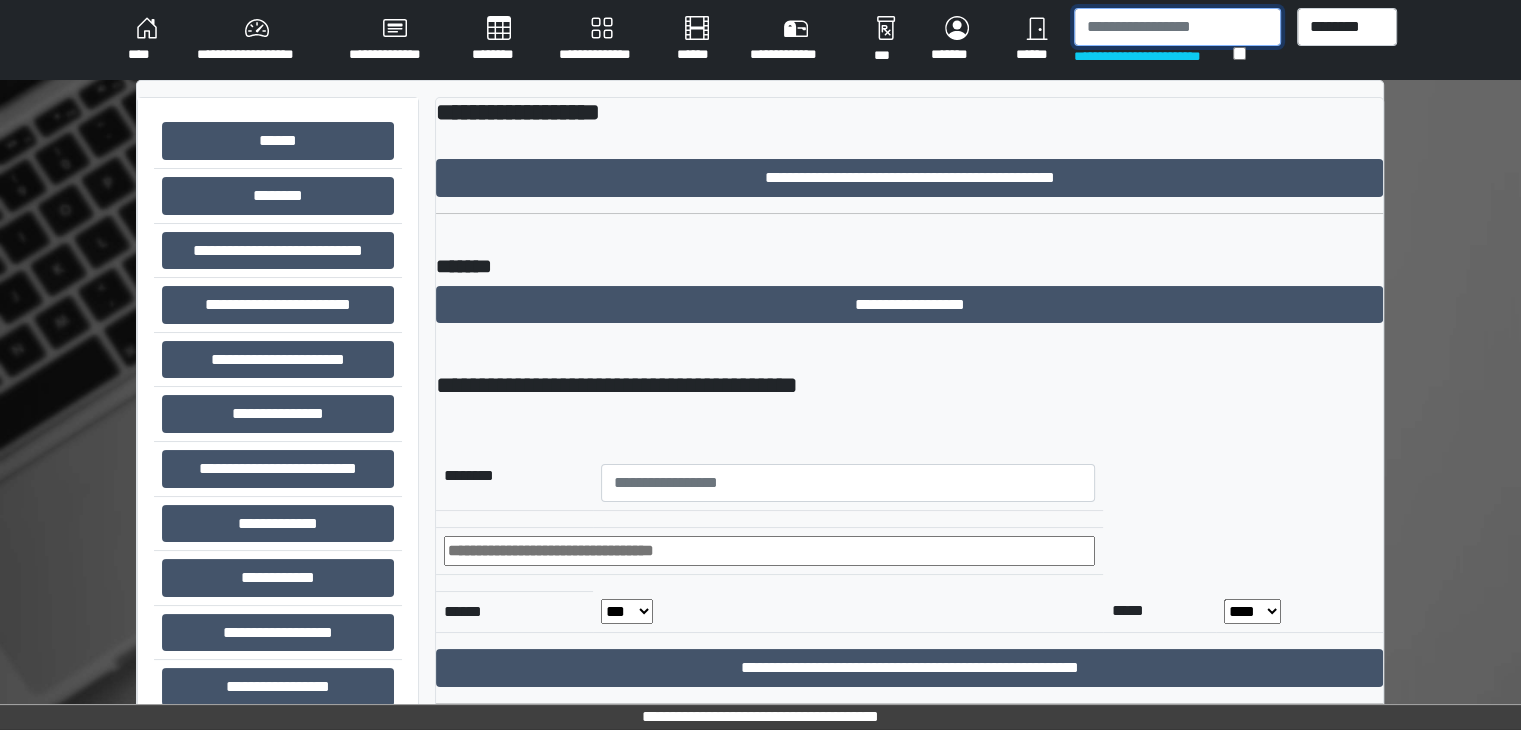 click at bounding box center (1177, 27) 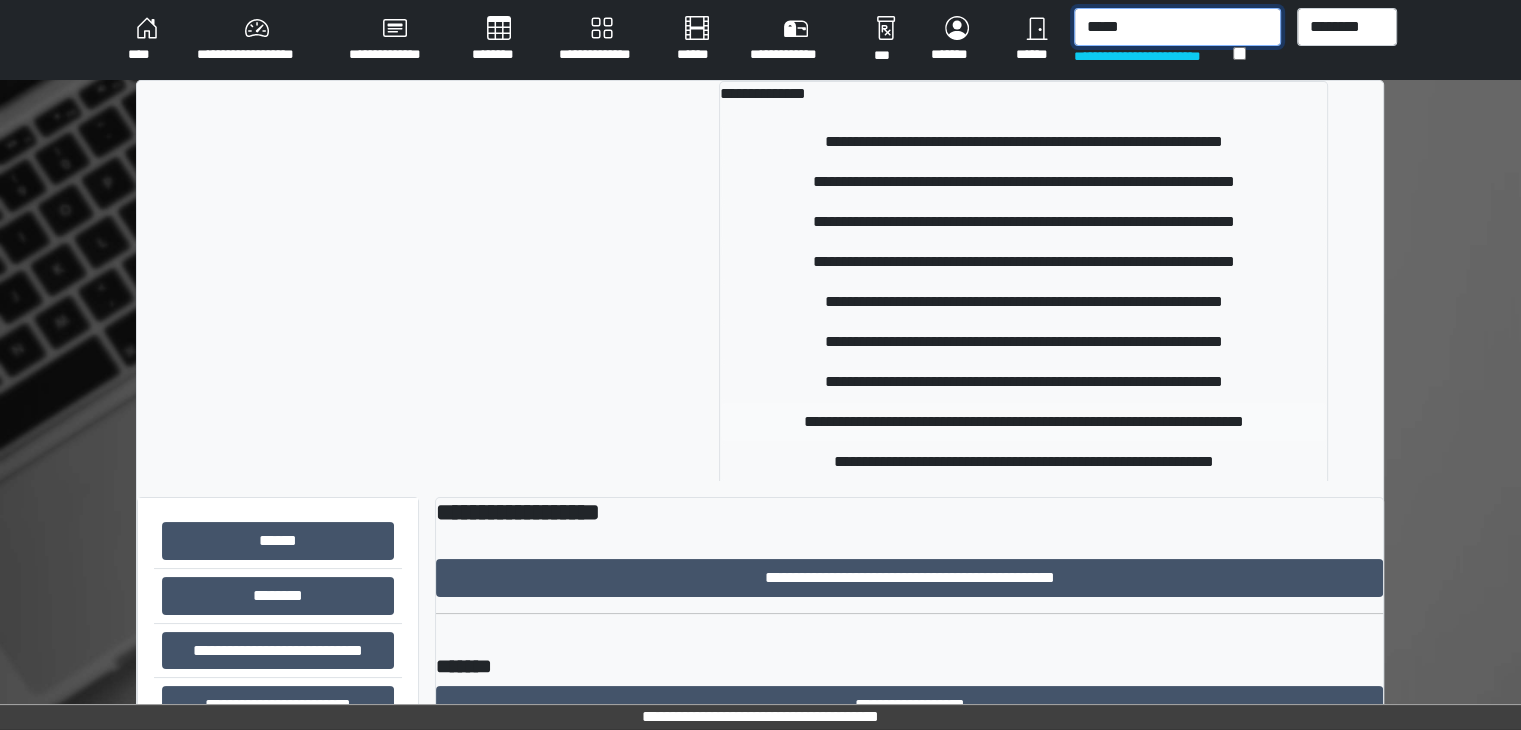 type on "*****" 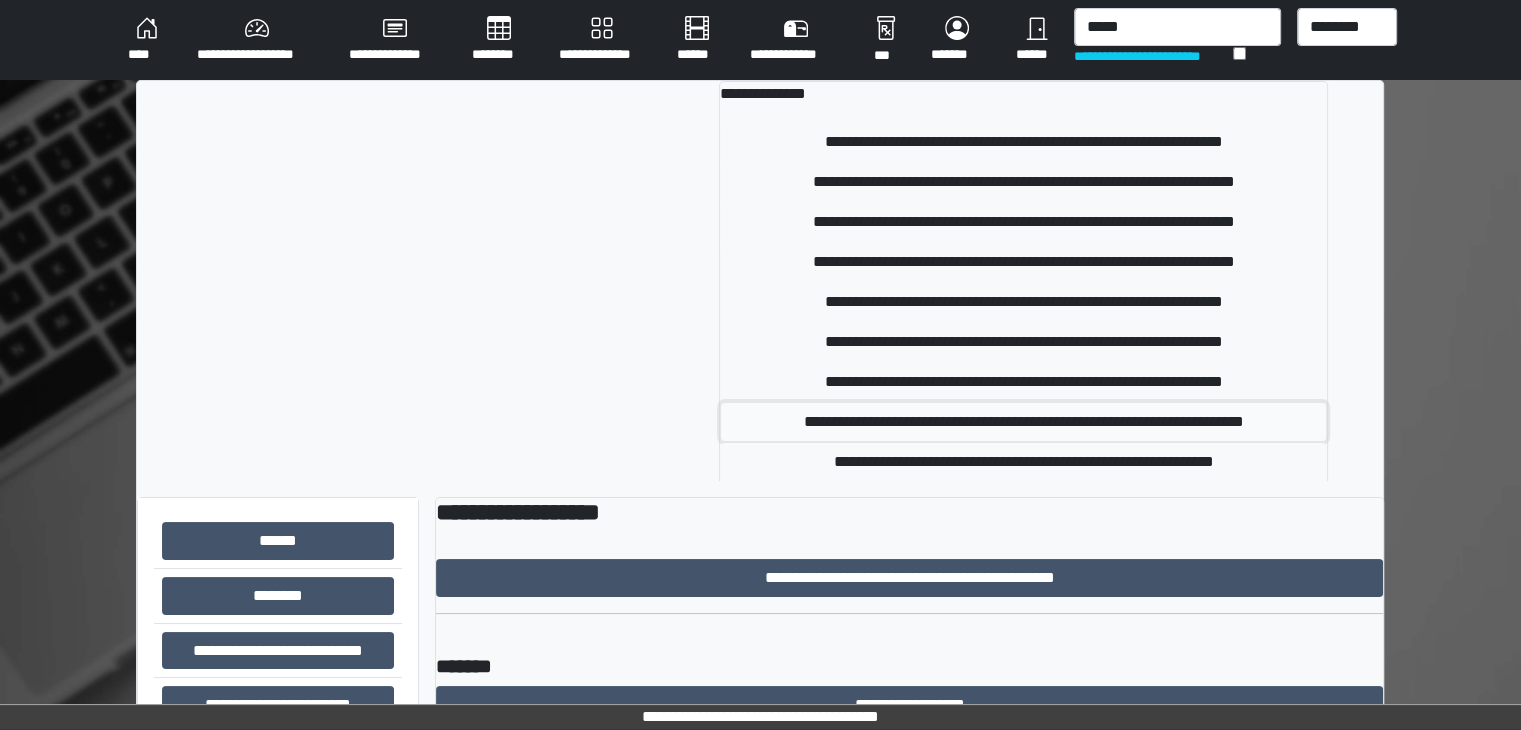 click on "**********" at bounding box center [1023, 422] 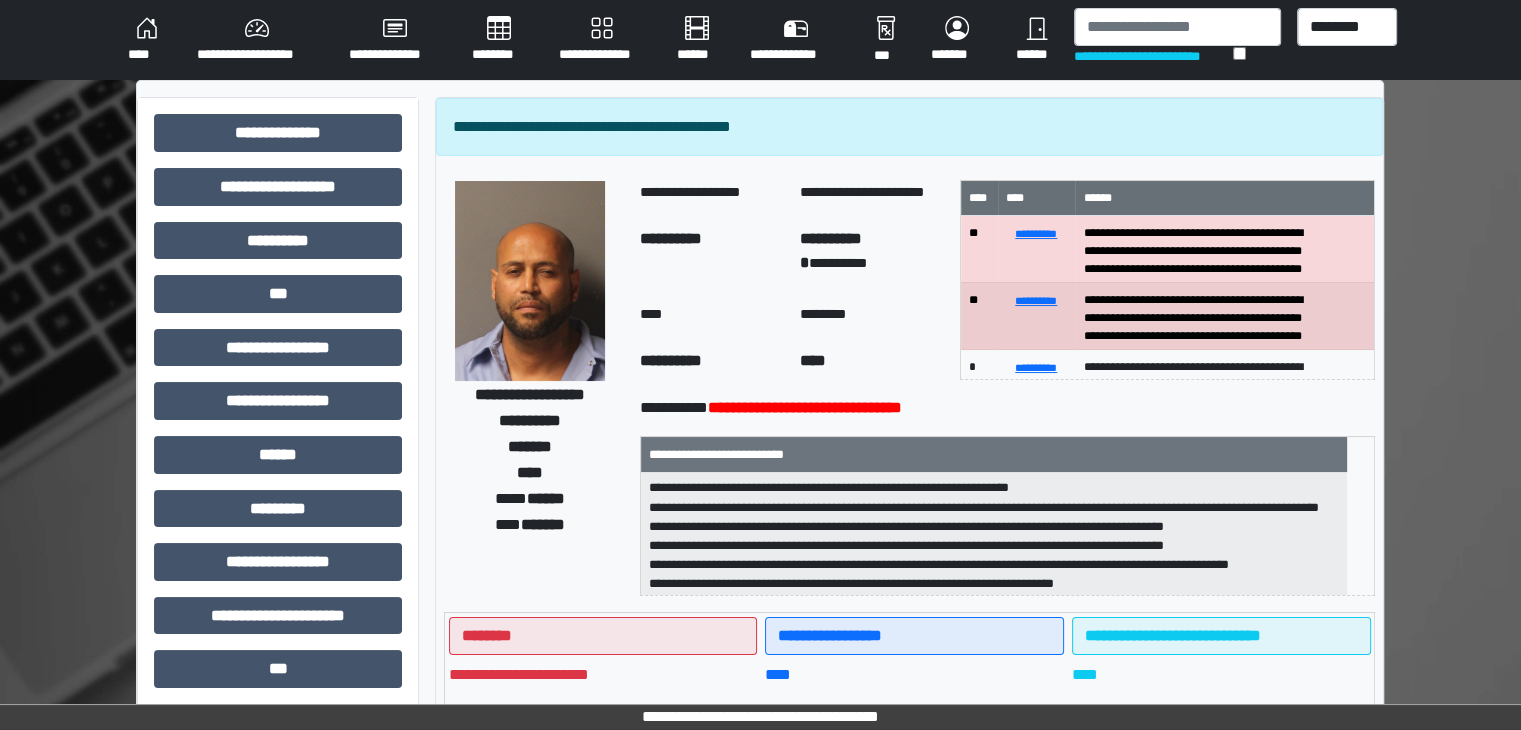 scroll, scrollTop: 0, scrollLeft: 0, axis: both 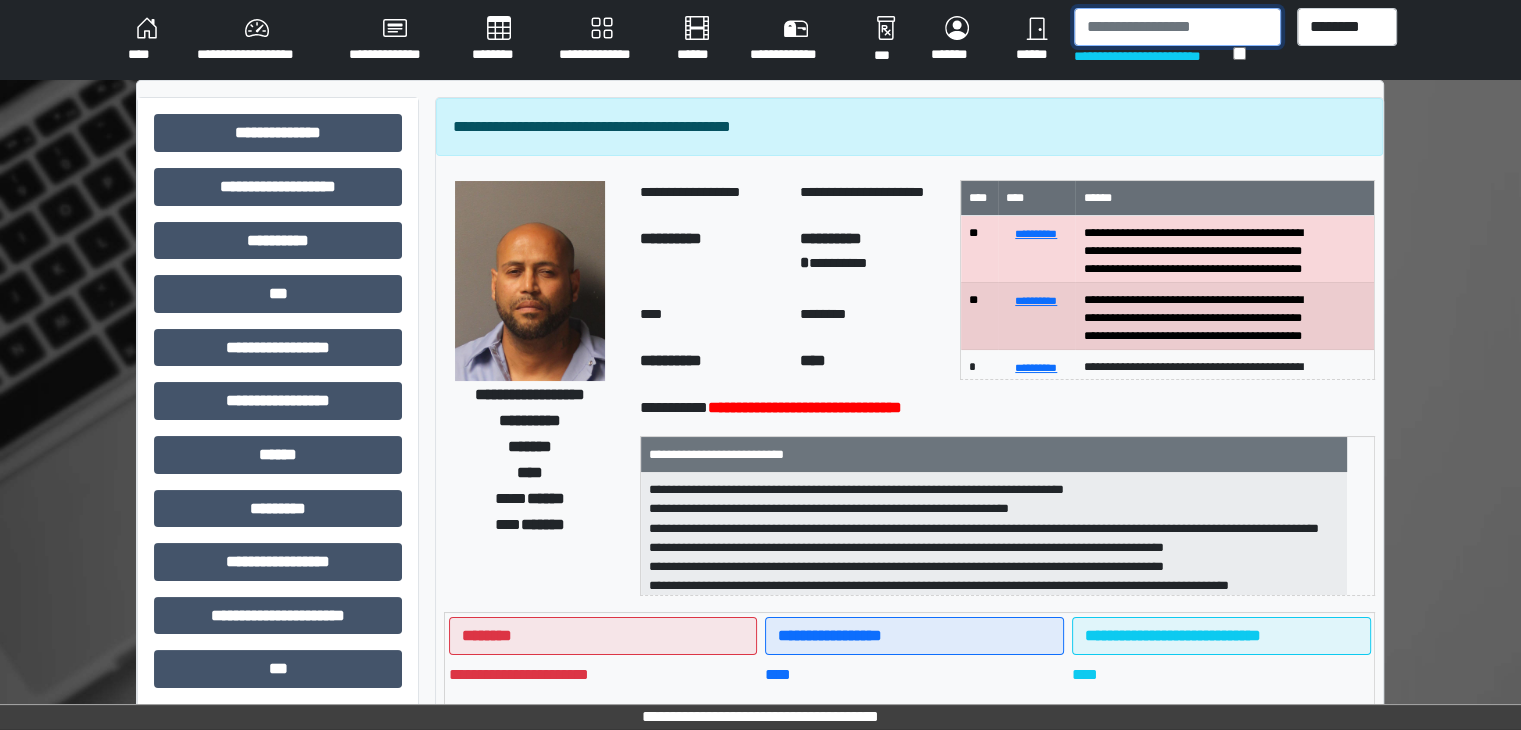 click at bounding box center [1177, 27] 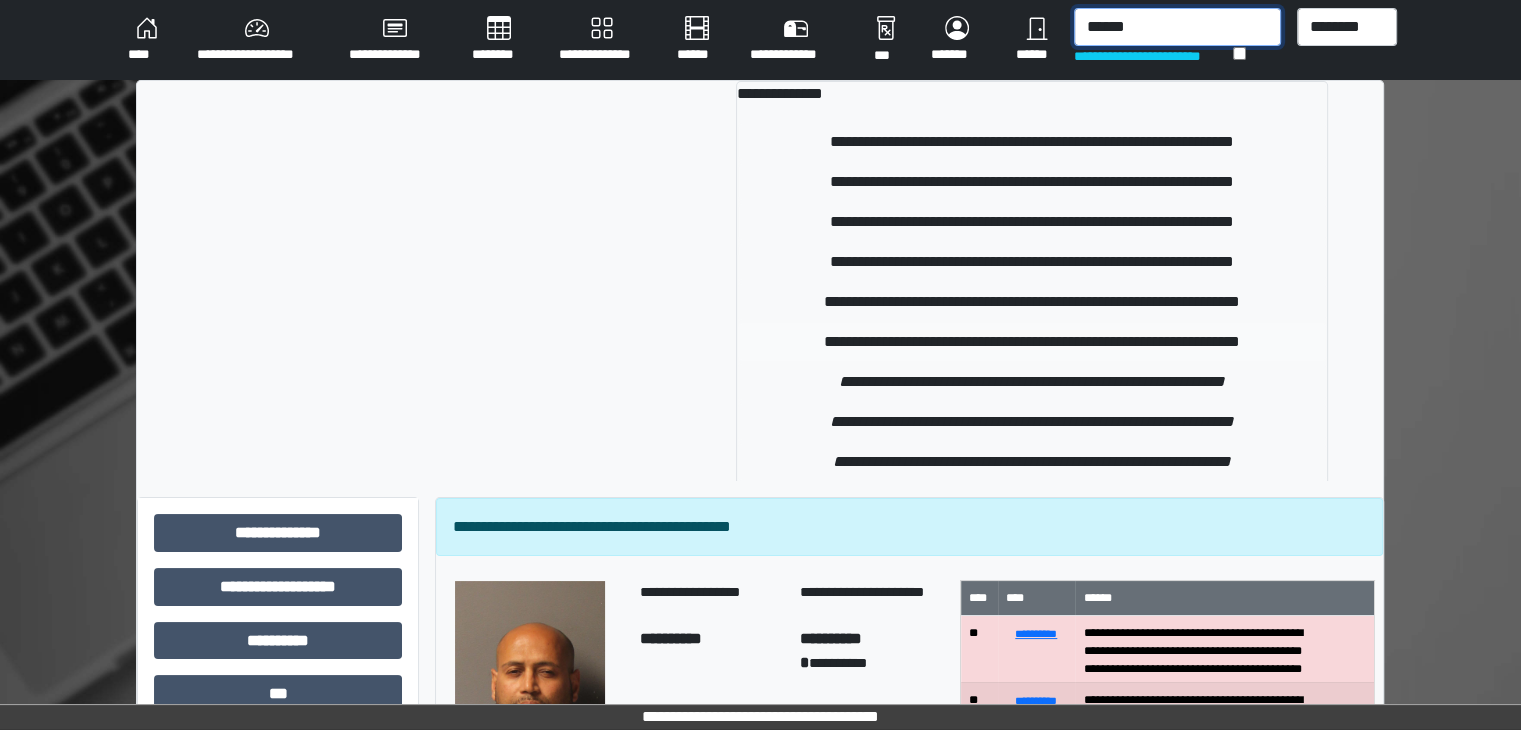 type on "******" 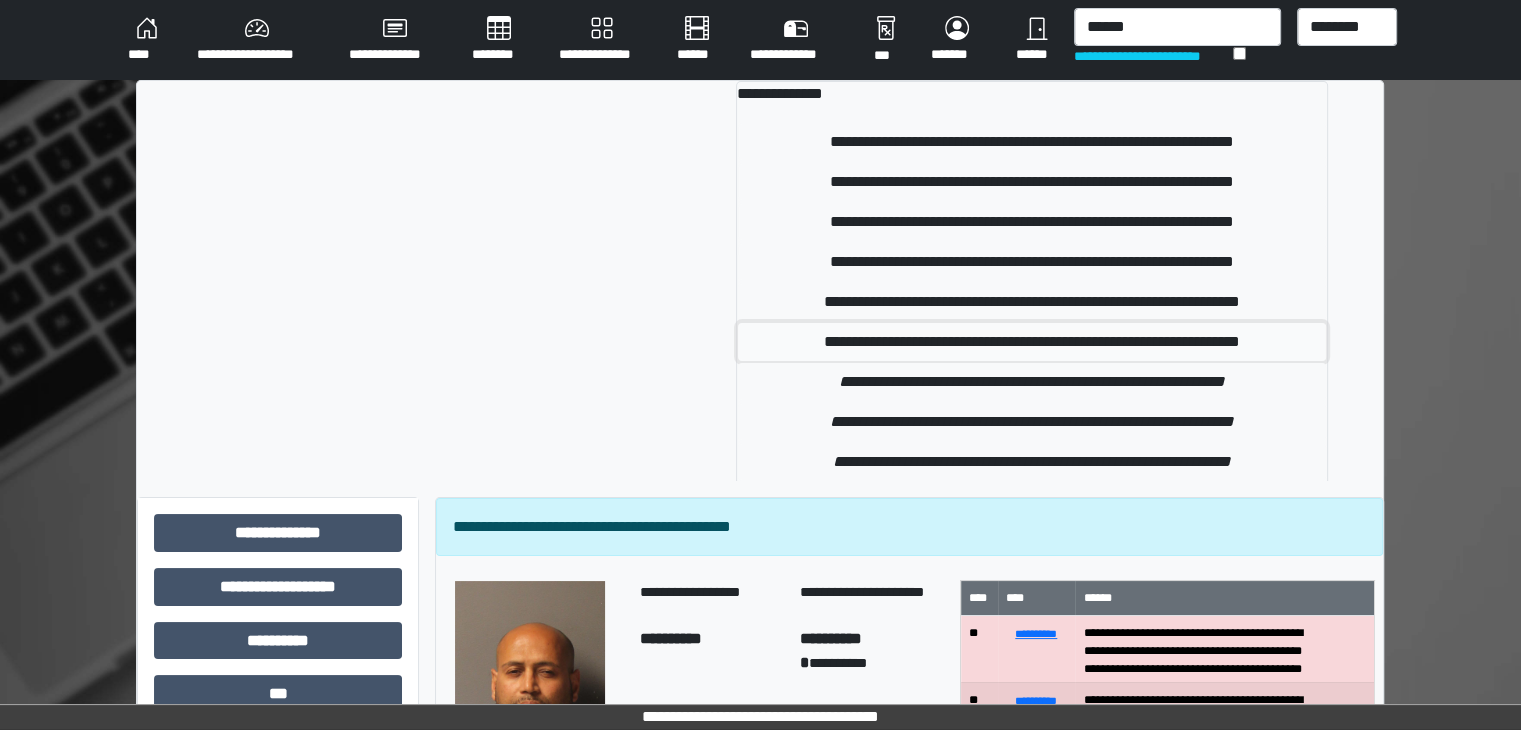 click on "**********" at bounding box center (1032, 342) 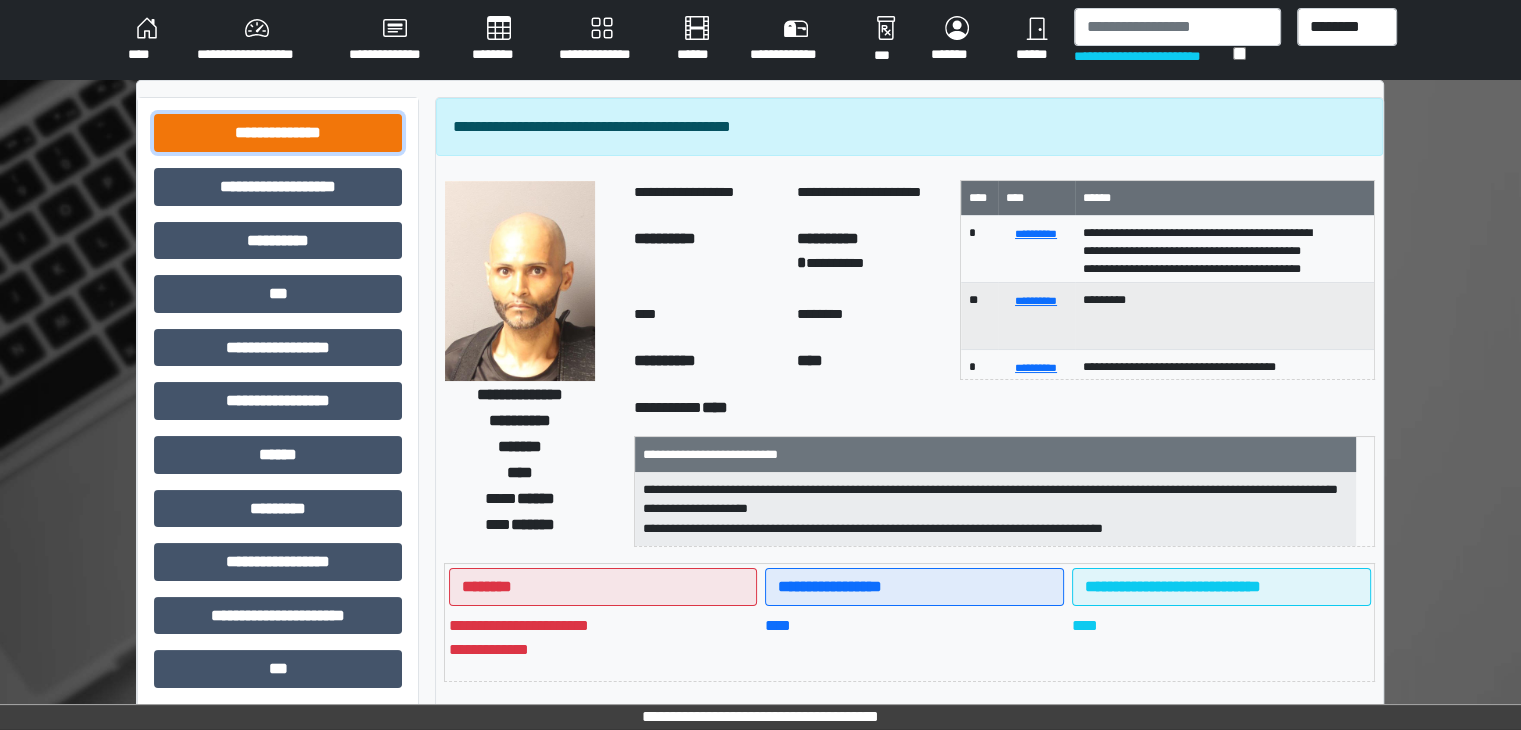 click on "**********" at bounding box center (278, 133) 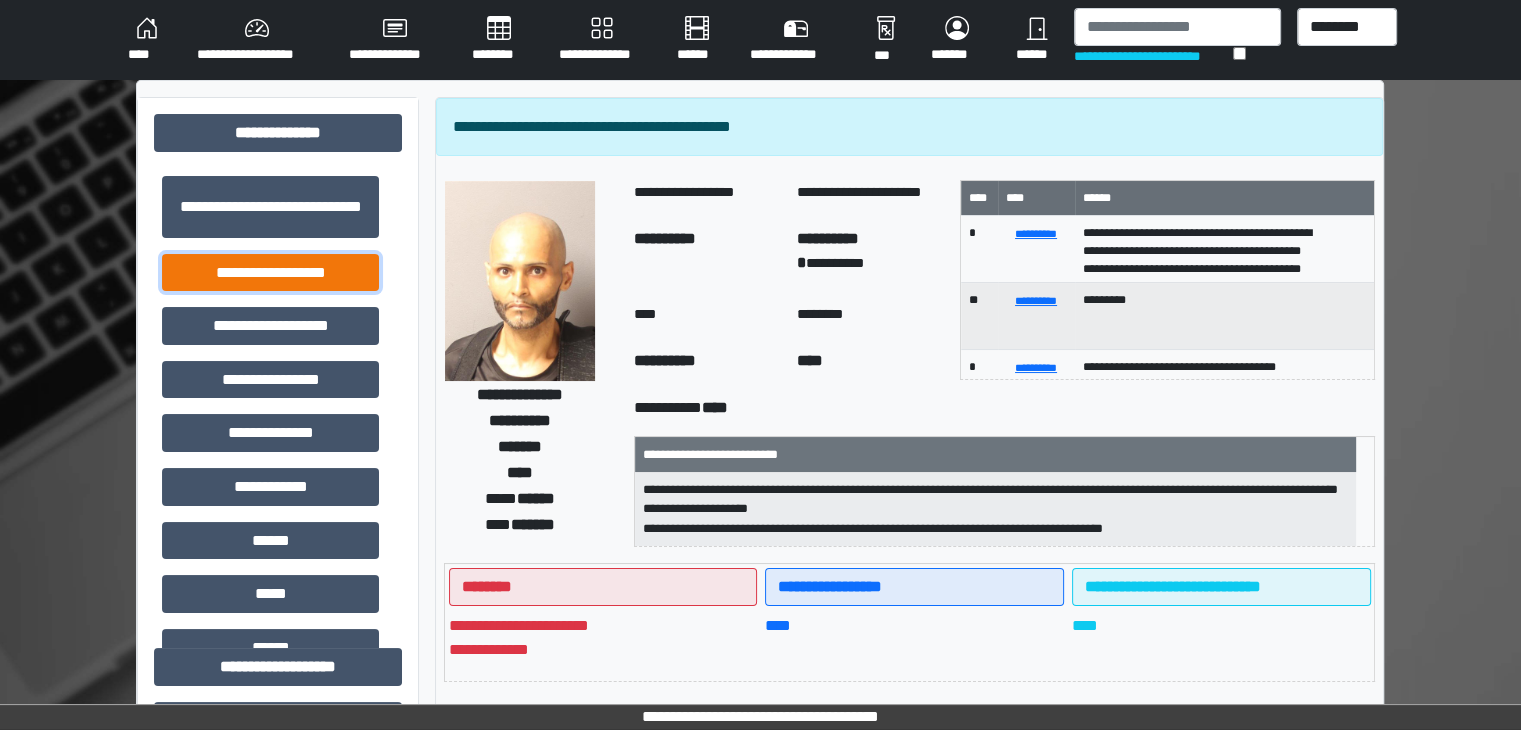 click on "**********" at bounding box center [270, 273] 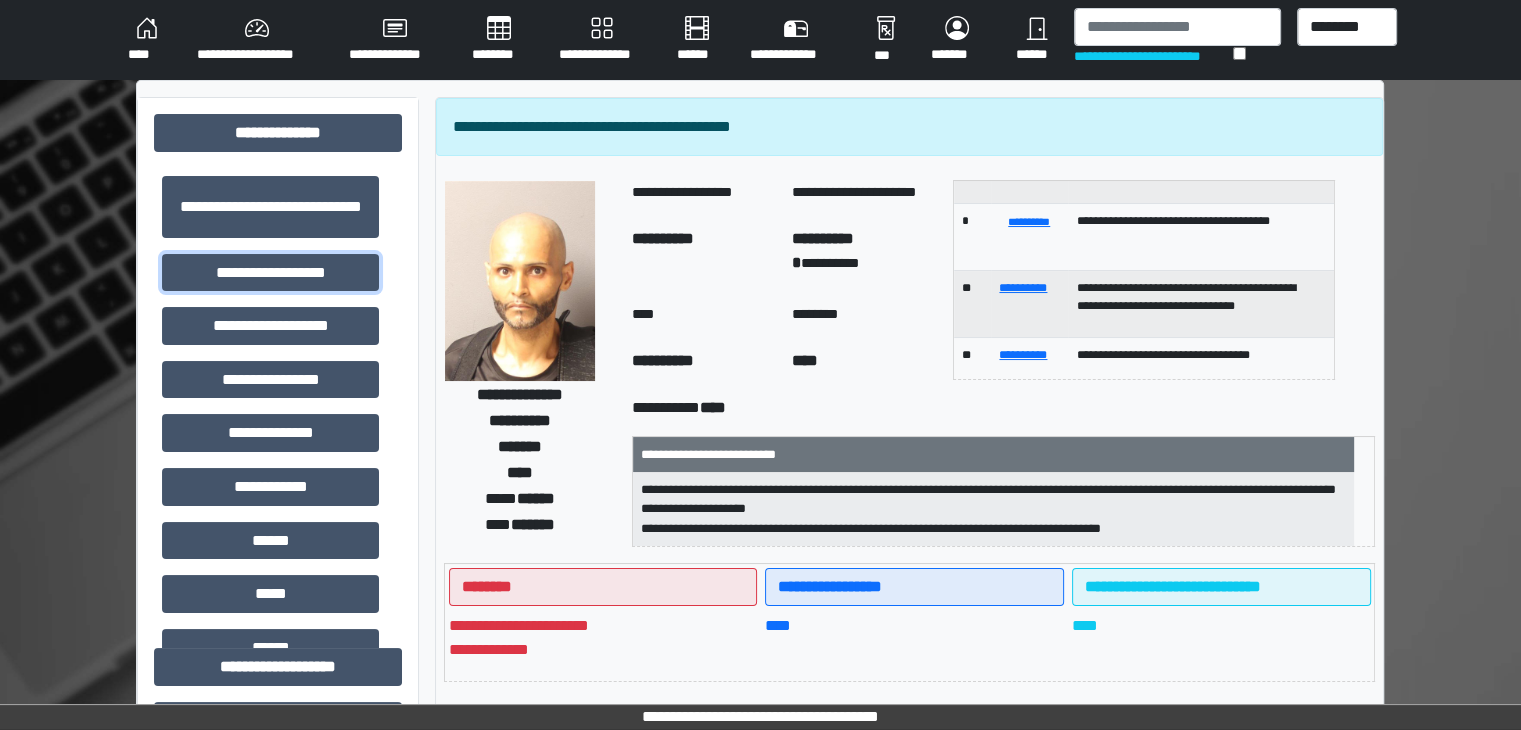 scroll, scrollTop: 186, scrollLeft: 0, axis: vertical 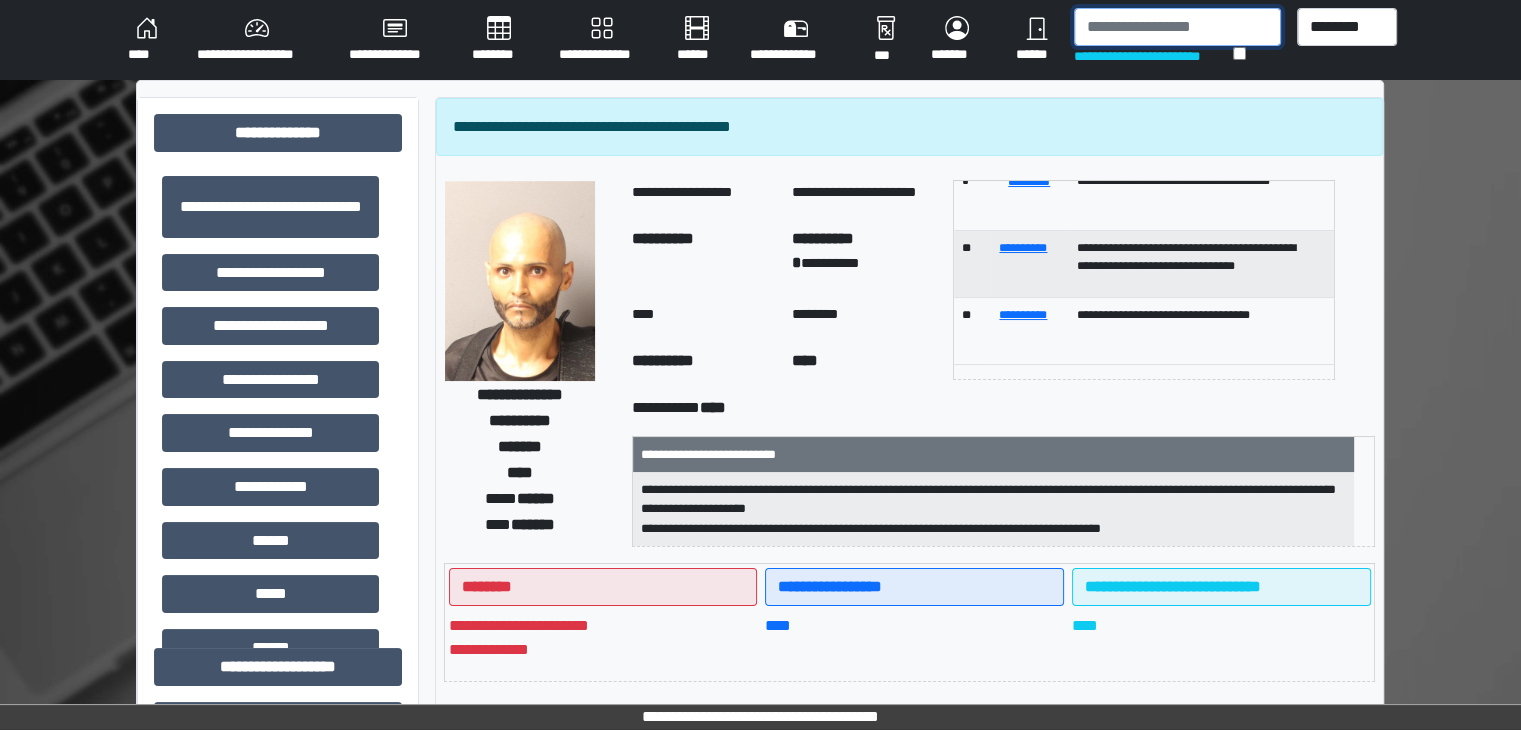 click at bounding box center [1177, 27] 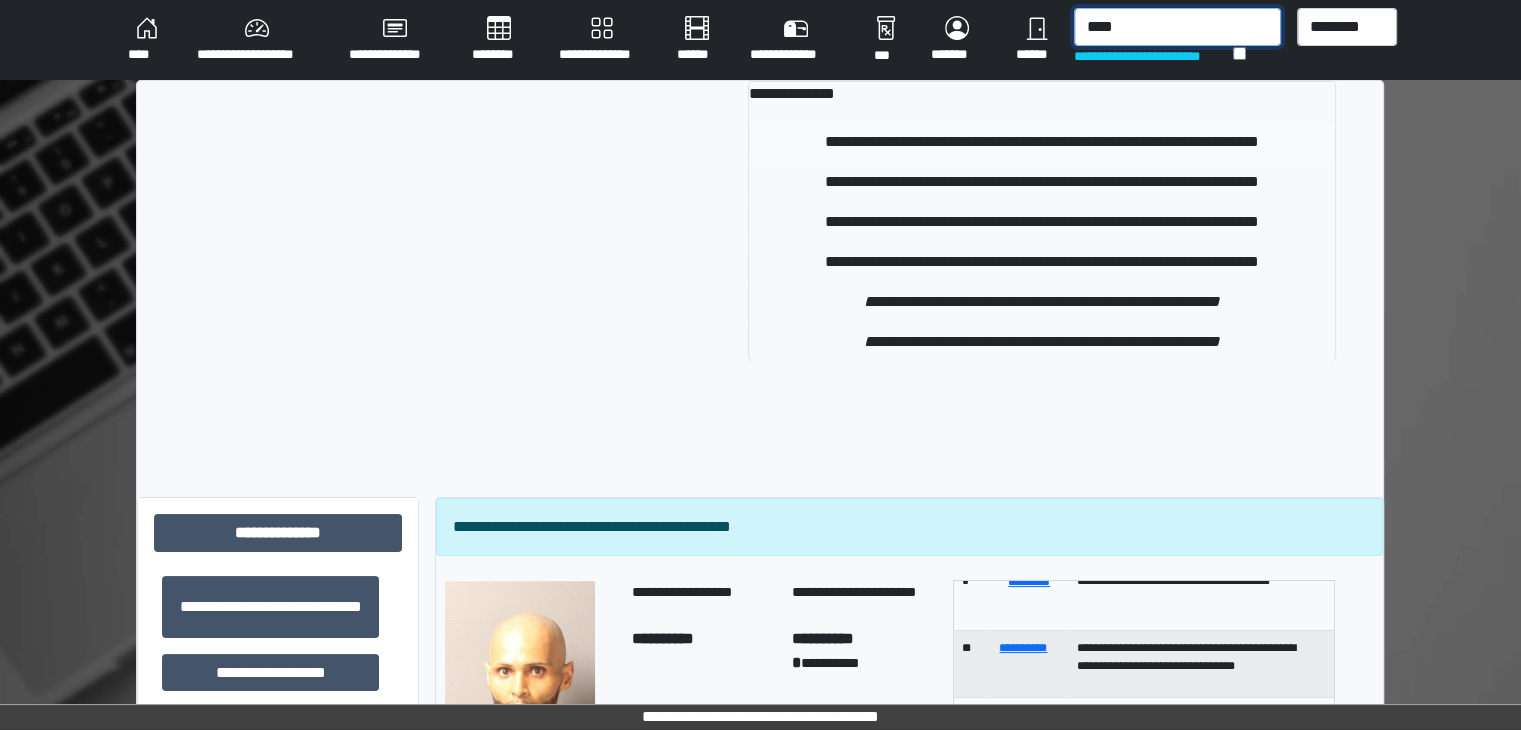 type on "****" 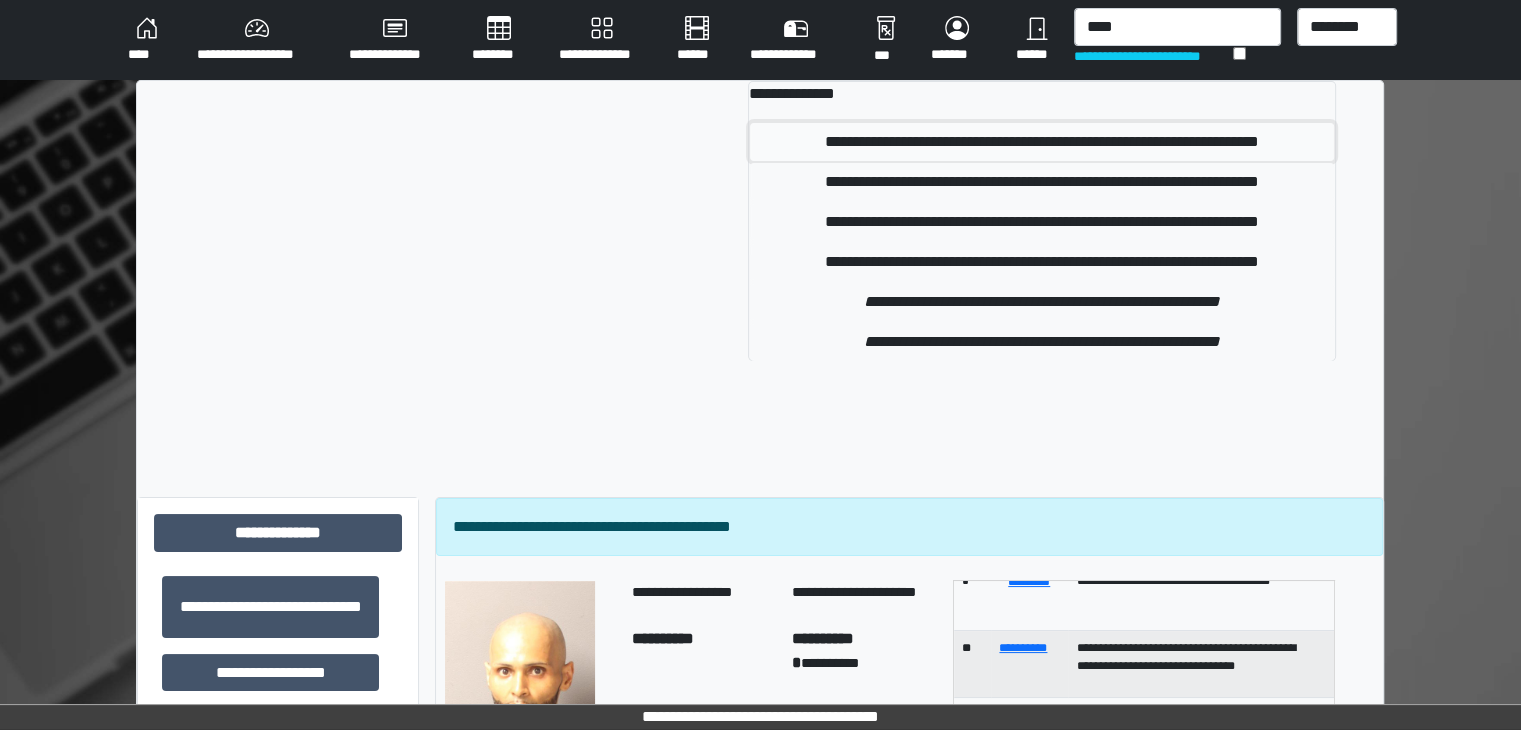 click on "**********" at bounding box center (1041, 142) 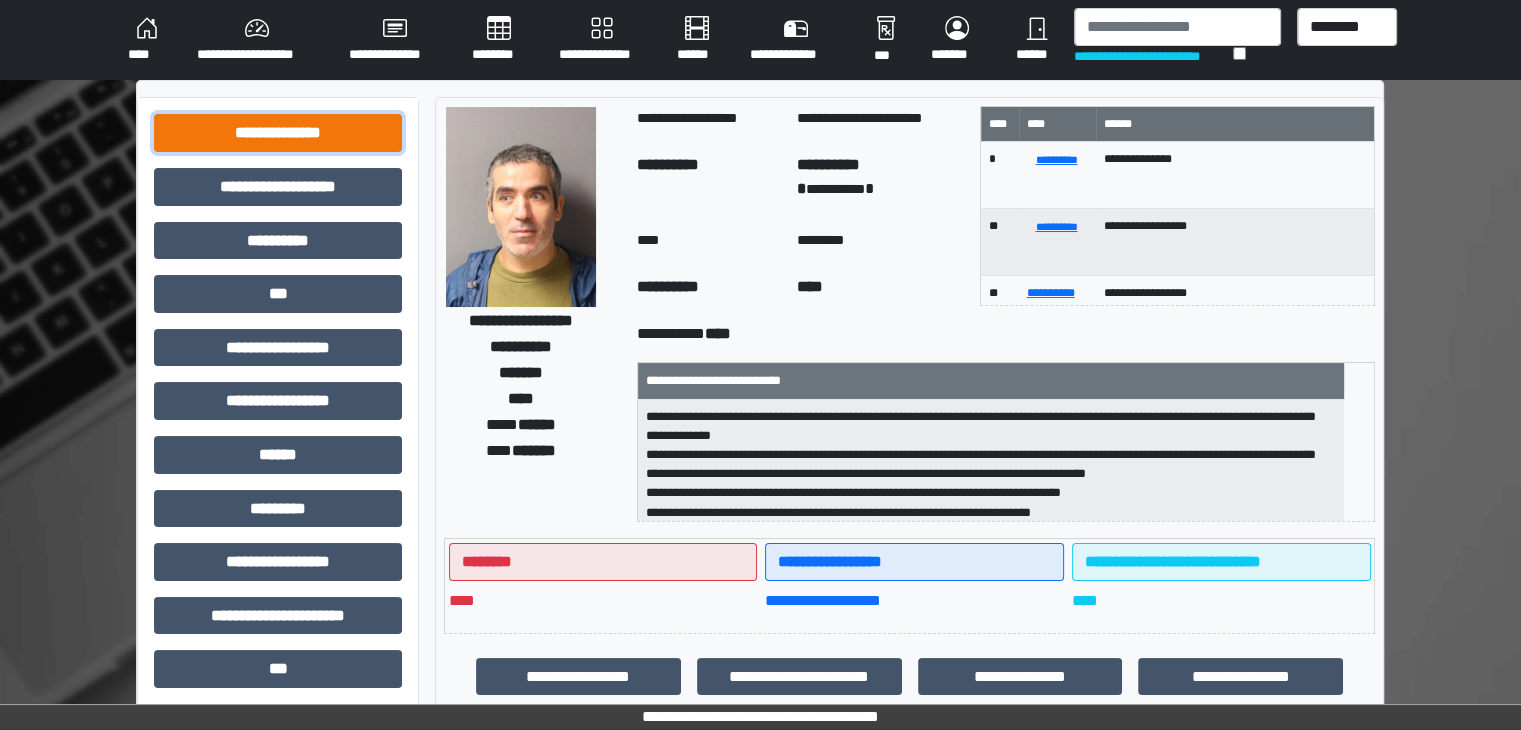 click on "**********" at bounding box center [278, 133] 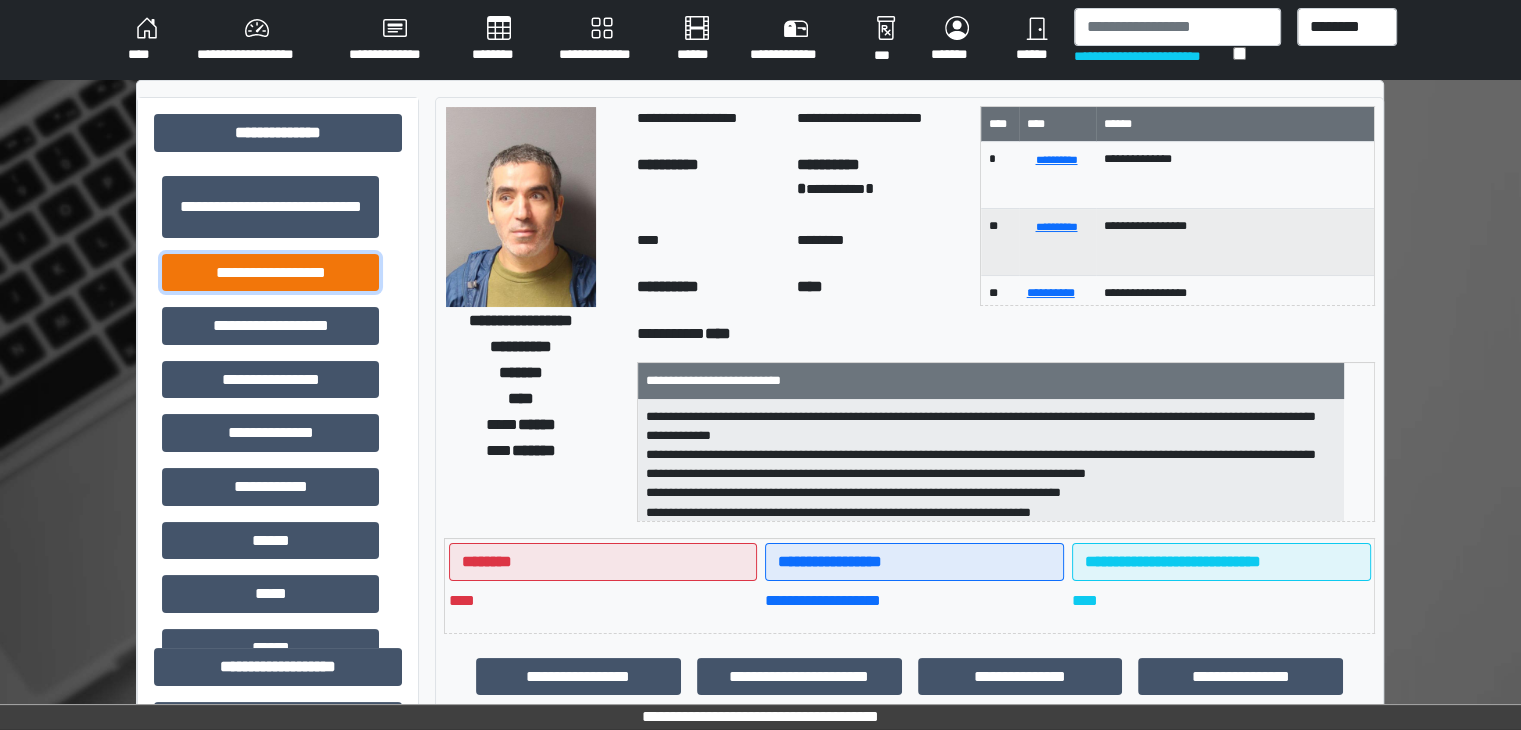 click on "**********" at bounding box center [270, 273] 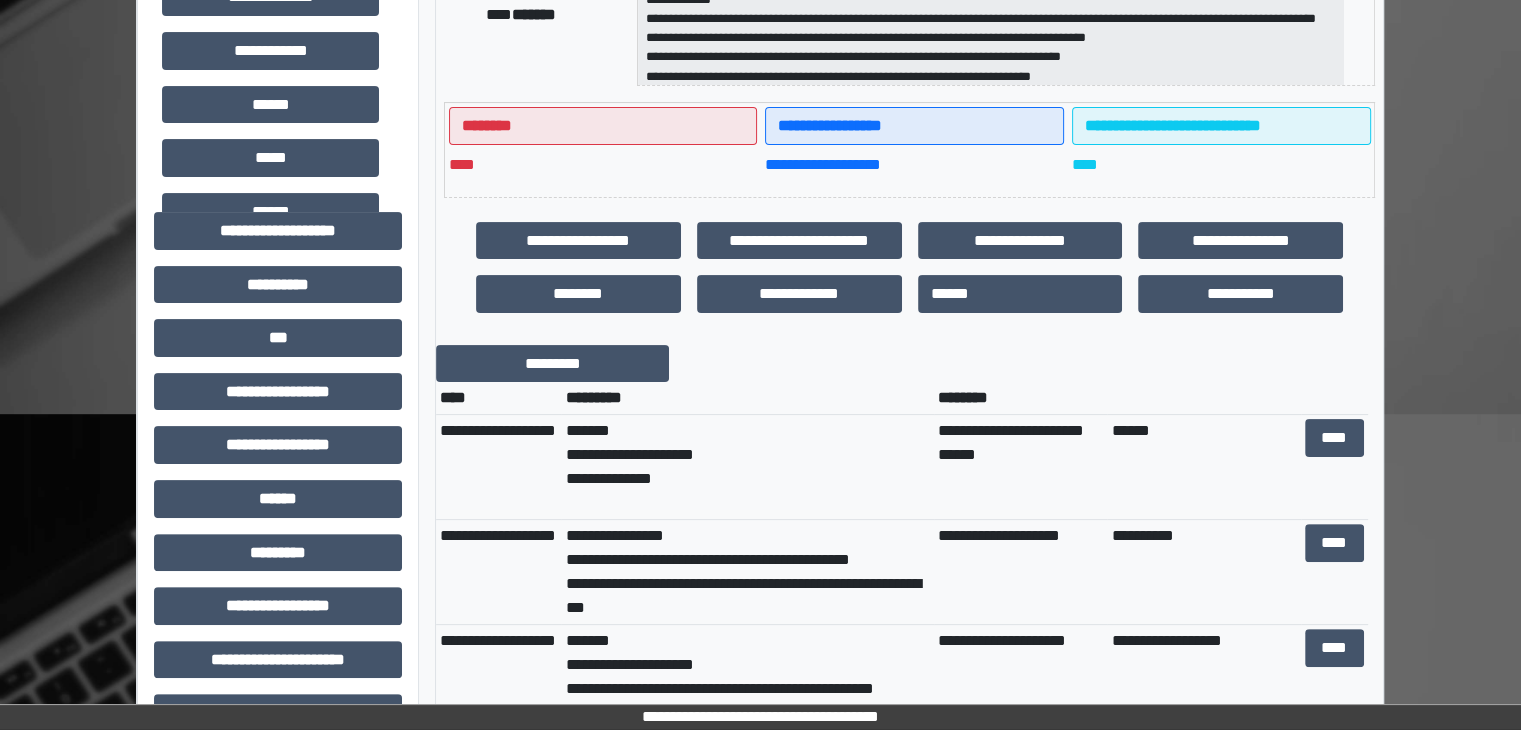 scroll, scrollTop: 500, scrollLeft: 0, axis: vertical 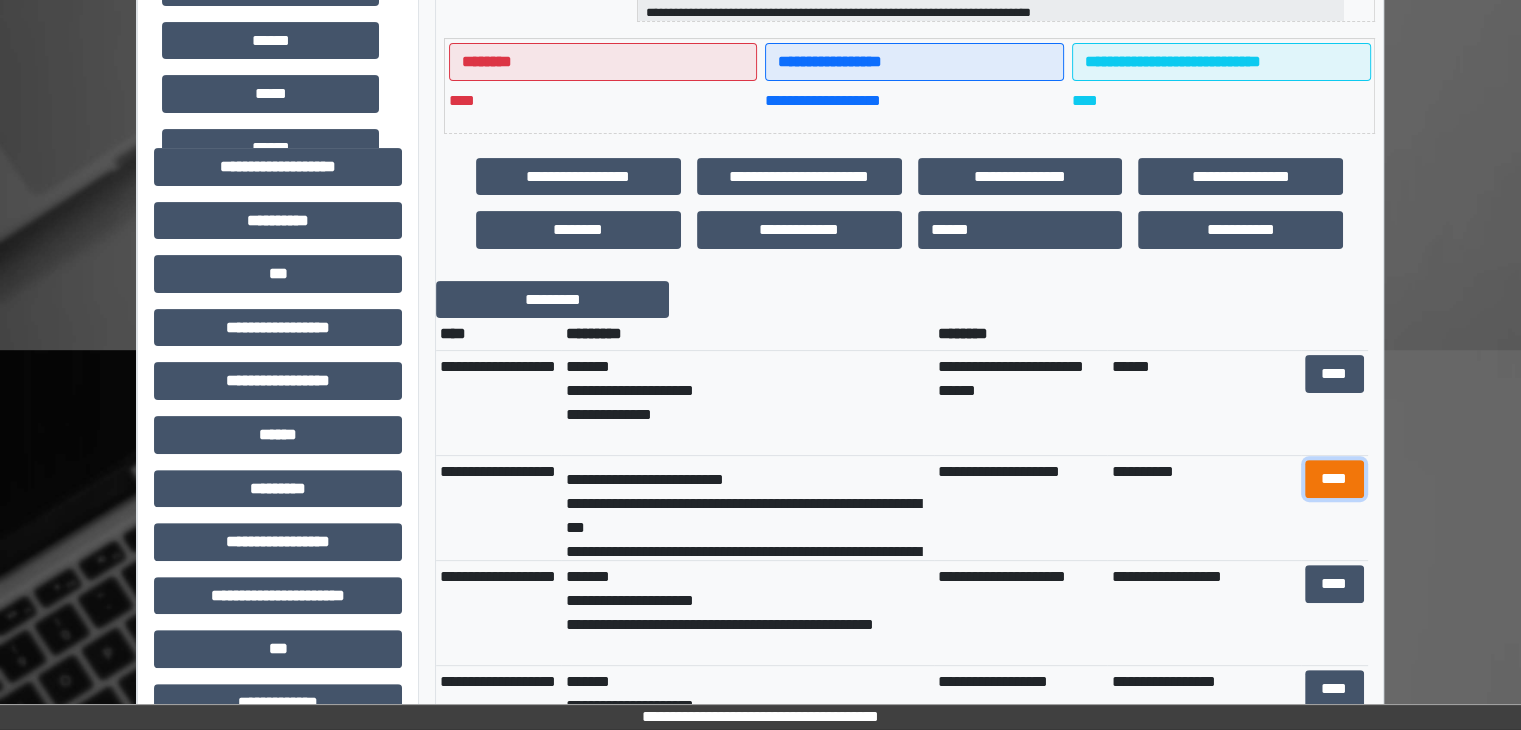 click on "****" at bounding box center (1334, 479) 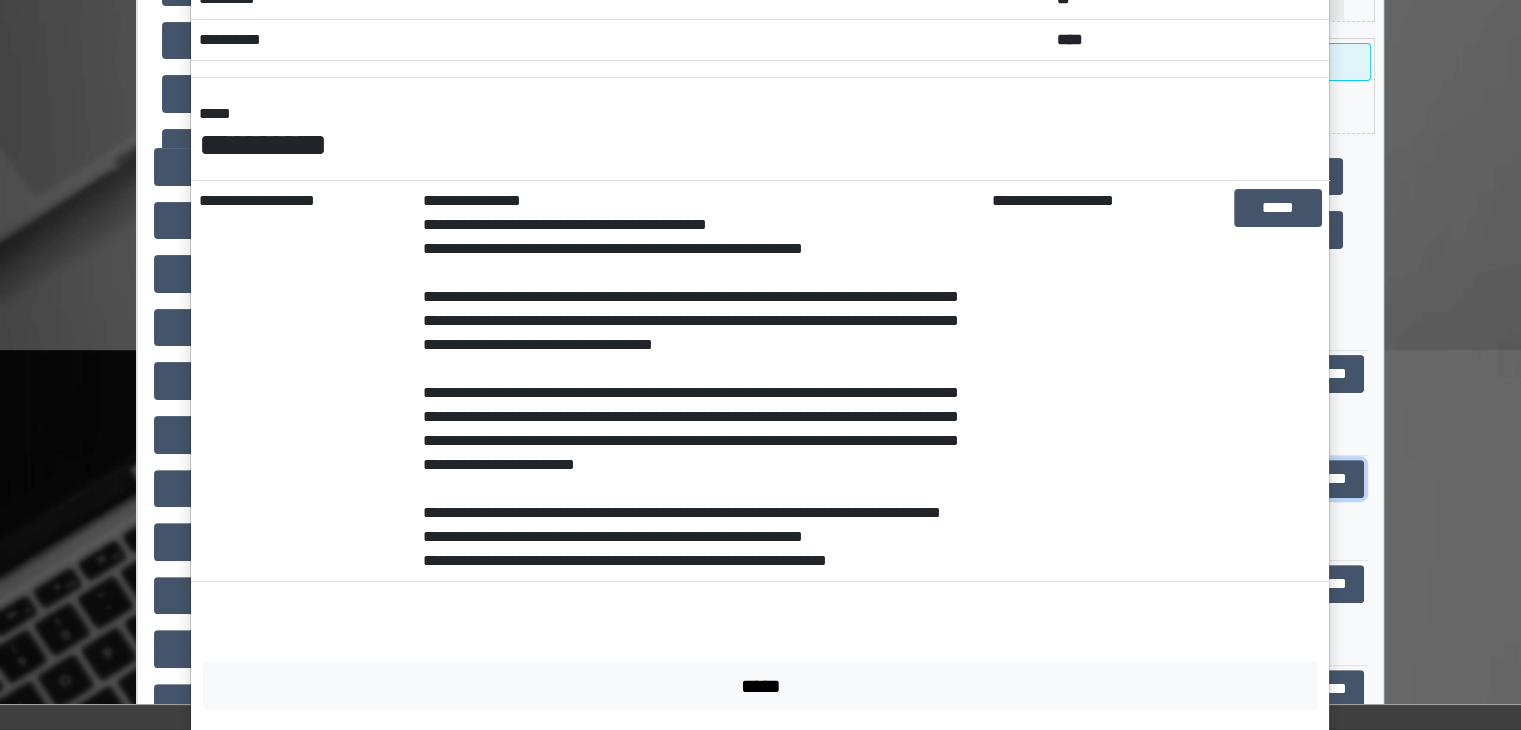 scroll, scrollTop: 248, scrollLeft: 0, axis: vertical 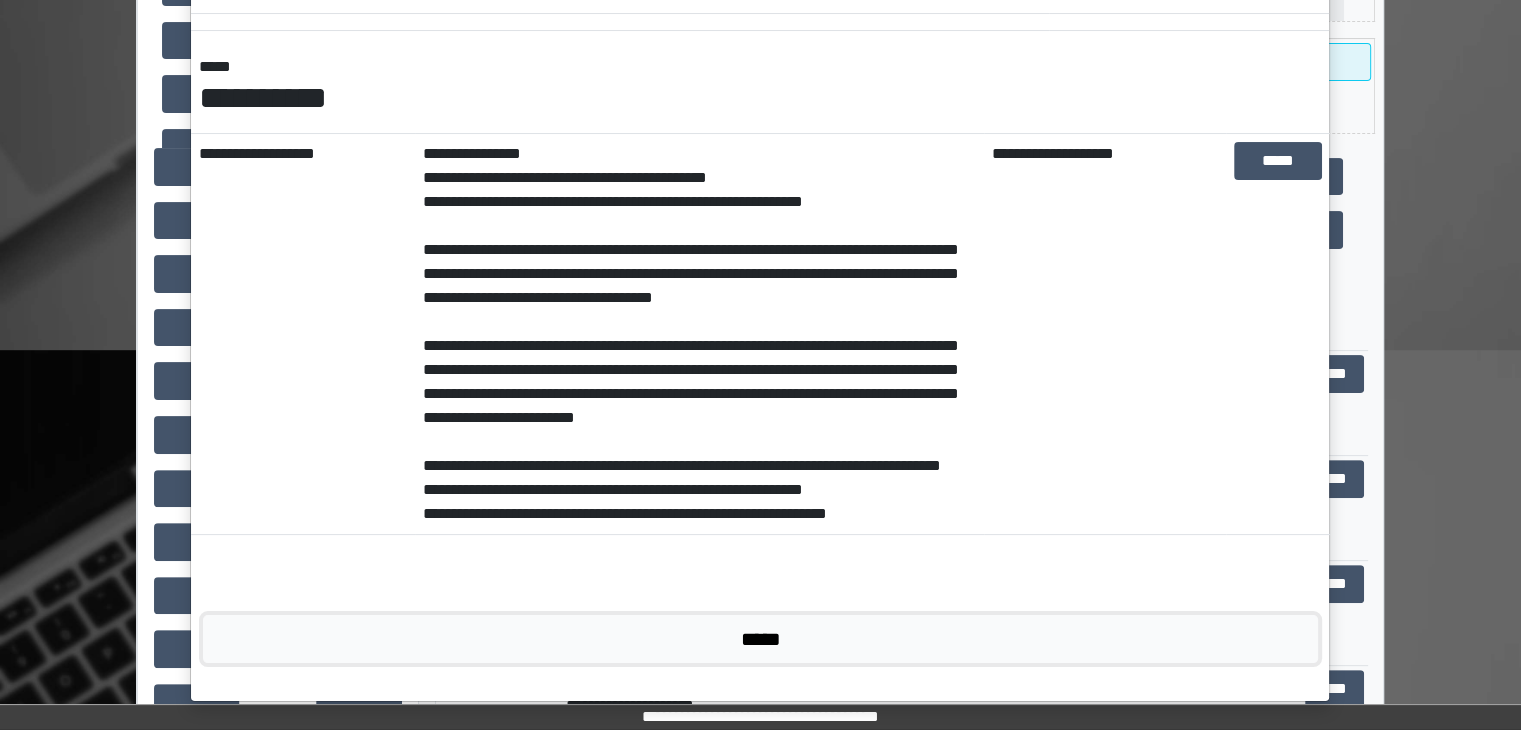 click on "*****" at bounding box center [760, 639] 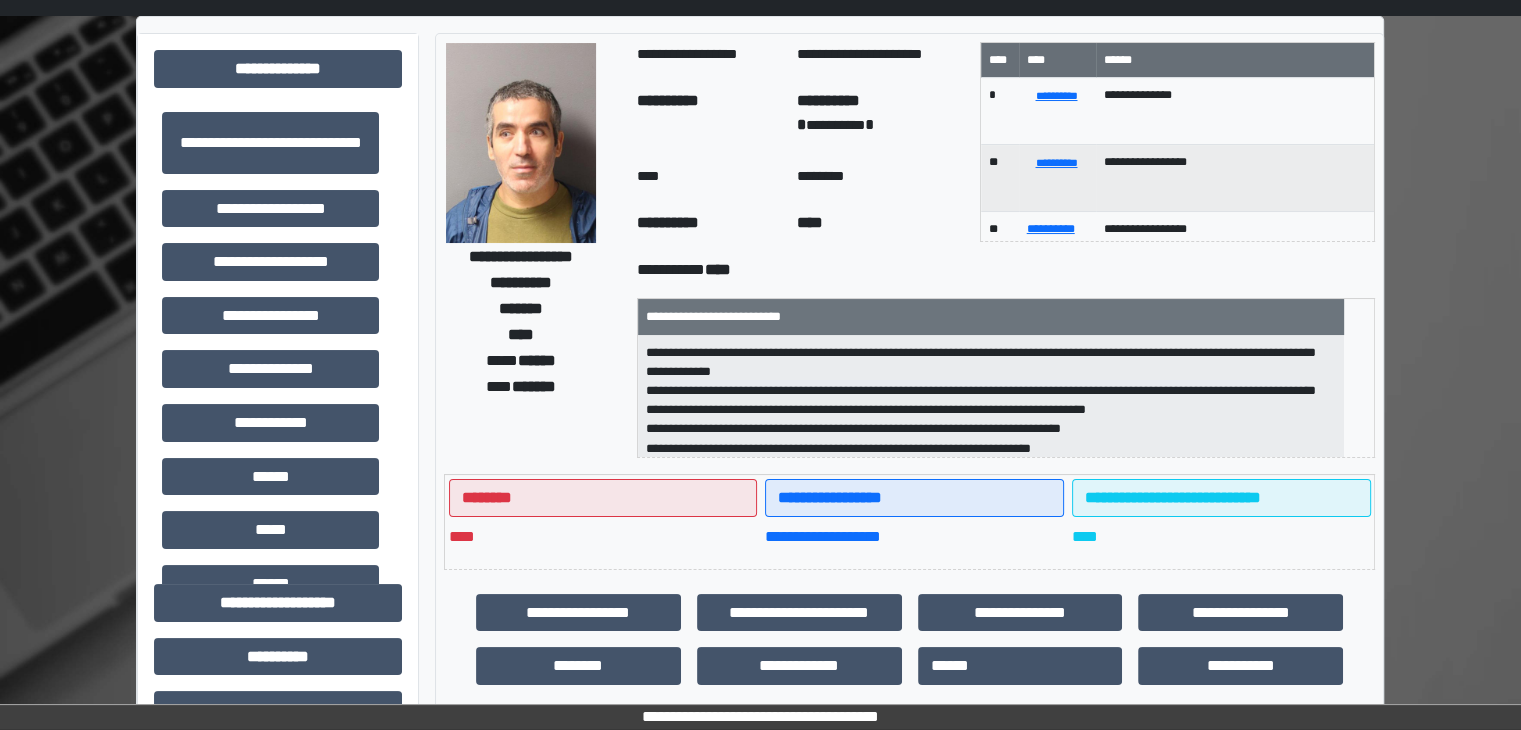 scroll, scrollTop: 0, scrollLeft: 0, axis: both 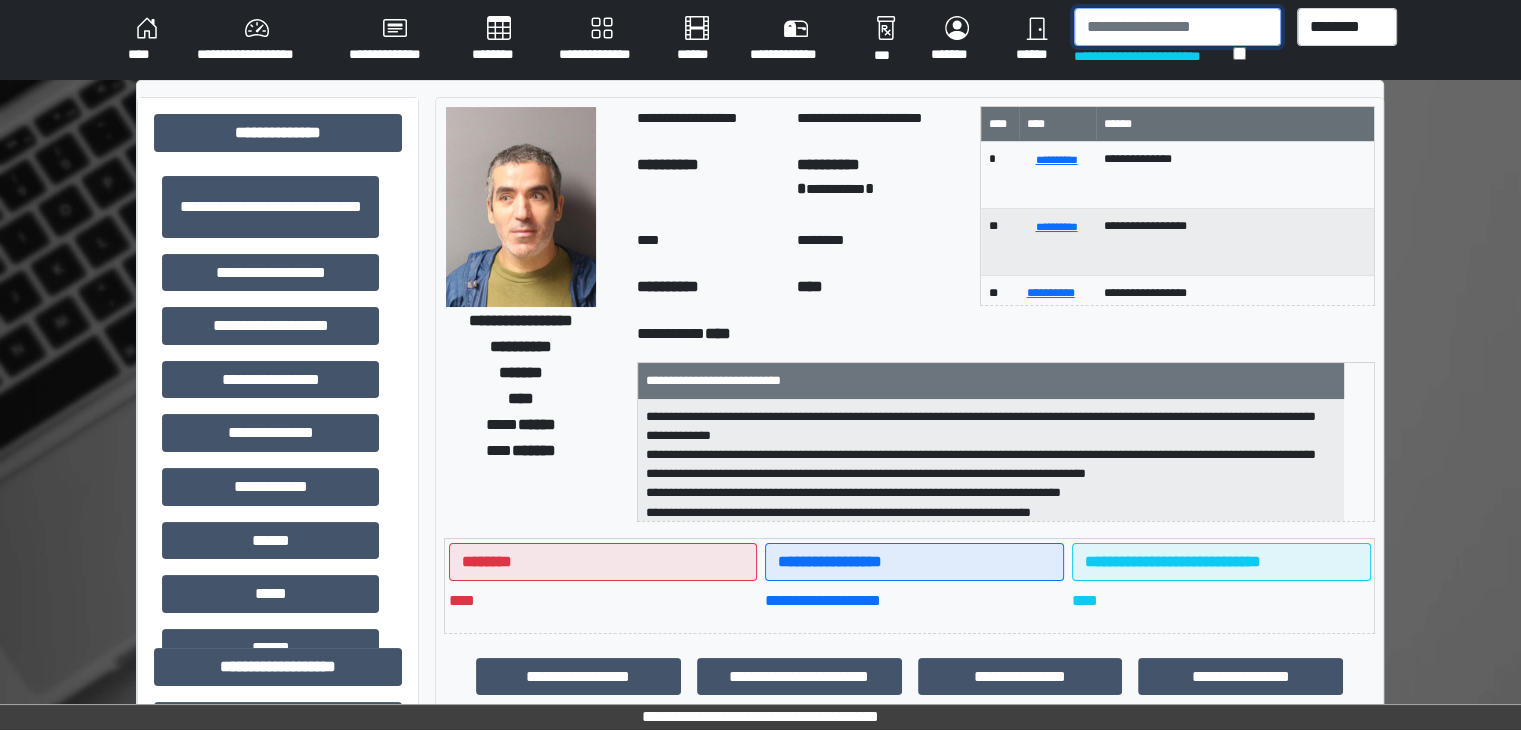 drag, startPoint x: 1133, startPoint y: 15, endPoint x: 1148, endPoint y: 20, distance: 15.811388 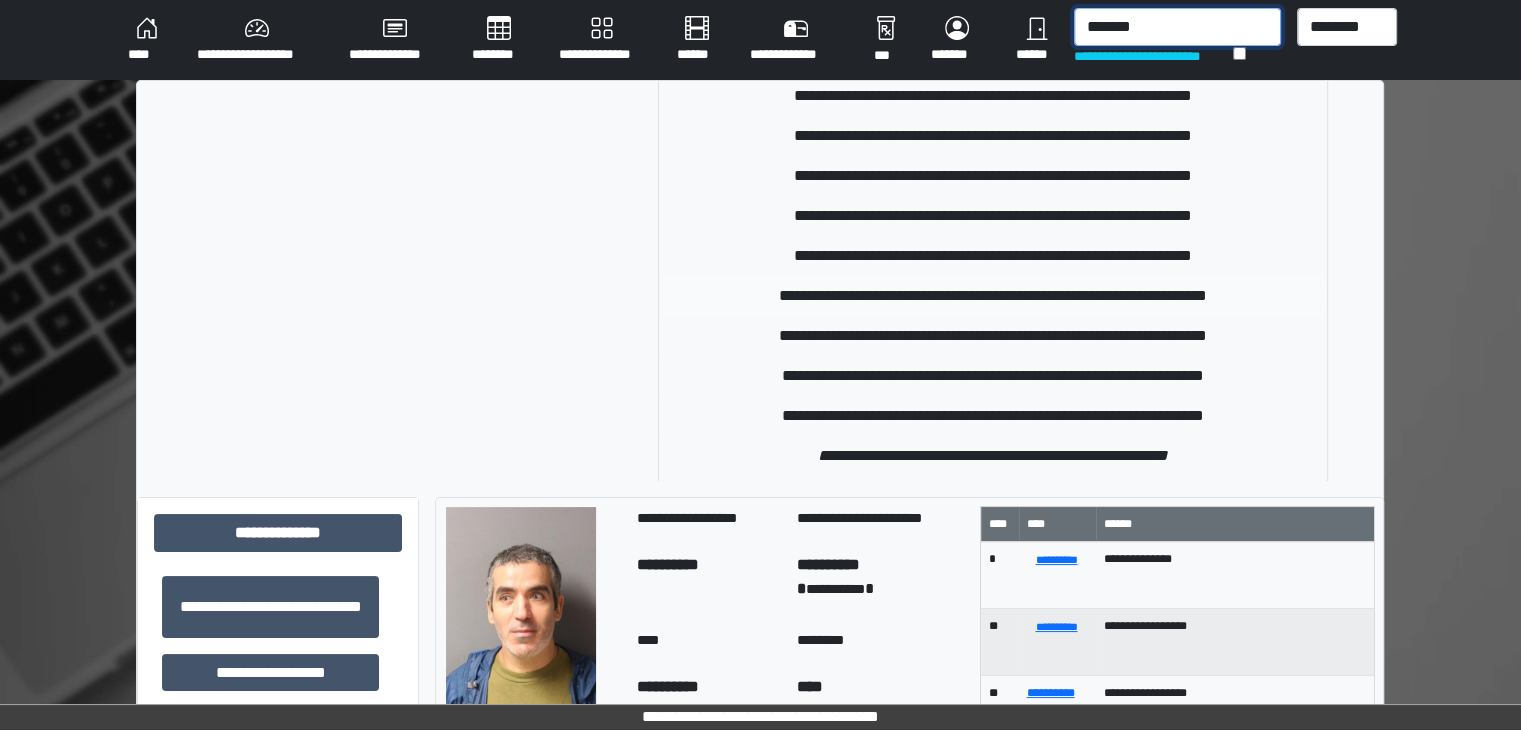 scroll, scrollTop: 200, scrollLeft: 0, axis: vertical 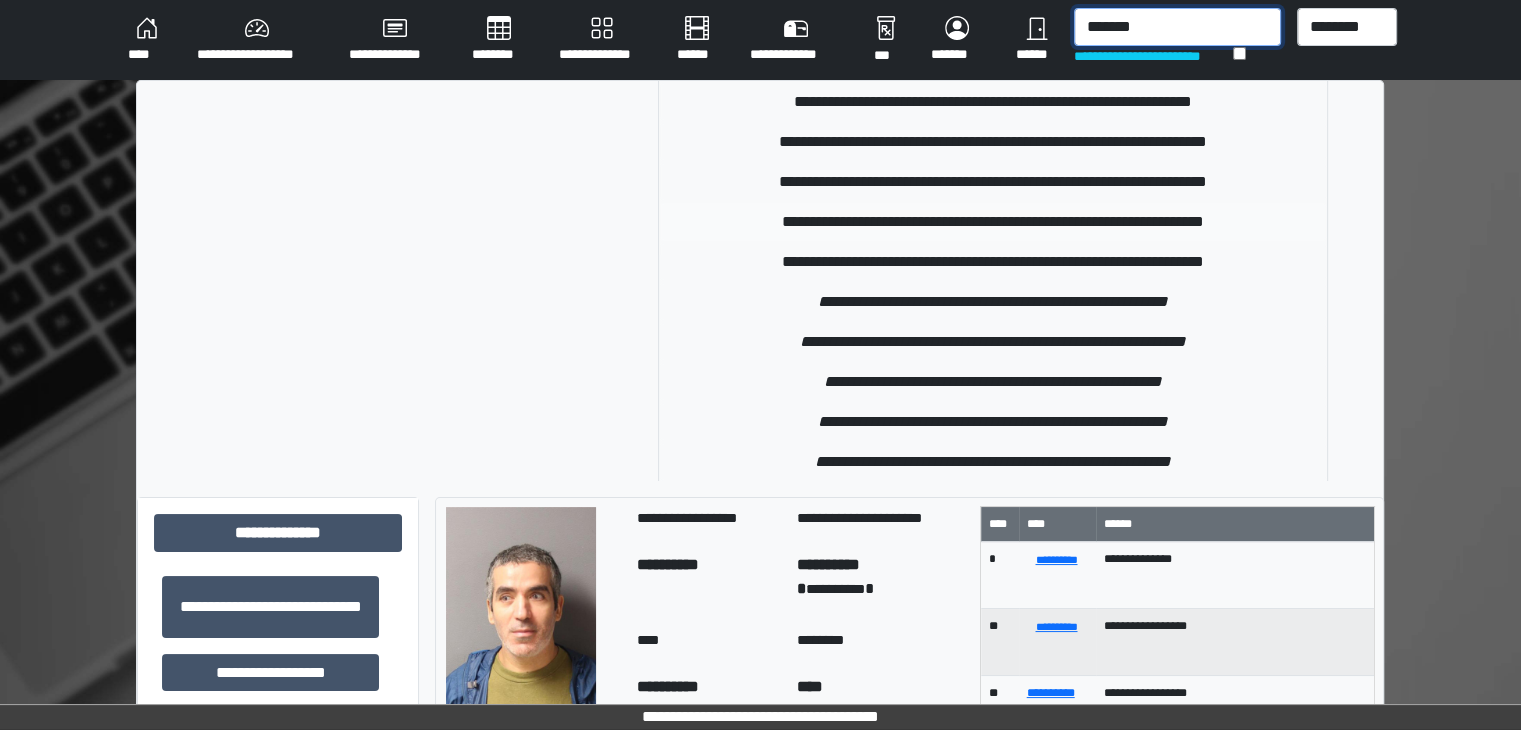 type on "*******" 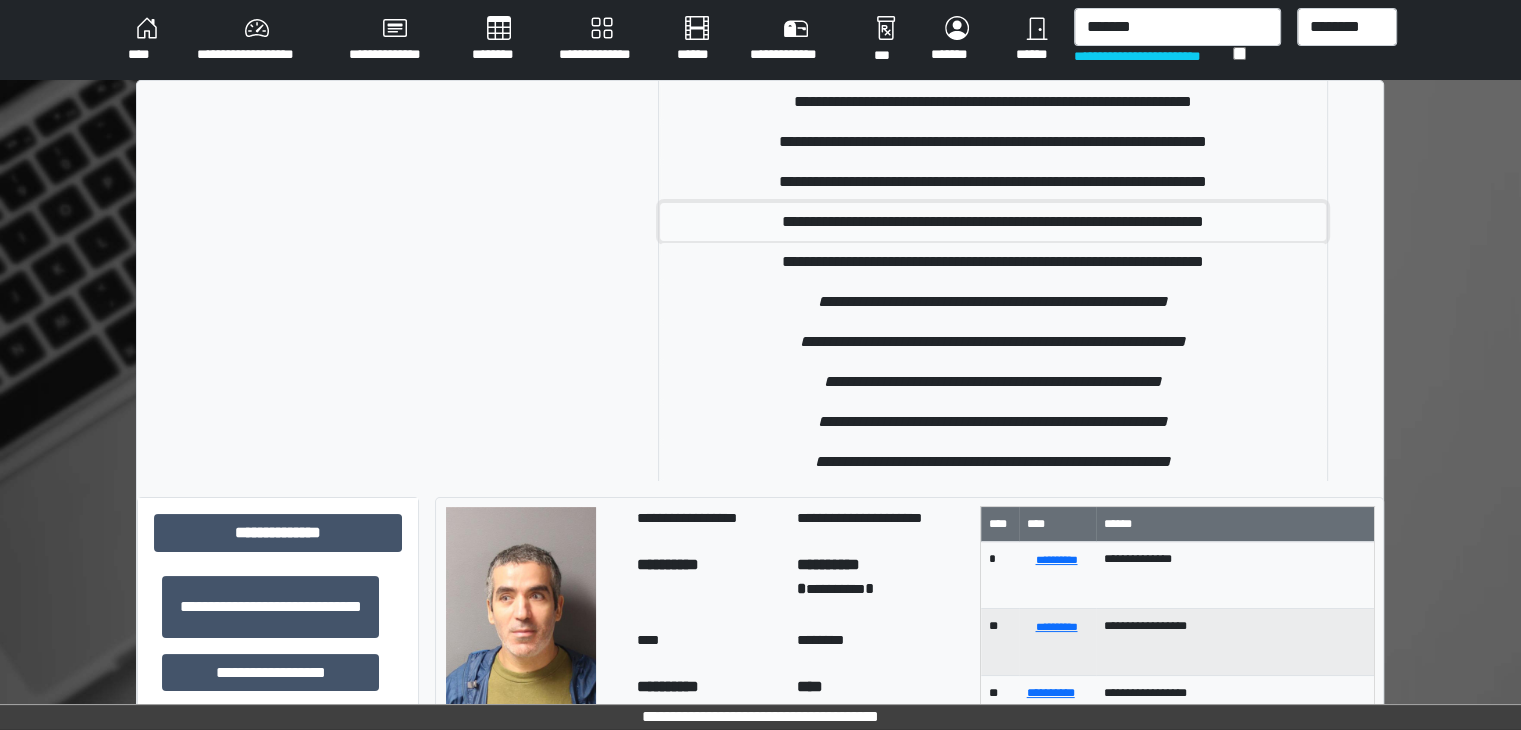click on "**********" at bounding box center [993, 222] 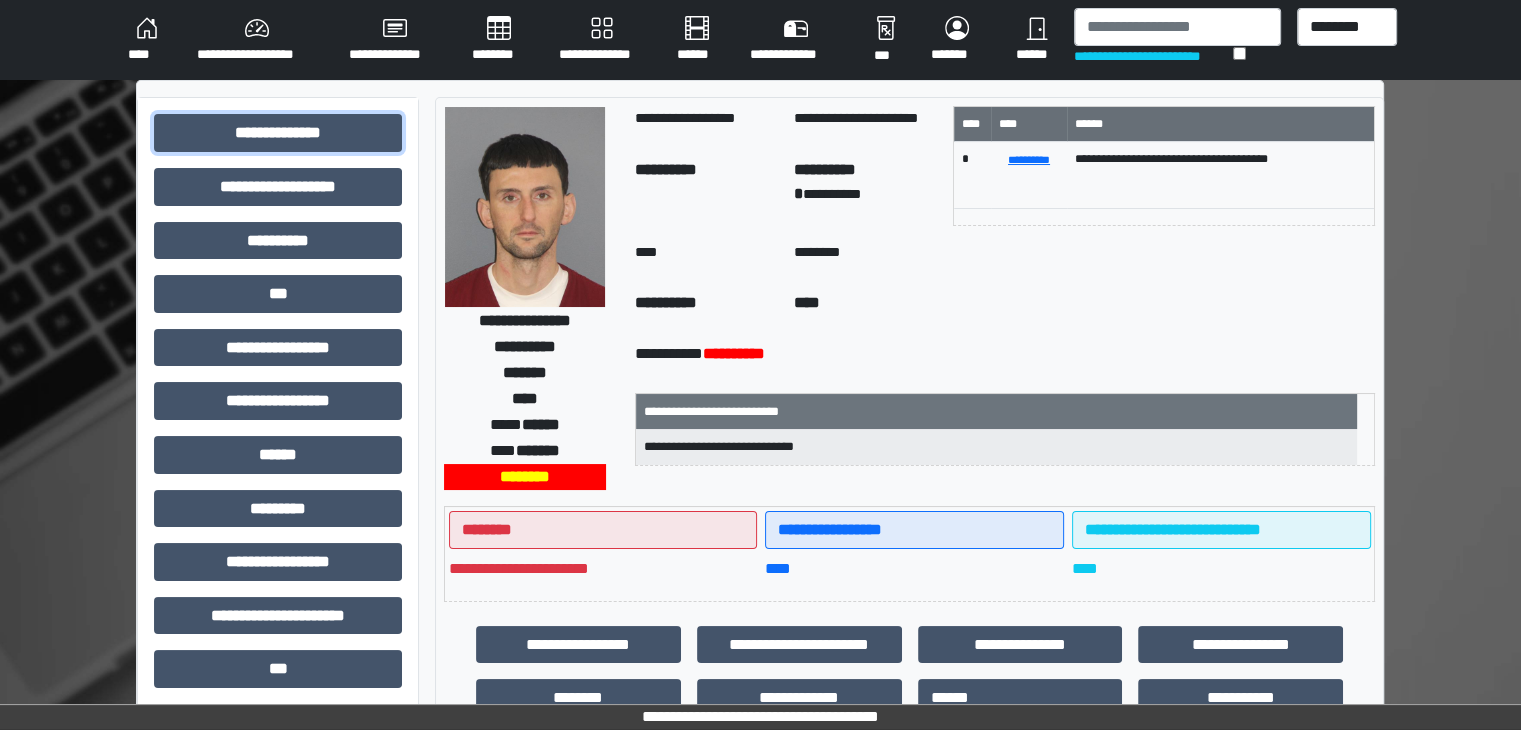 drag, startPoint x: 253, startPoint y: 128, endPoint x: 298, endPoint y: 171, distance: 62.241467 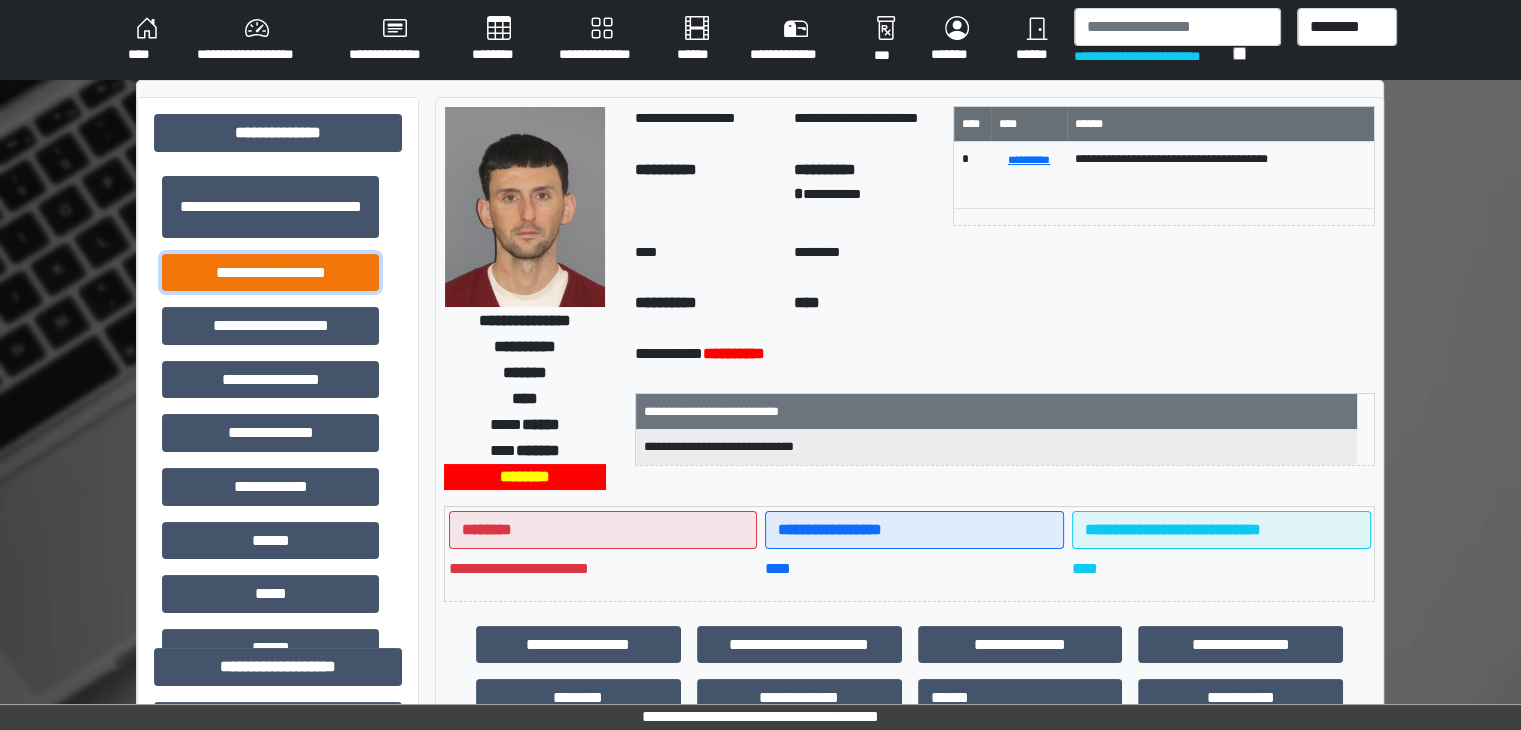 click on "**********" at bounding box center [270, 273] 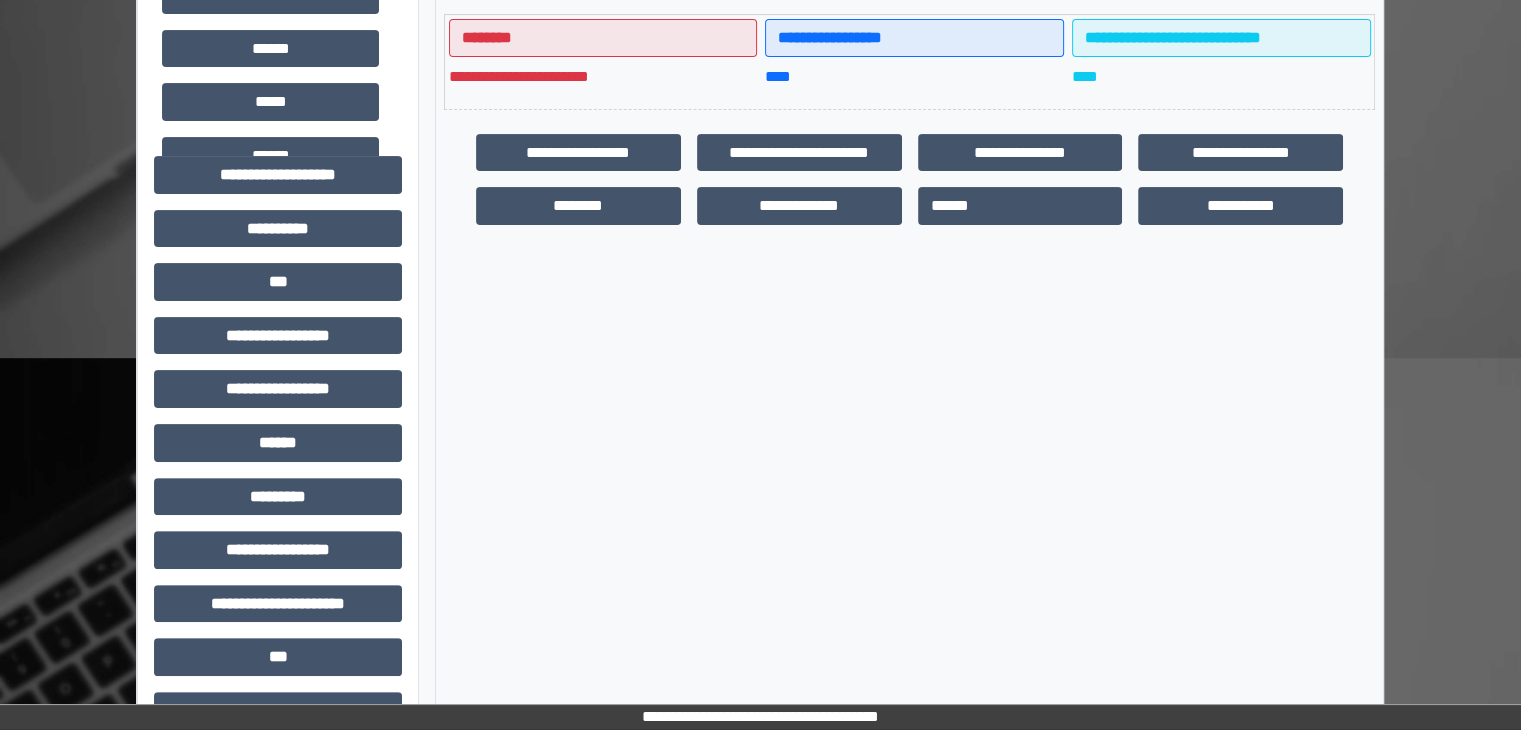 scroll, scrollTop: 500, scrollLeft: 0, axis: vertical 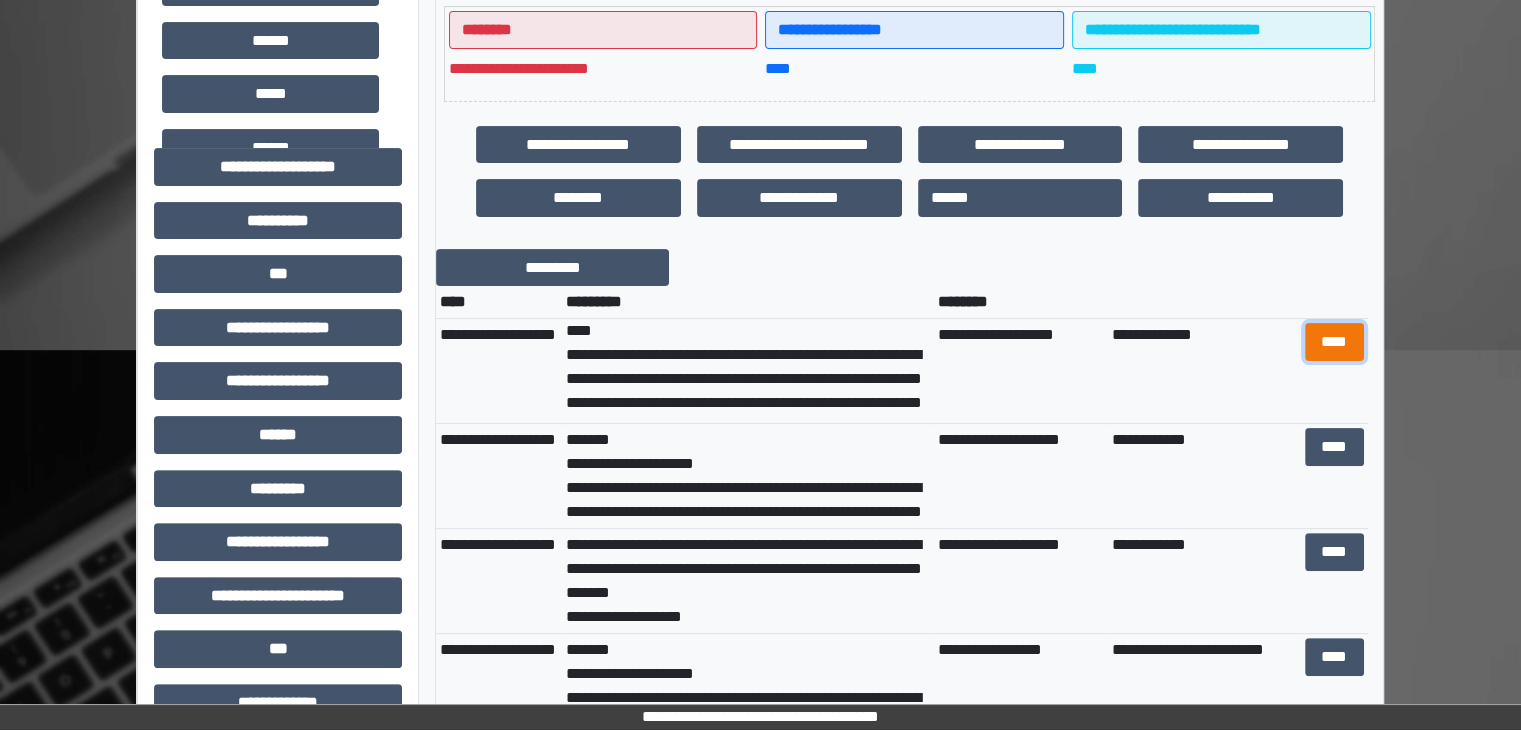 click on "****" at bounding box center [1334, 342] 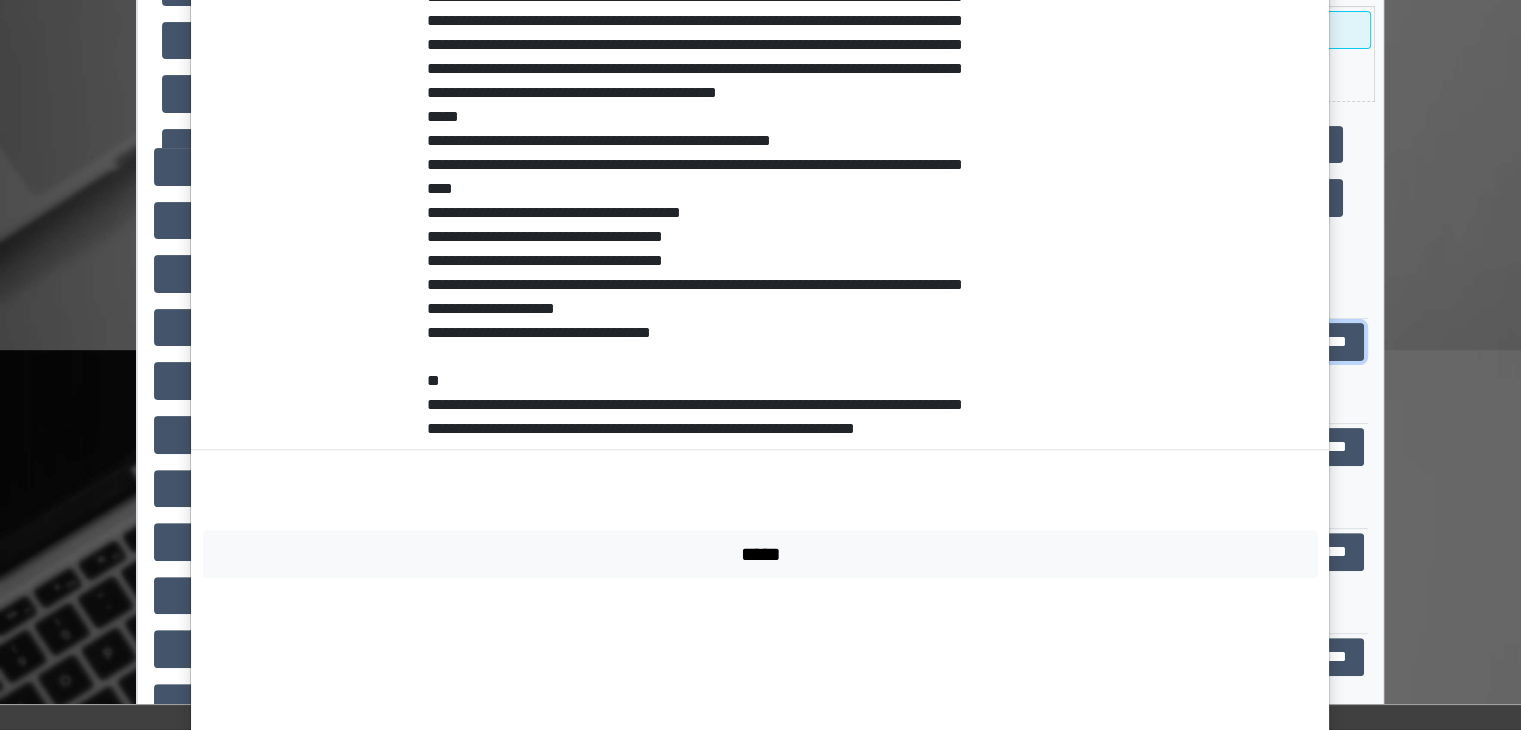 scroll, scrollTop: 1328, scrollLeft: 0, axis: vertical 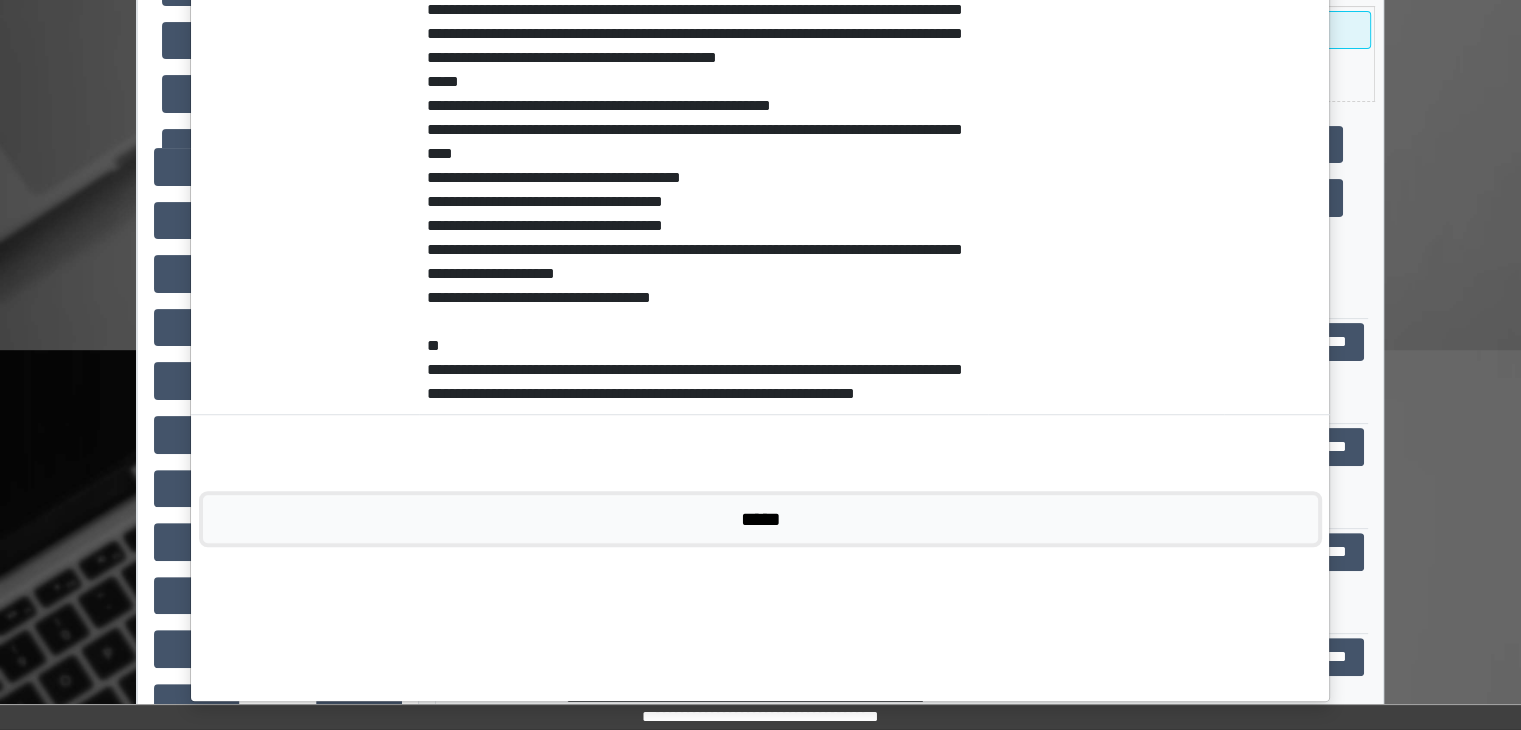 click on "*****" at bounding box center (760, 519) 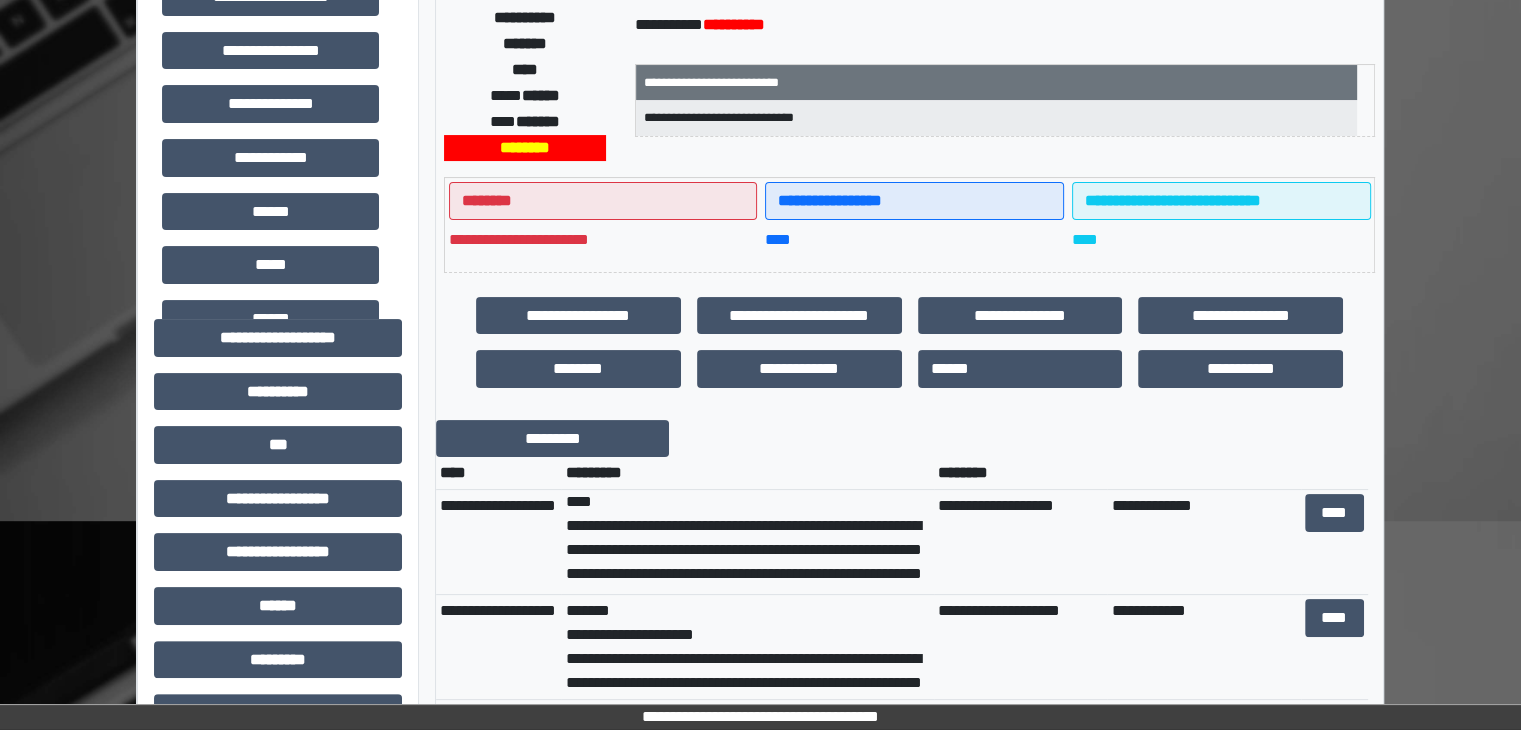 scroll, scrollTop: 0, scrollLeft: 0, axis: both 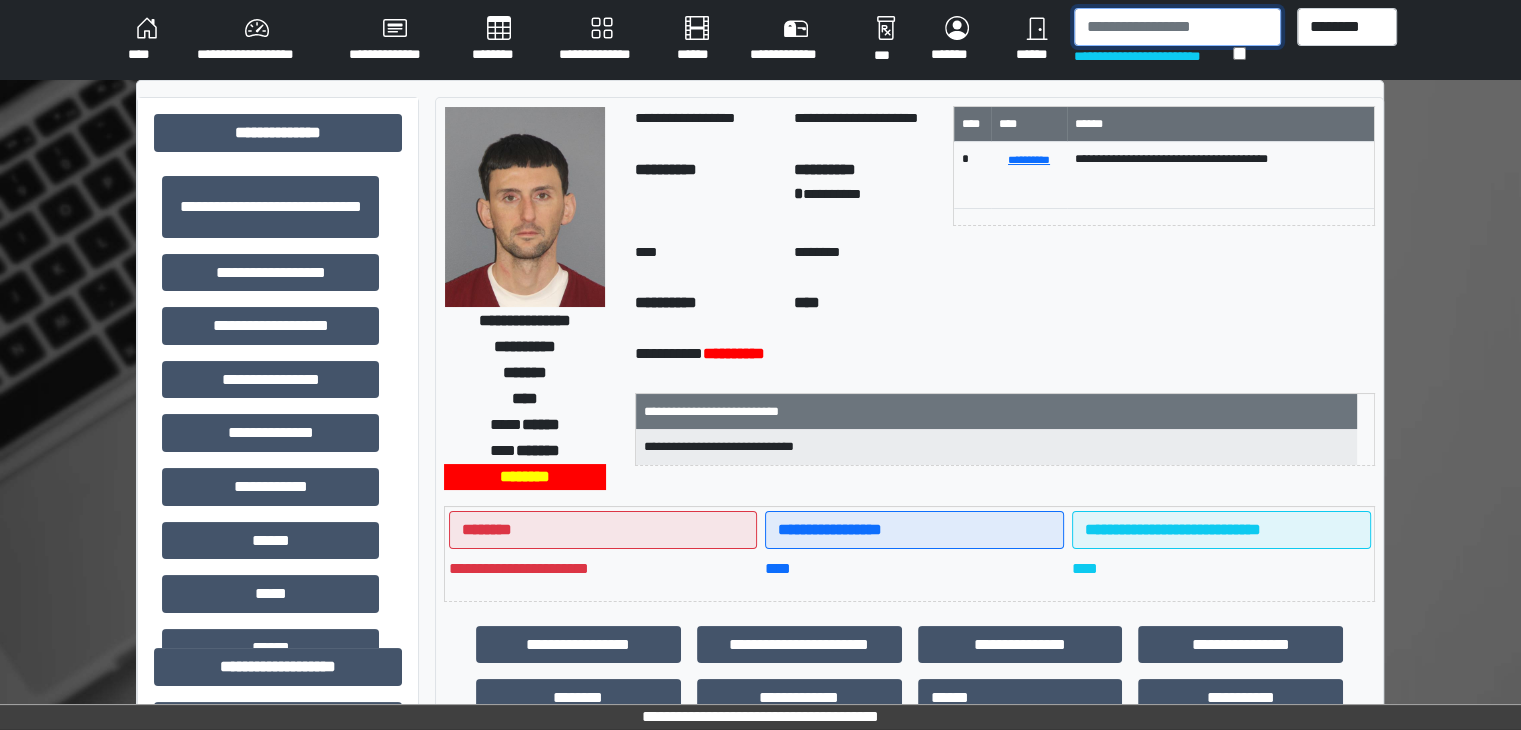 click at bounding box center [1177, 27] 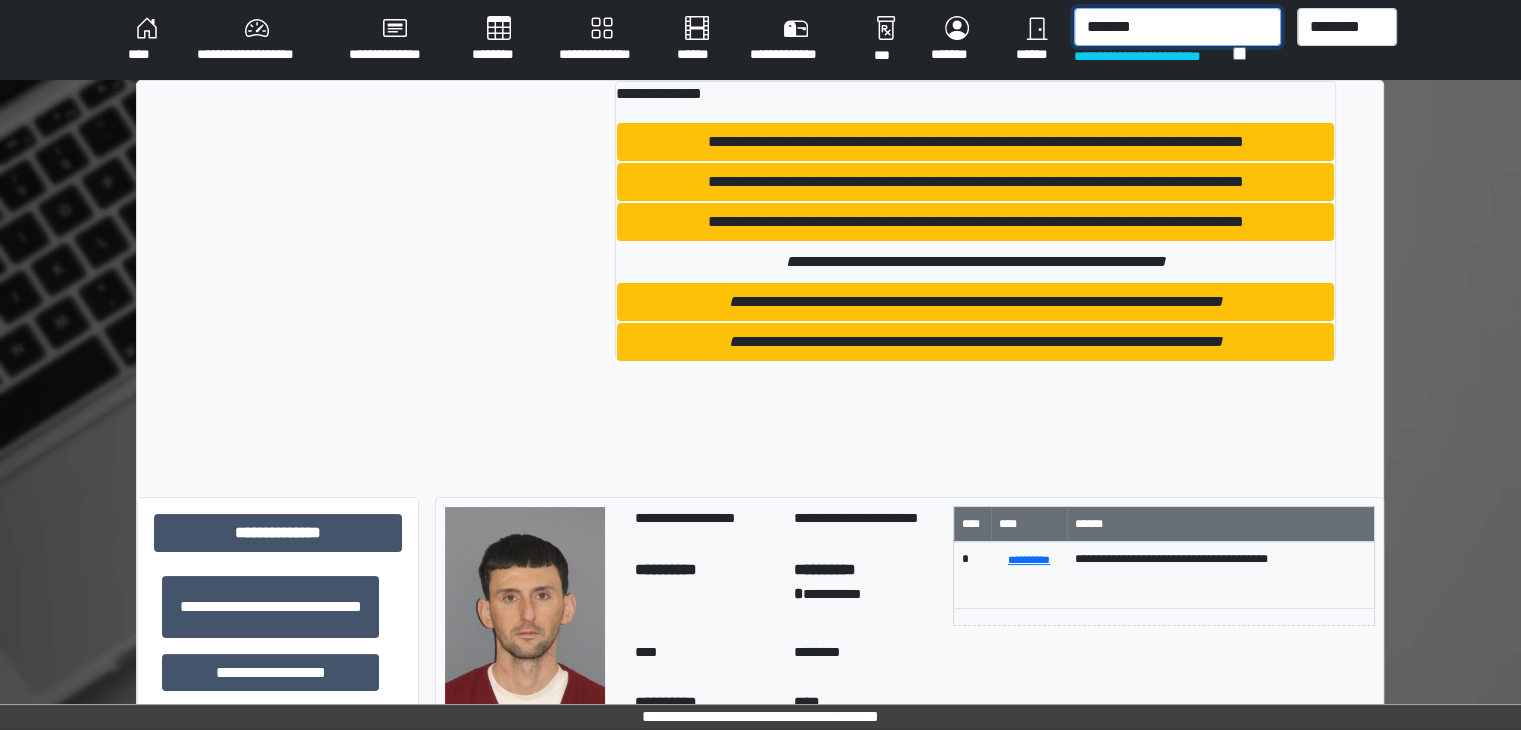 type on "*******" 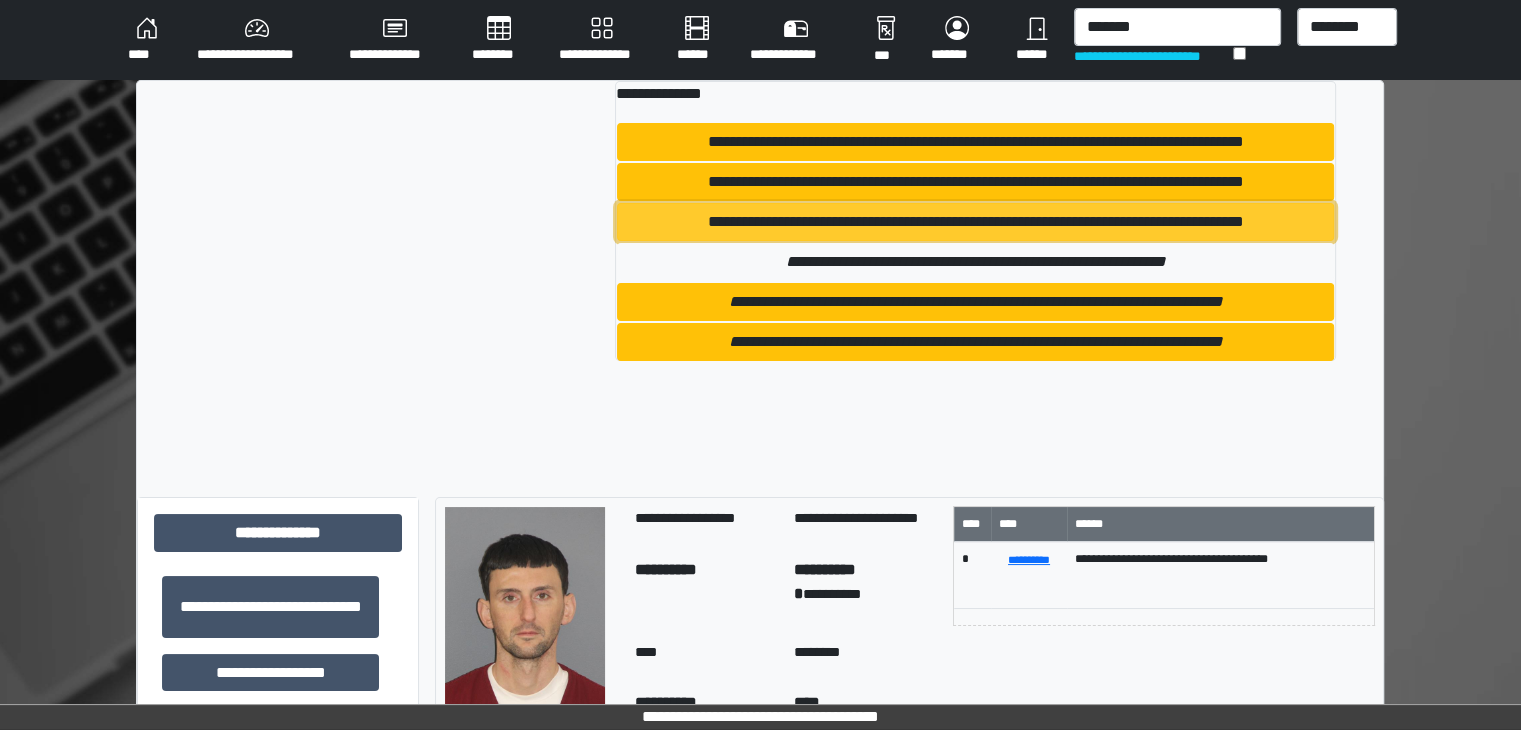 click on "**********" at bounding box center [975, 222] 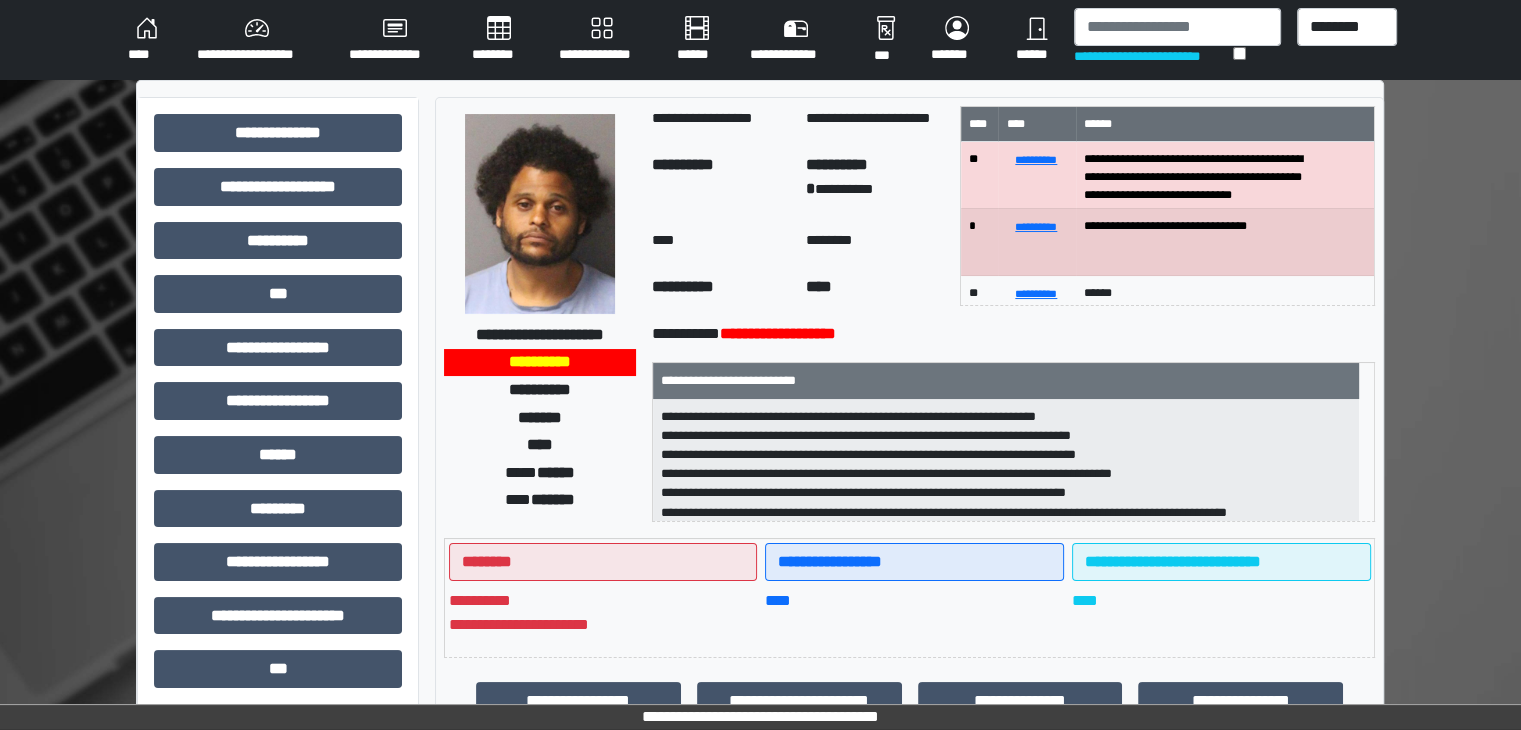 scroll, scrollTop: 1, scrollLeft: 0, axis: vertical 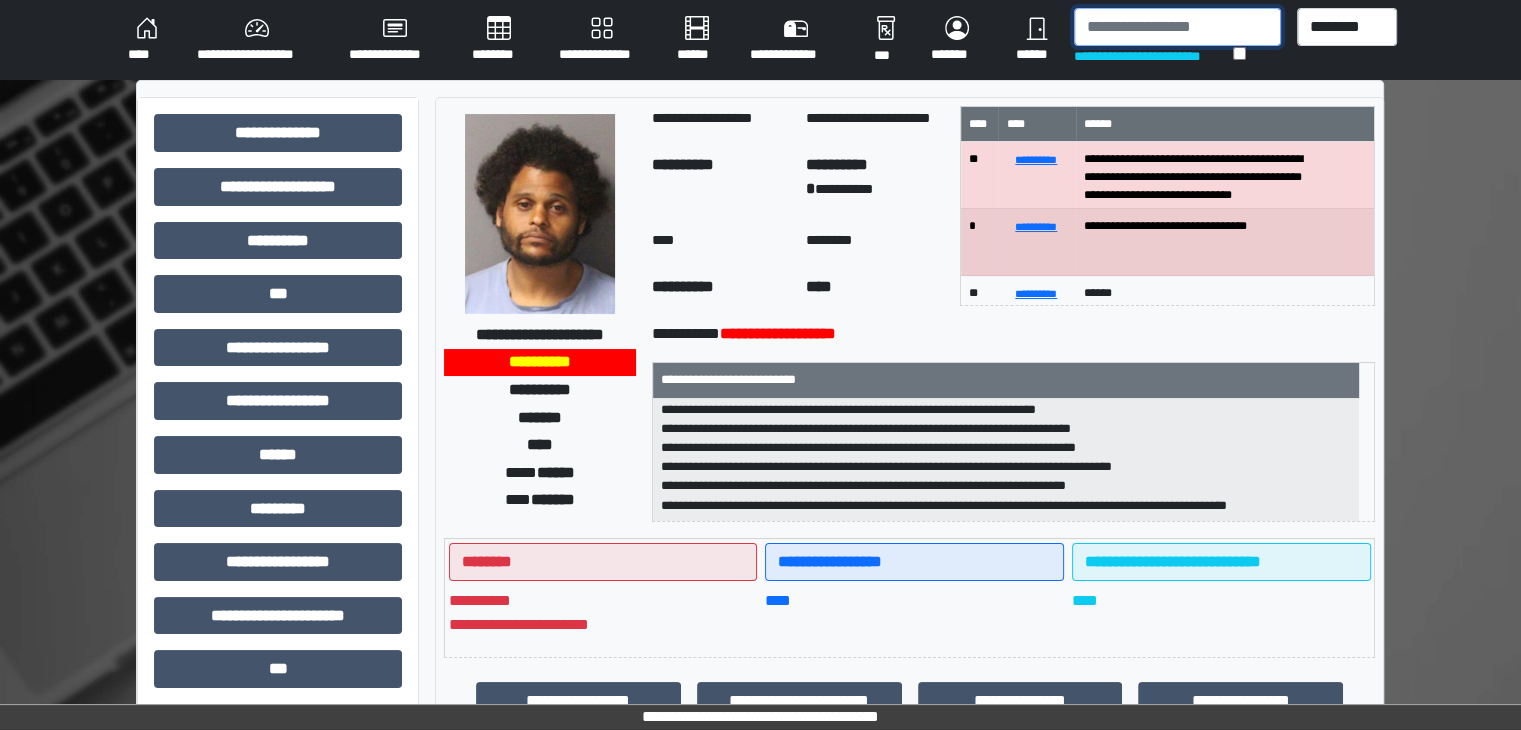 click at bounding box center (1177, 27) 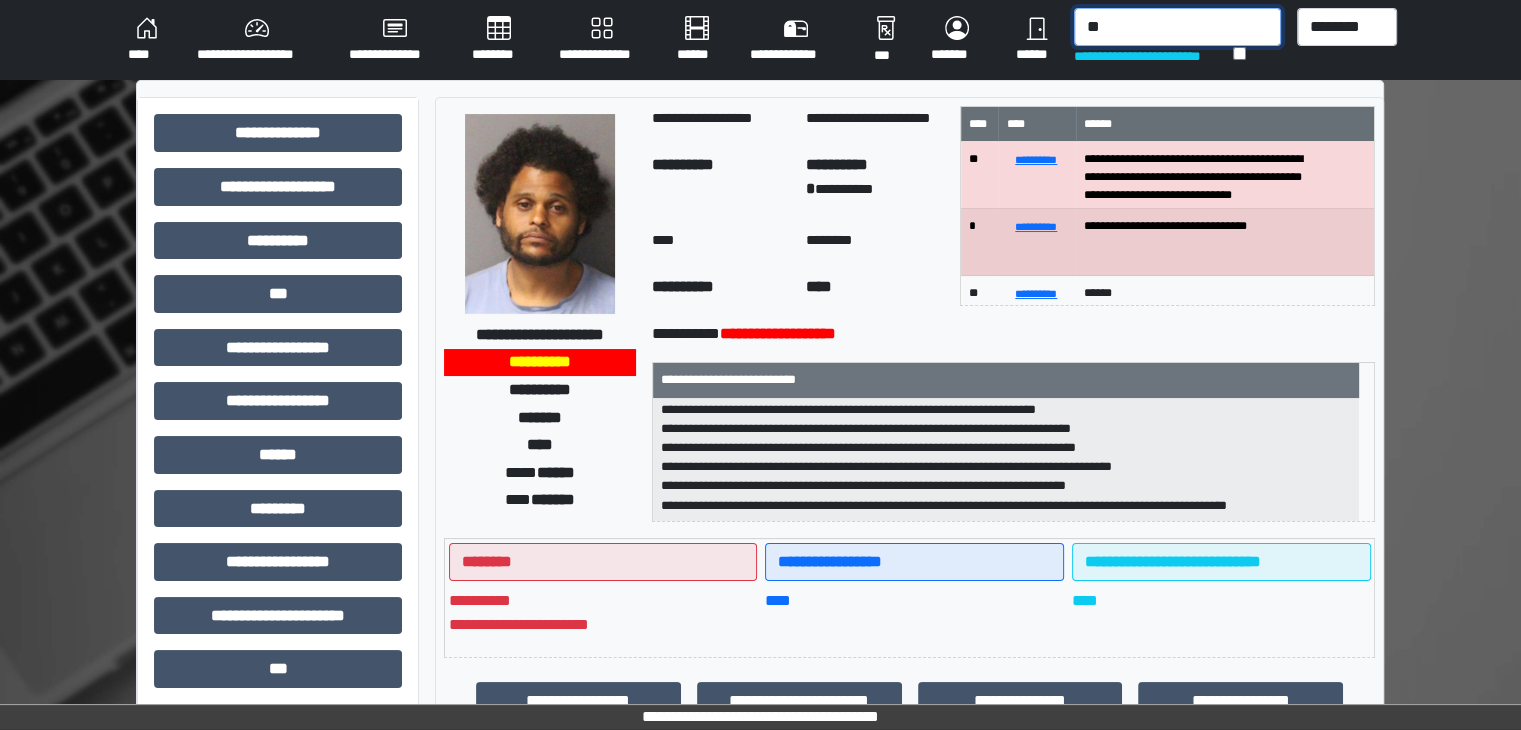 type on "*" 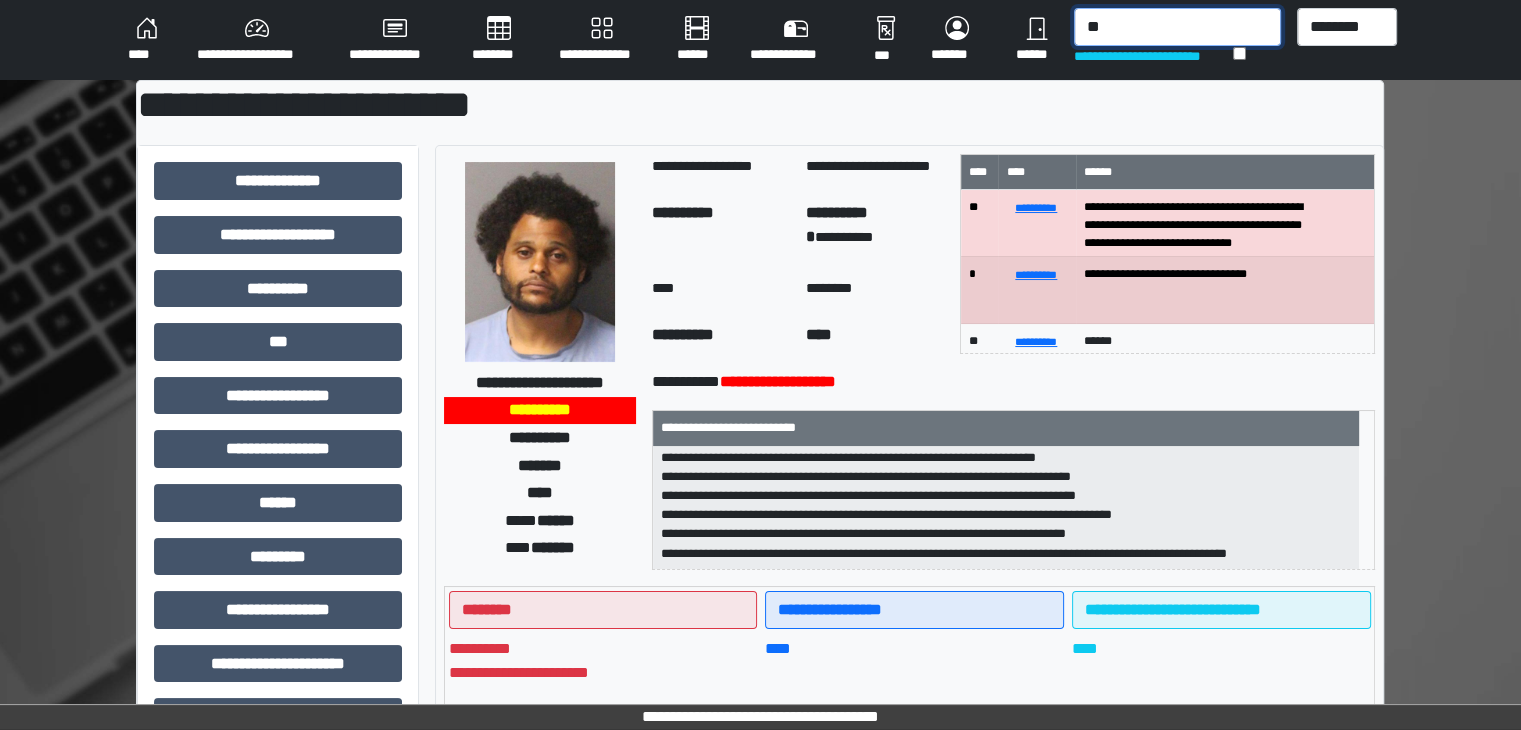 type on "*" 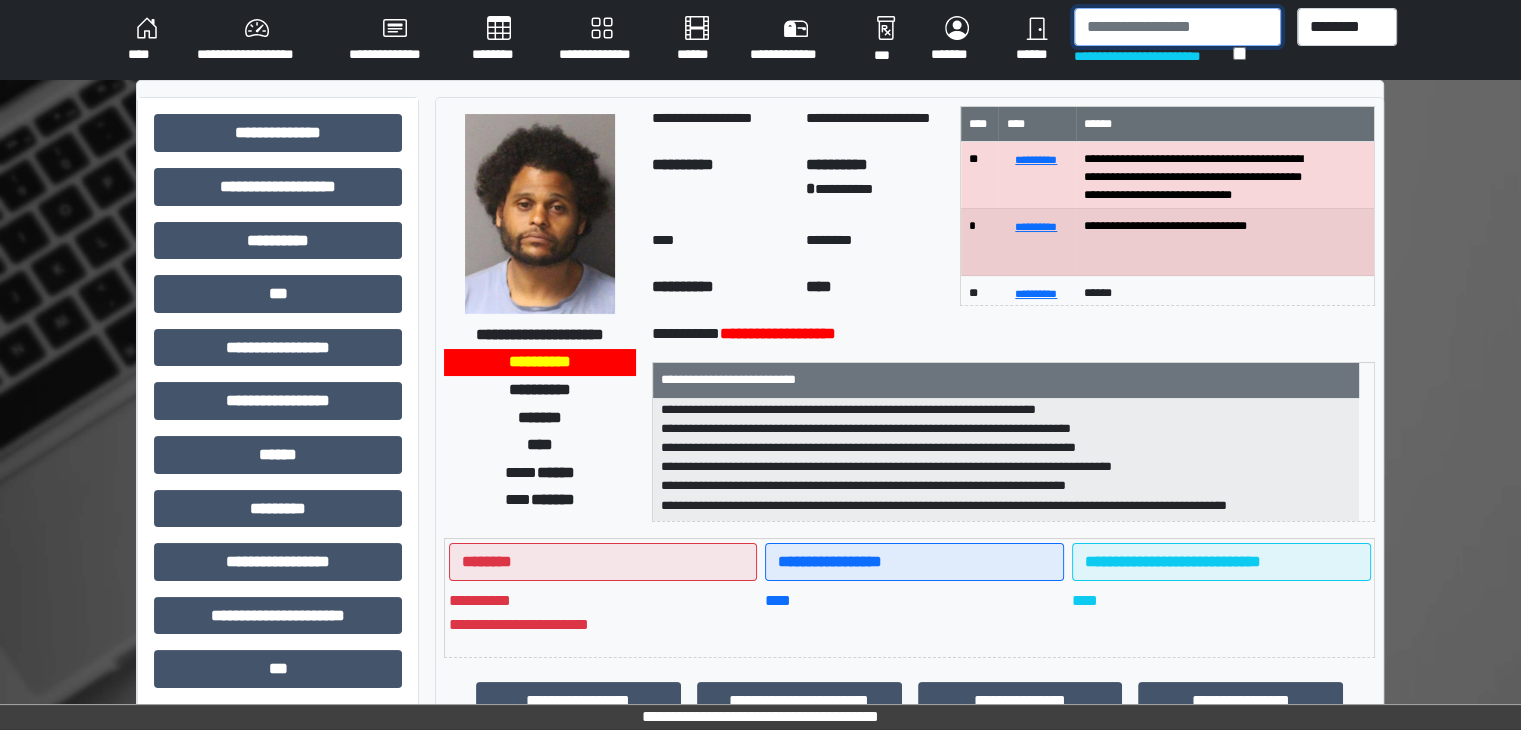 type on "*" 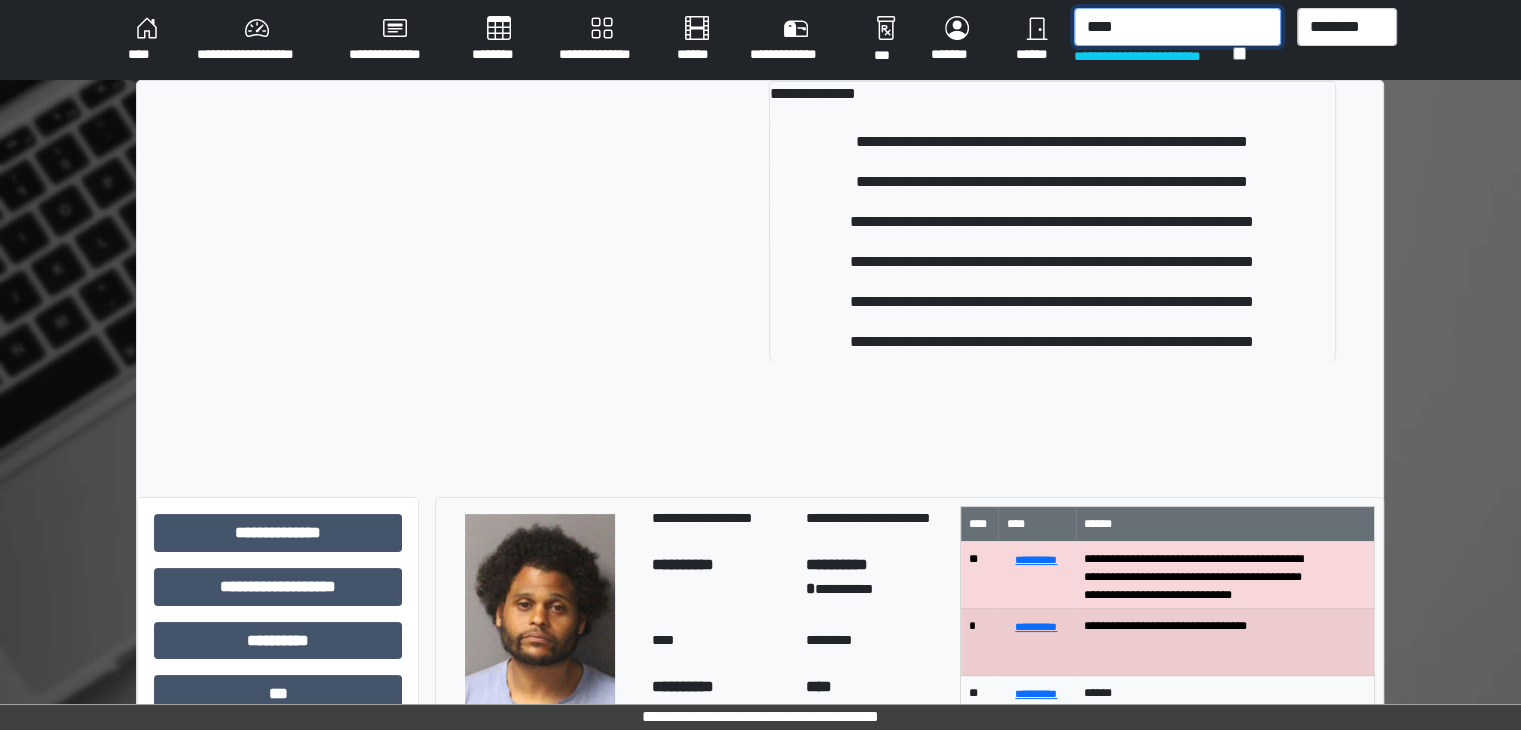 type on "****" 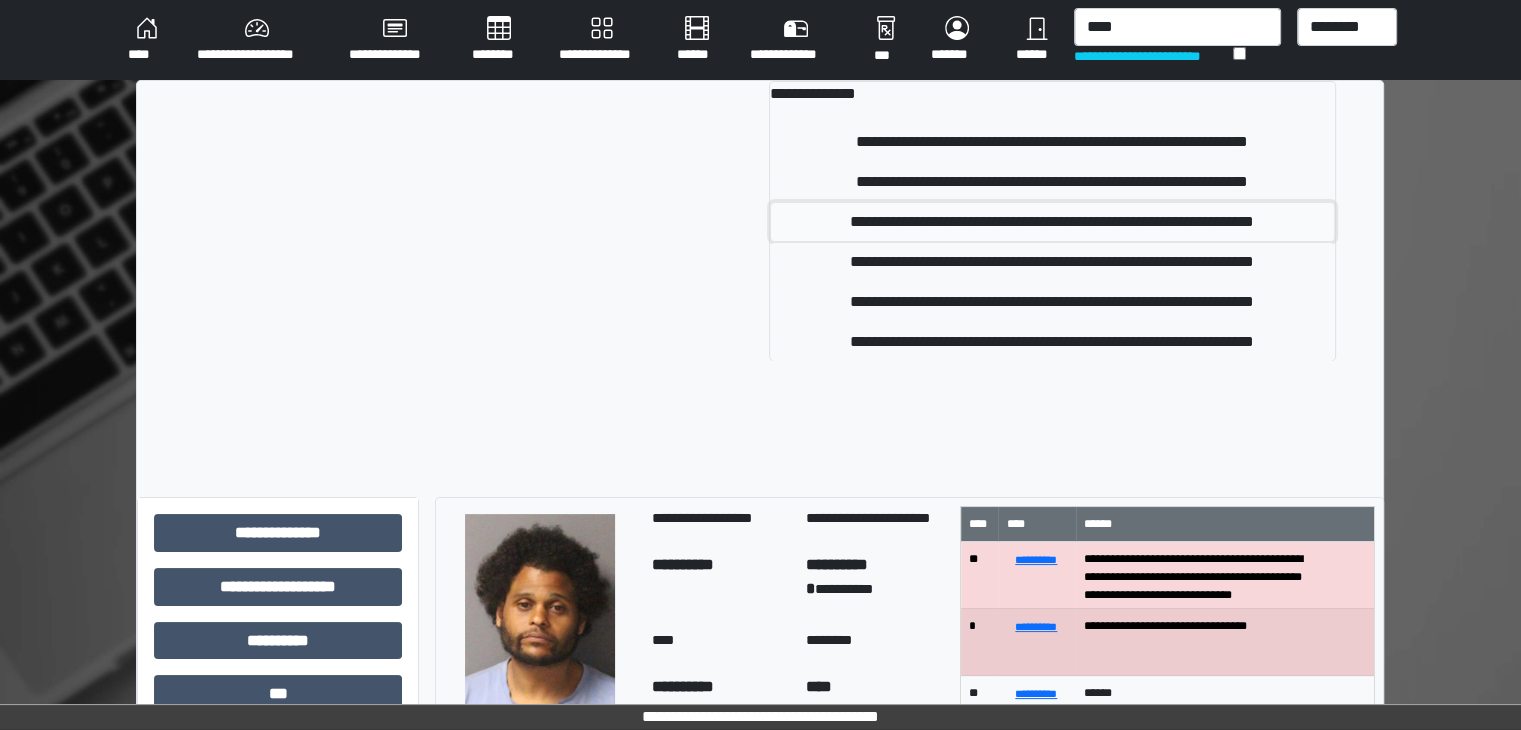 click on "**********" at bounding box center (1052, 222) 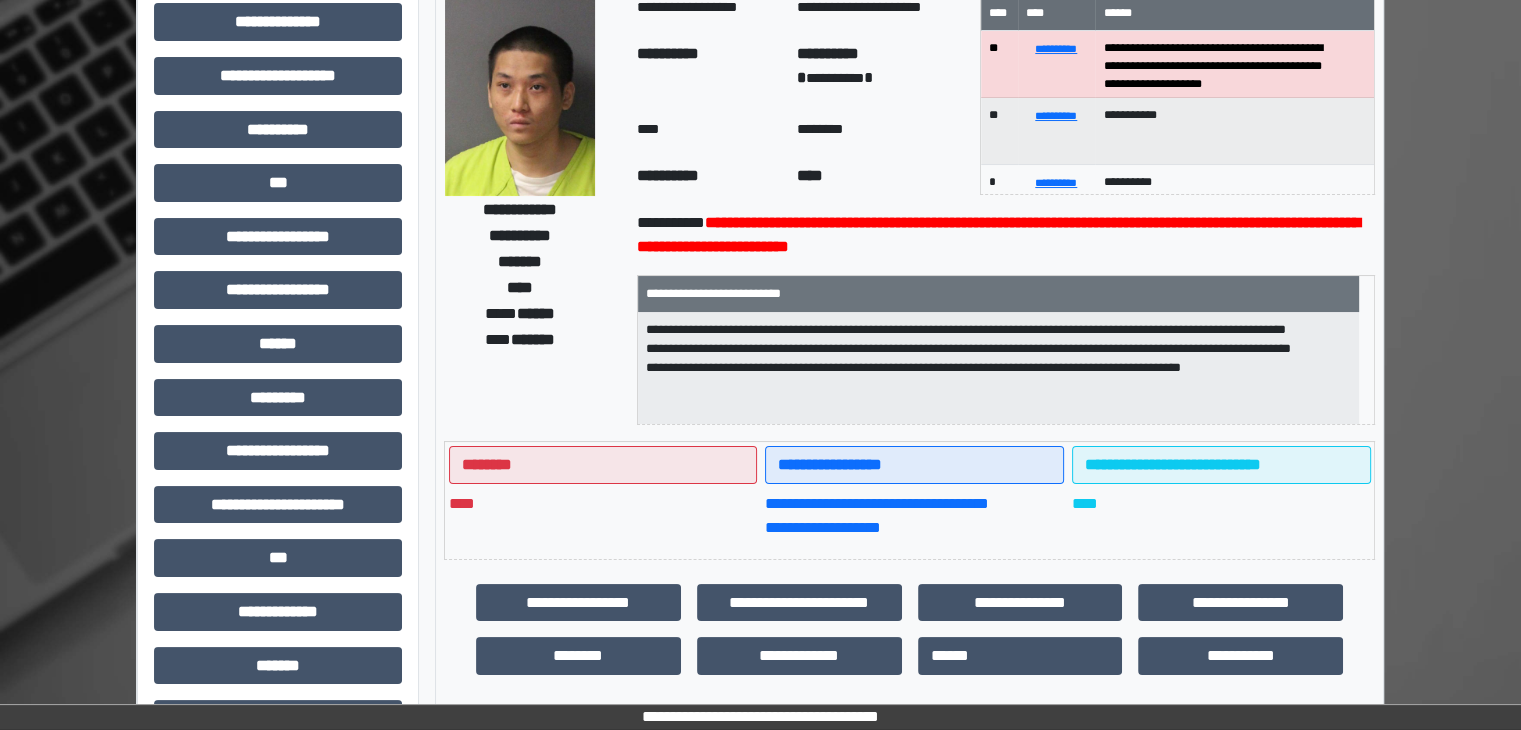 scroll, scrollTop: 0, scrollLeft: 0, axis: both 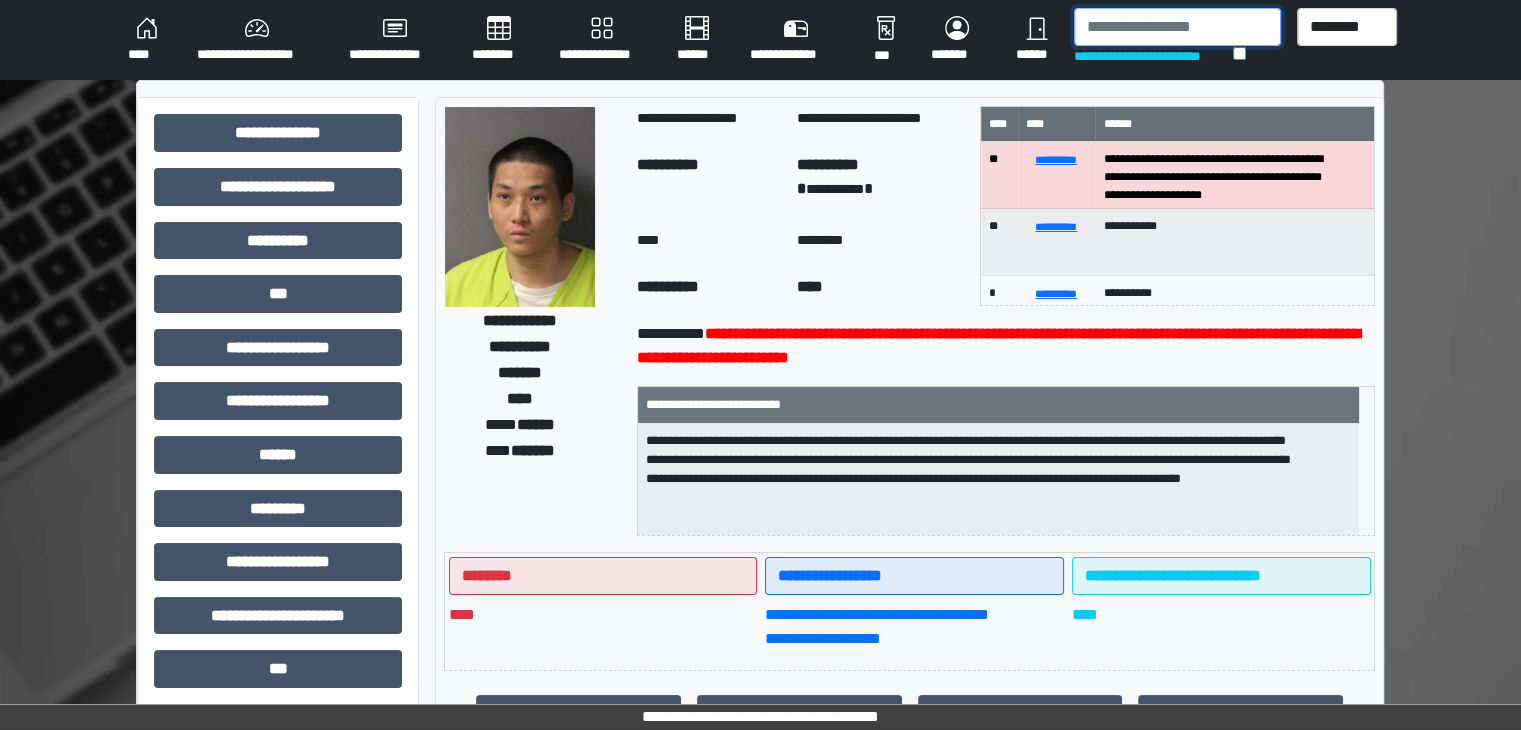 click at bounding box center (1177, 27) 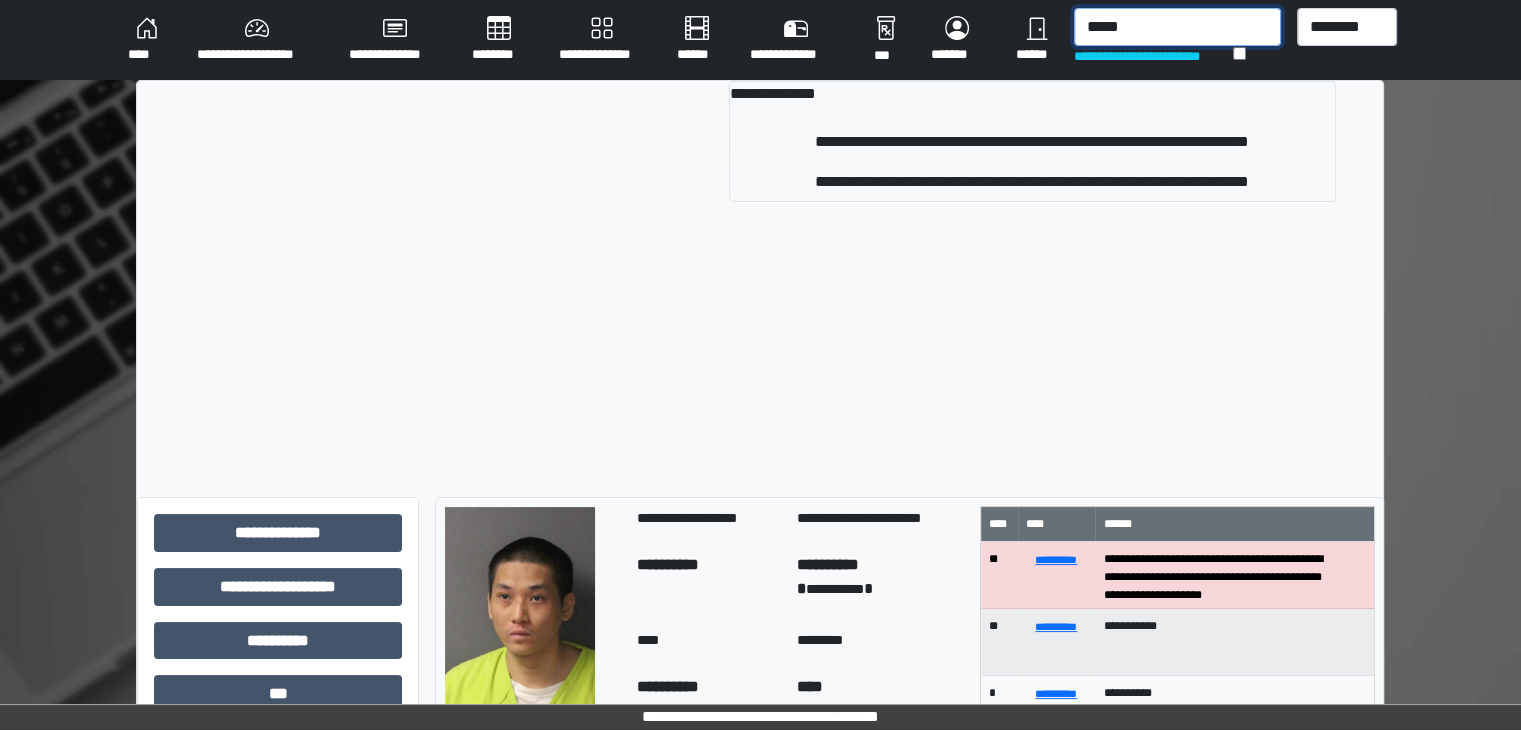 type on "*****" 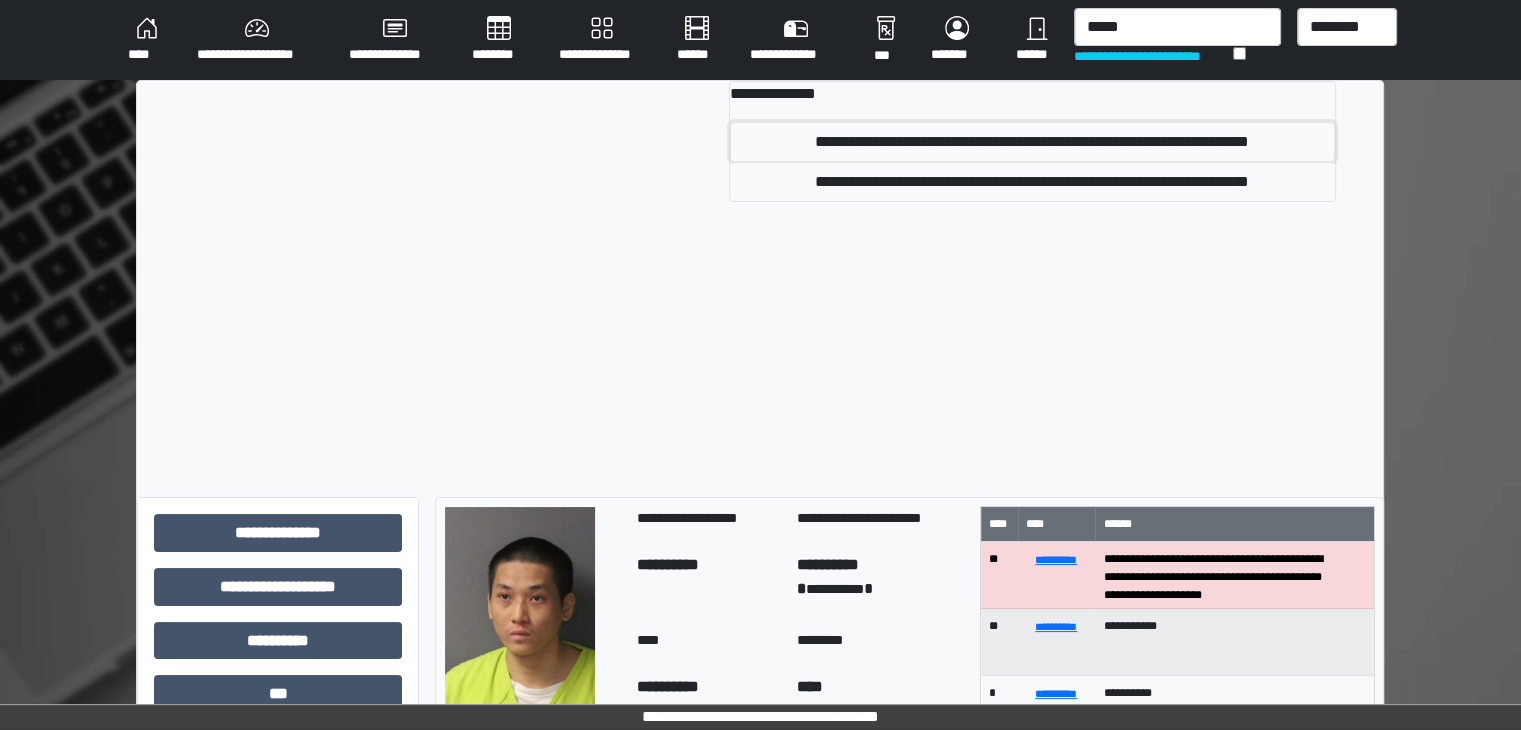 click on "**********" at bounding box center (1032, 142) 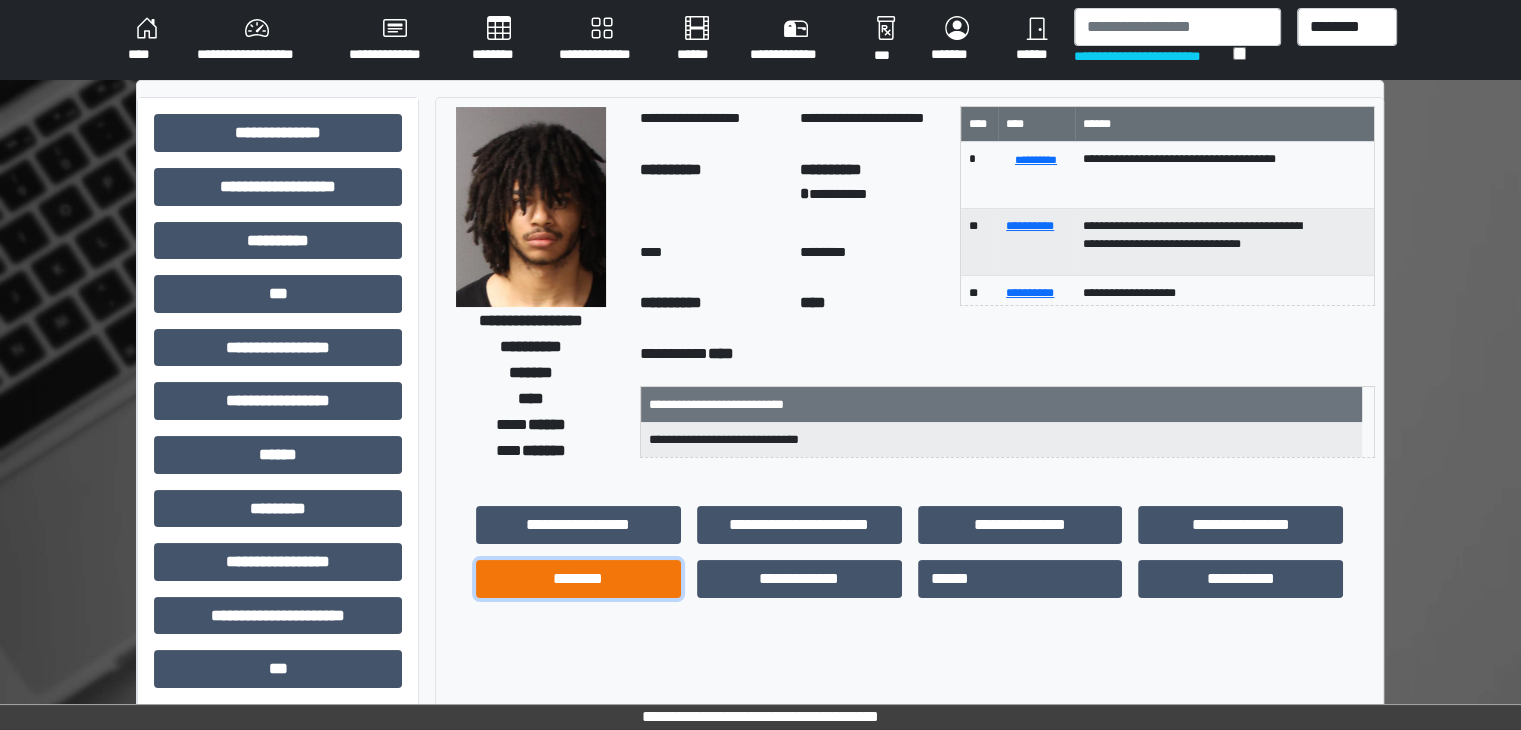click on "********" at bounding box center (578, 579) 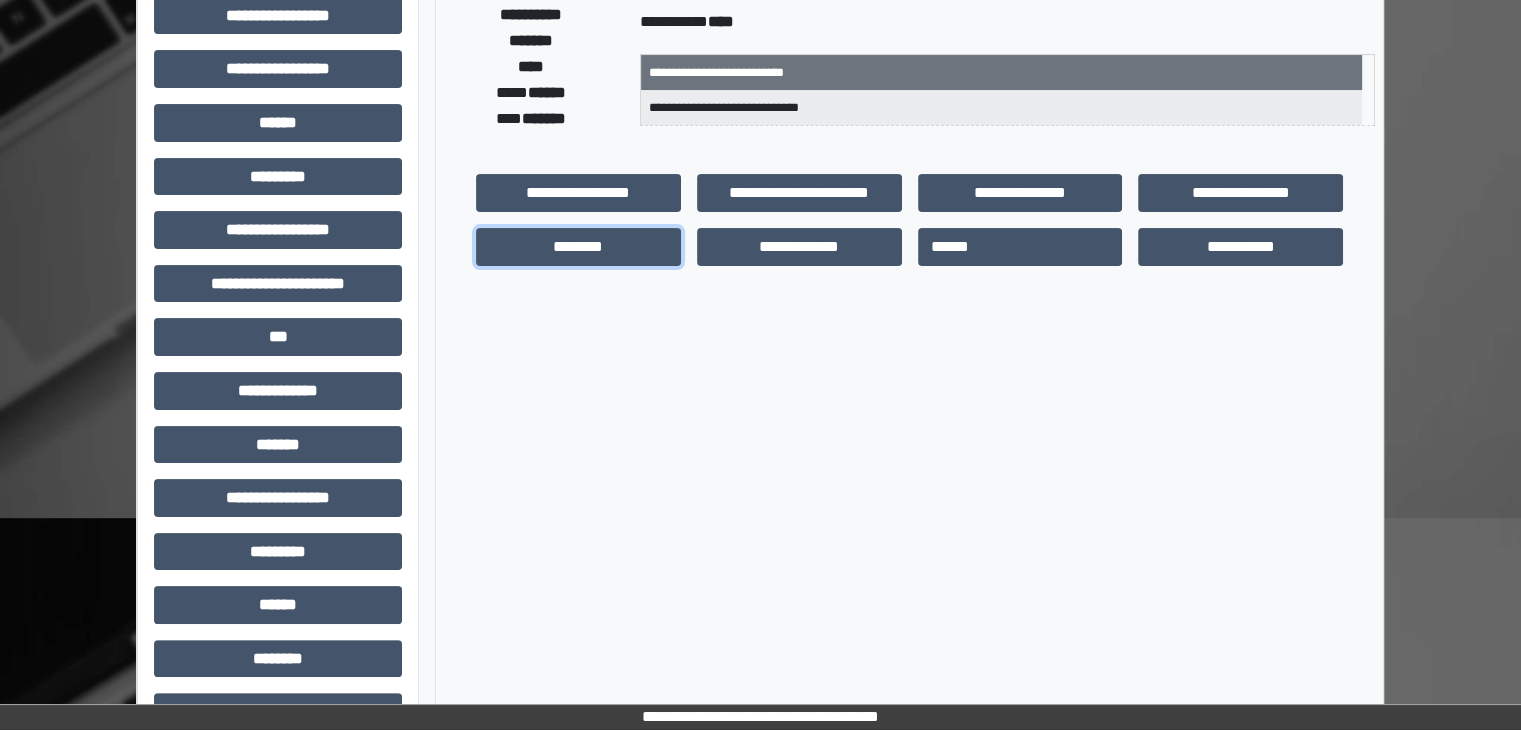 scroll, scrollTop: 436, scrollLeft: 0, axis: vertical 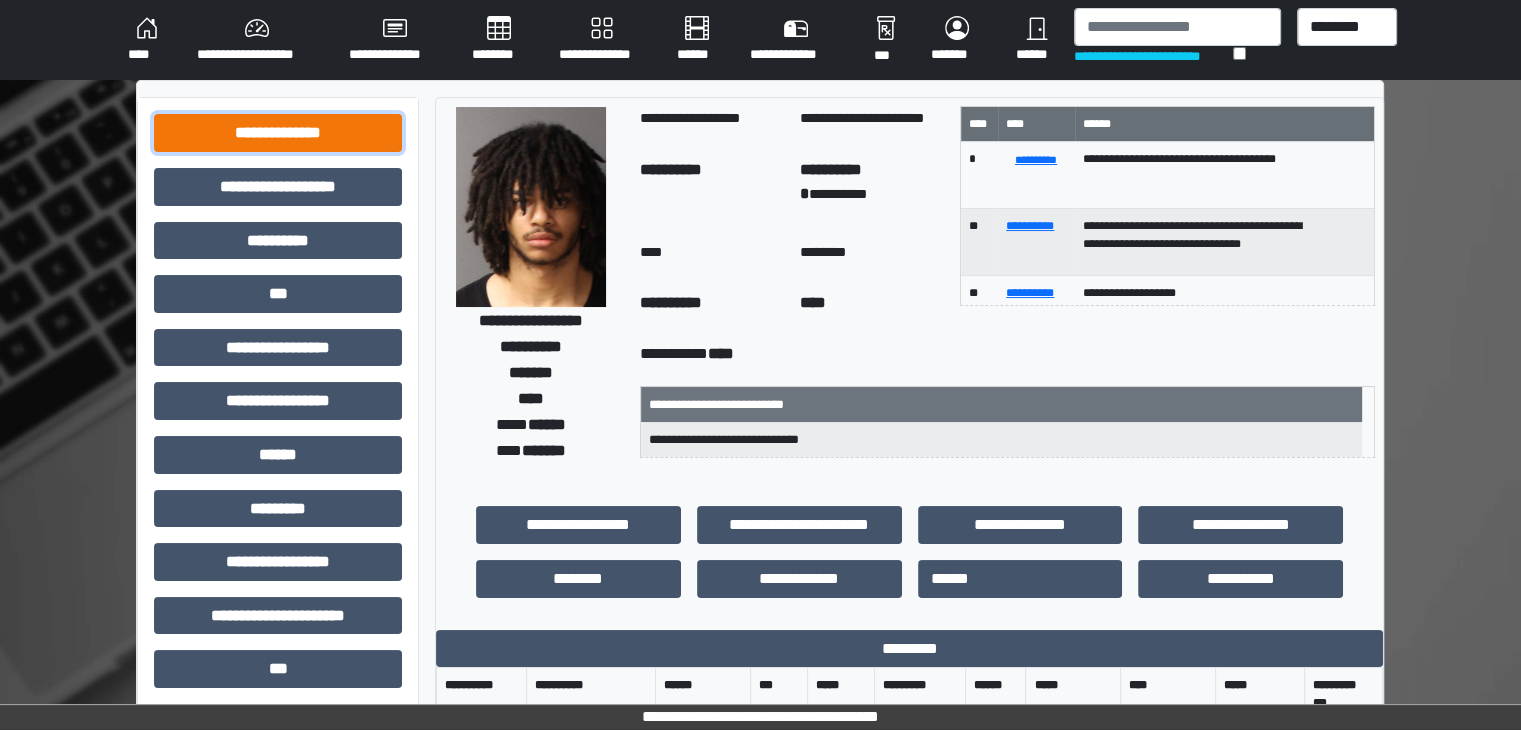 click on "**********" at bounding box center [278, 133] 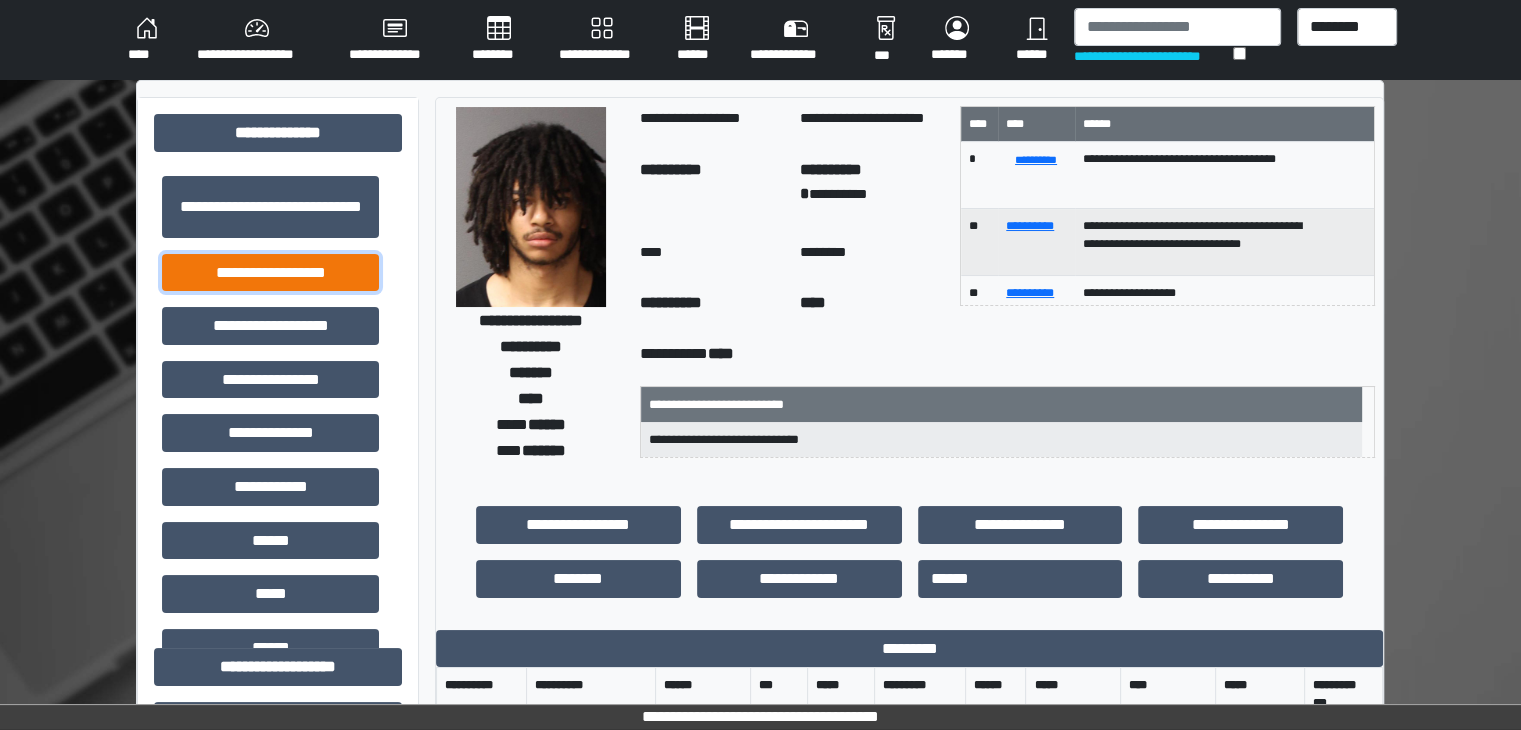 click on "**********" at bounding box center [270, 273] 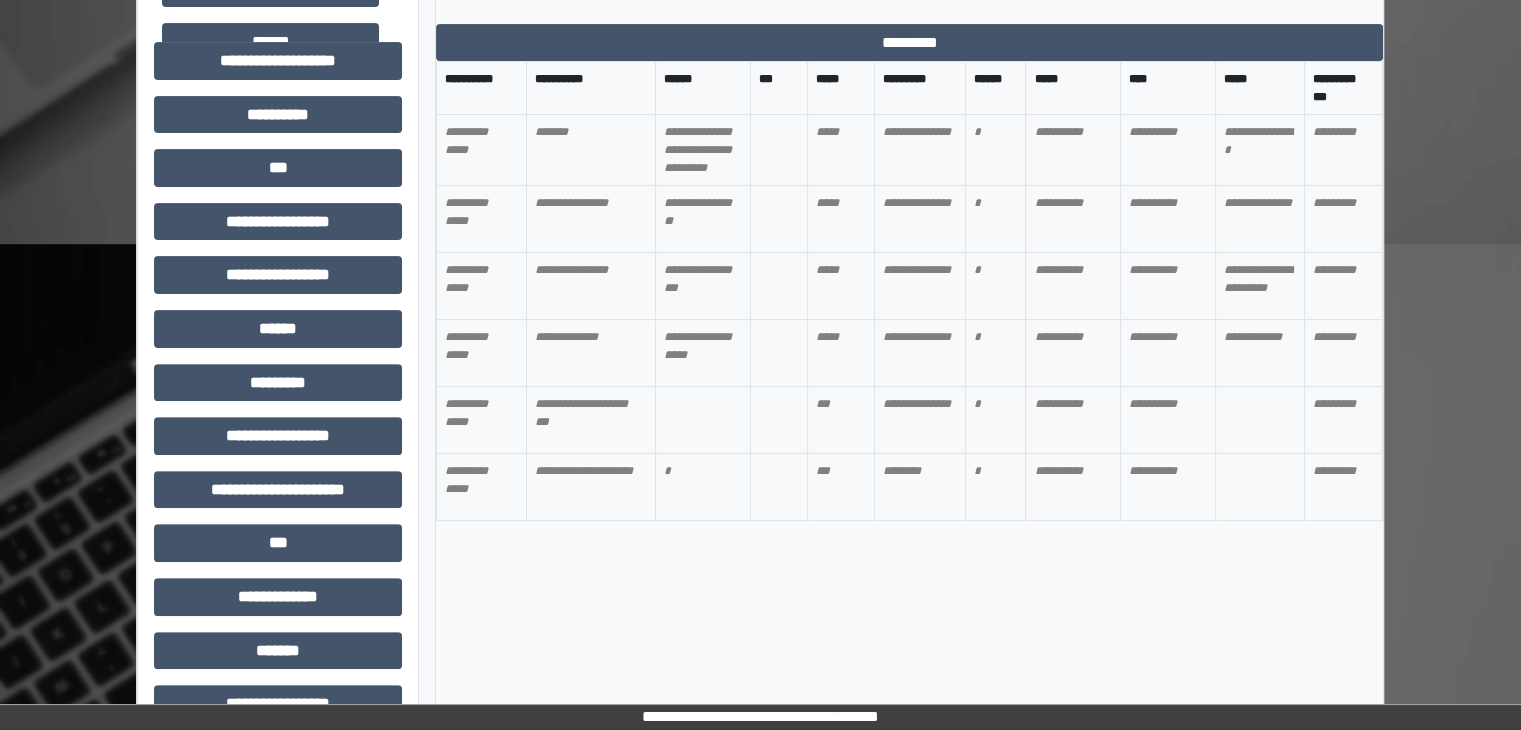 scroll, scrollTop: 700, scrollLeft: 0, axis: vertical 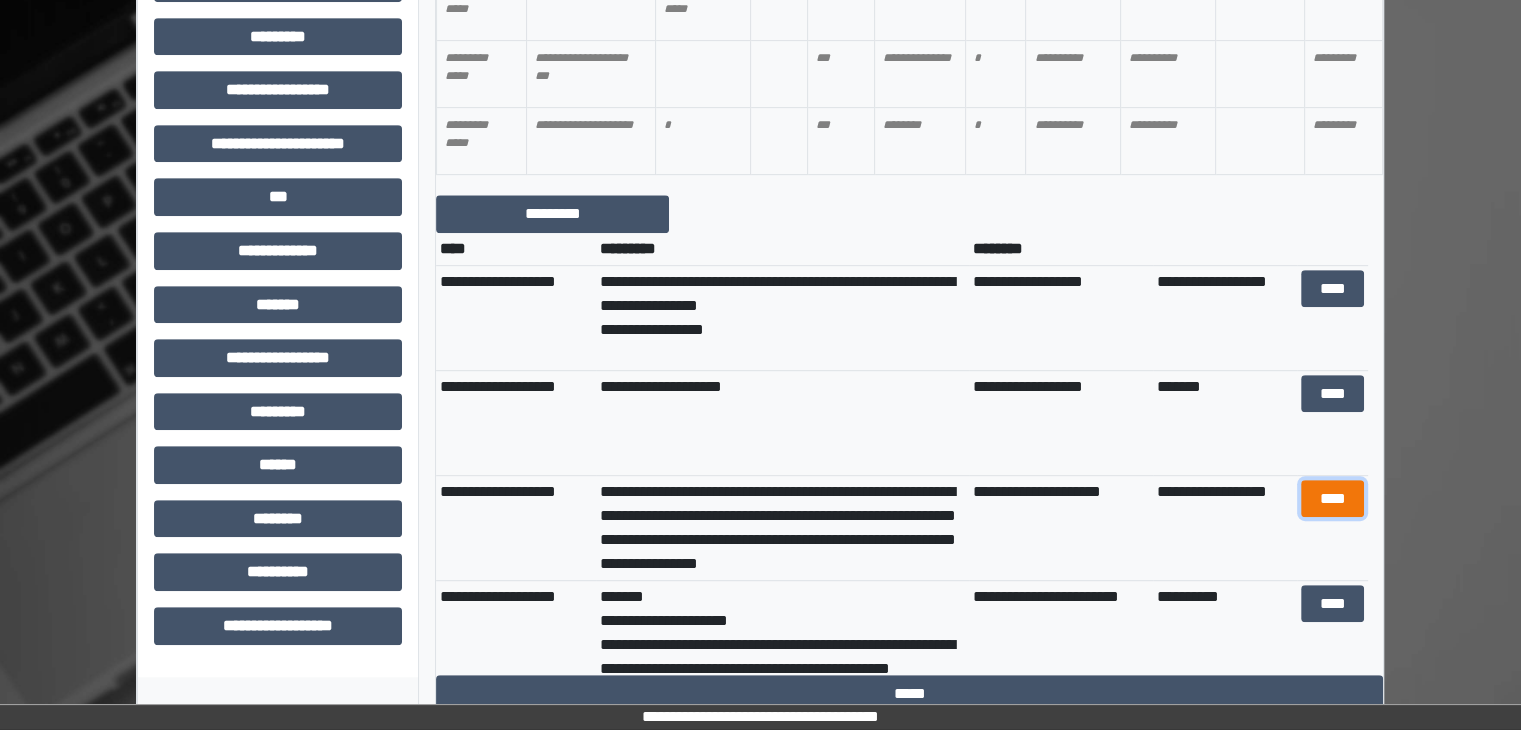 click on "****" at bounding box center (1332, 499) 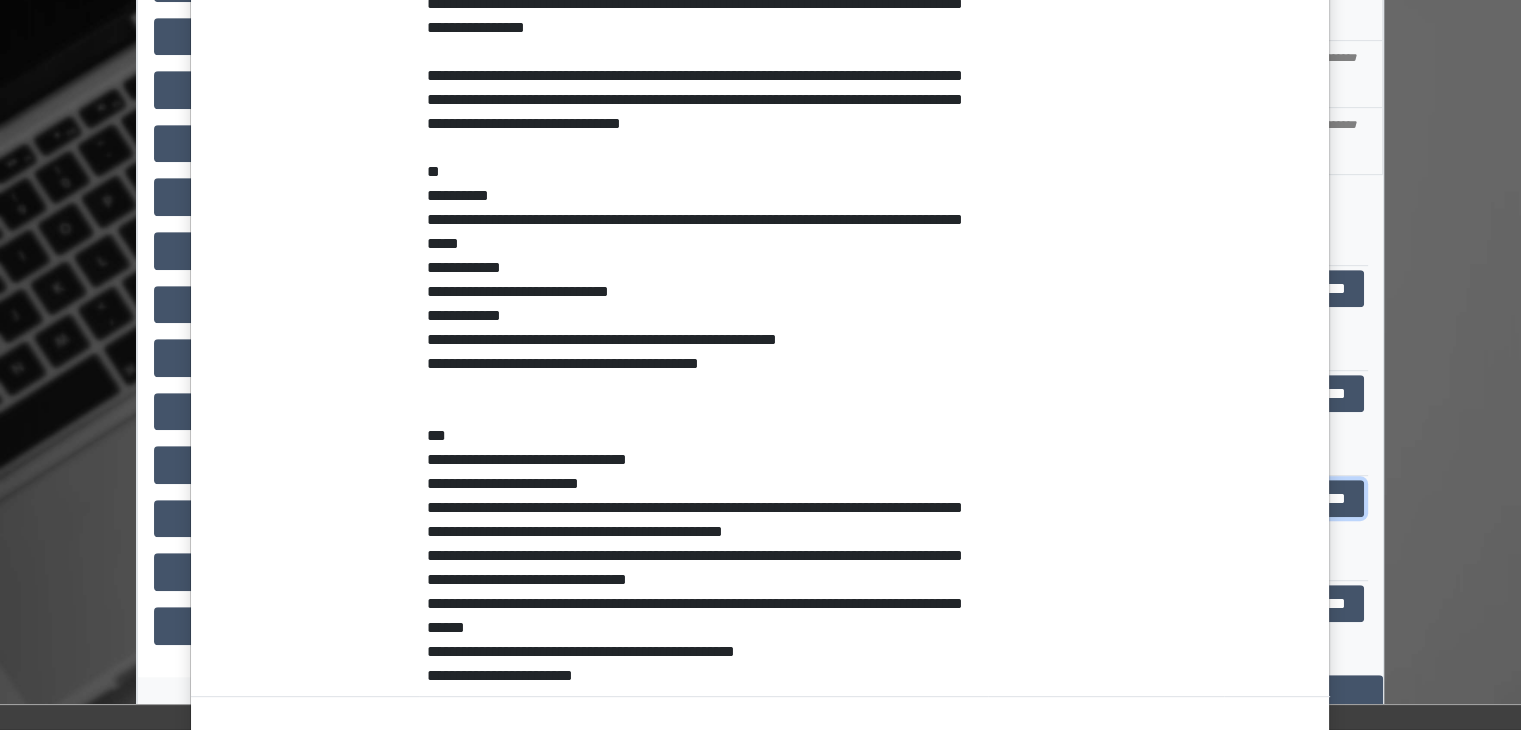 scroll, scrollTop: 700, scrollLeft: 0, axis: vertical 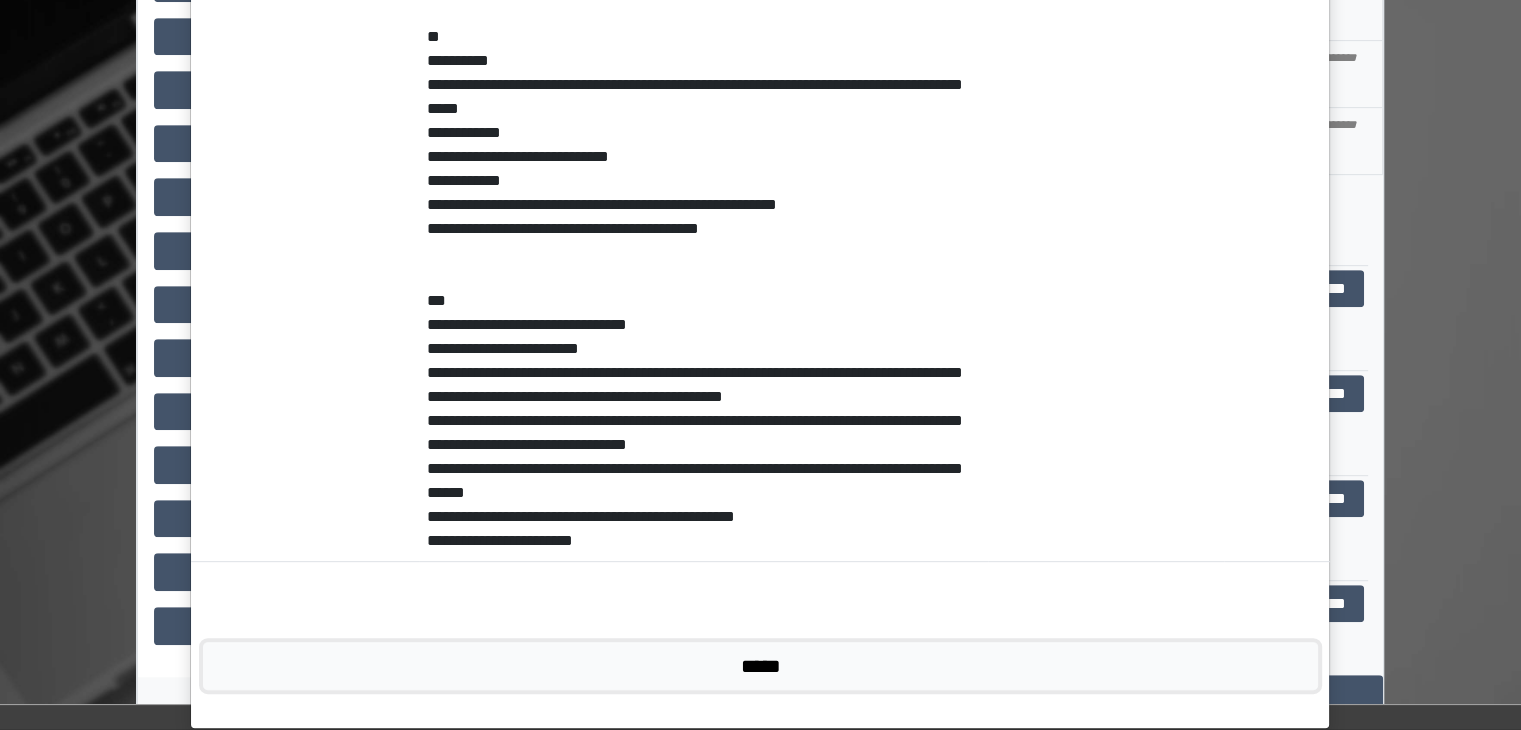 click on "*****" at bounding box center [760, 666] 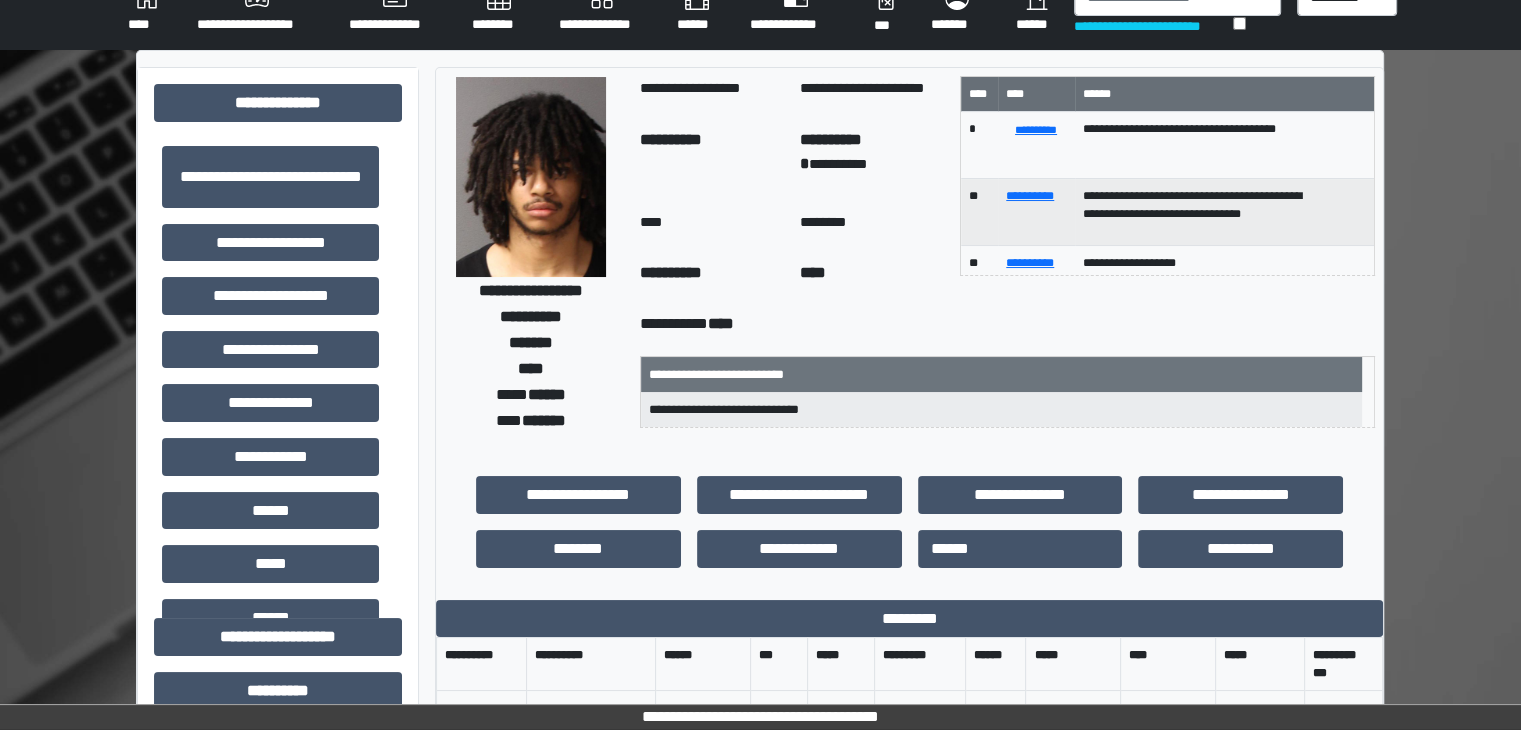 scroll, scrollTop: 0, scrollLeft: 0, axis: both 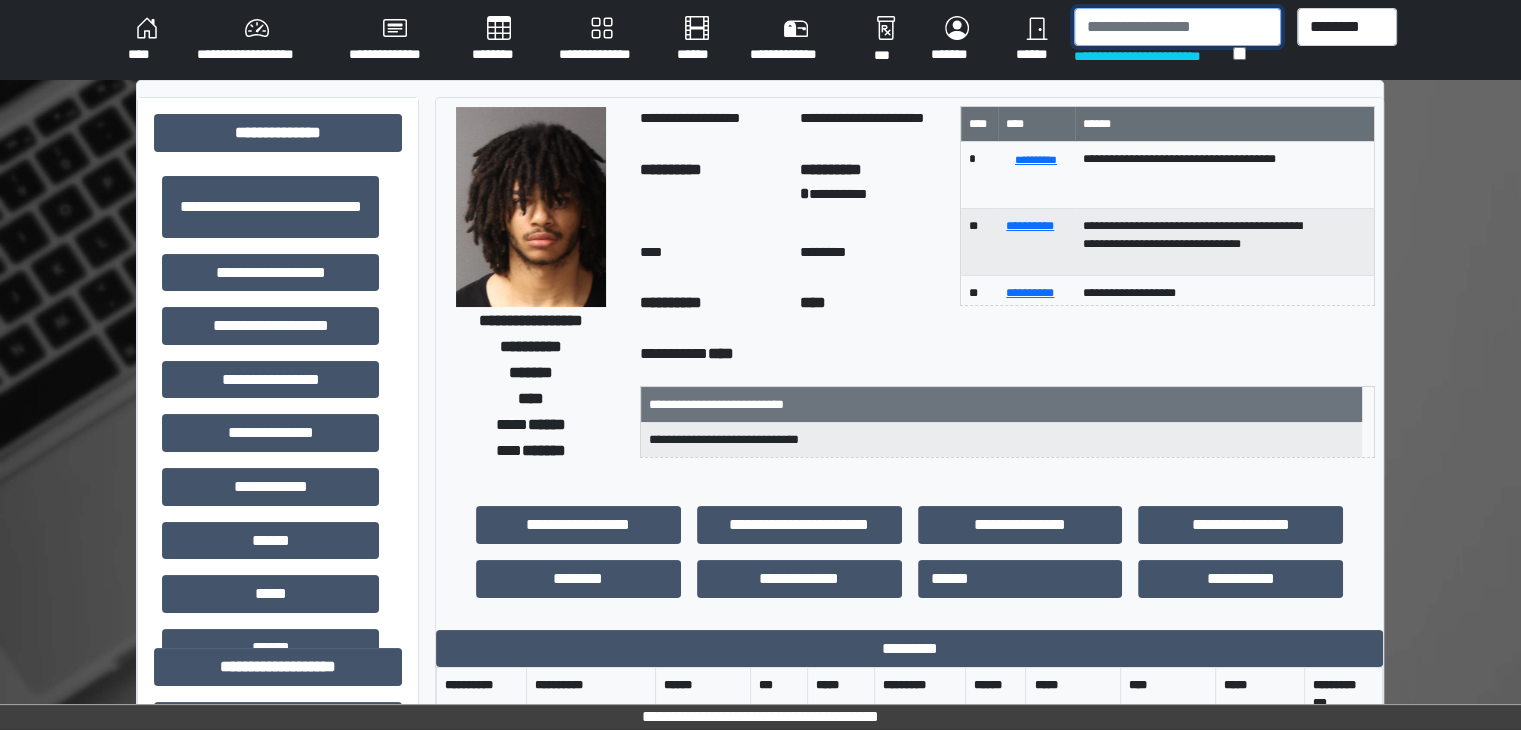 click at bounding box center [1177, 27] 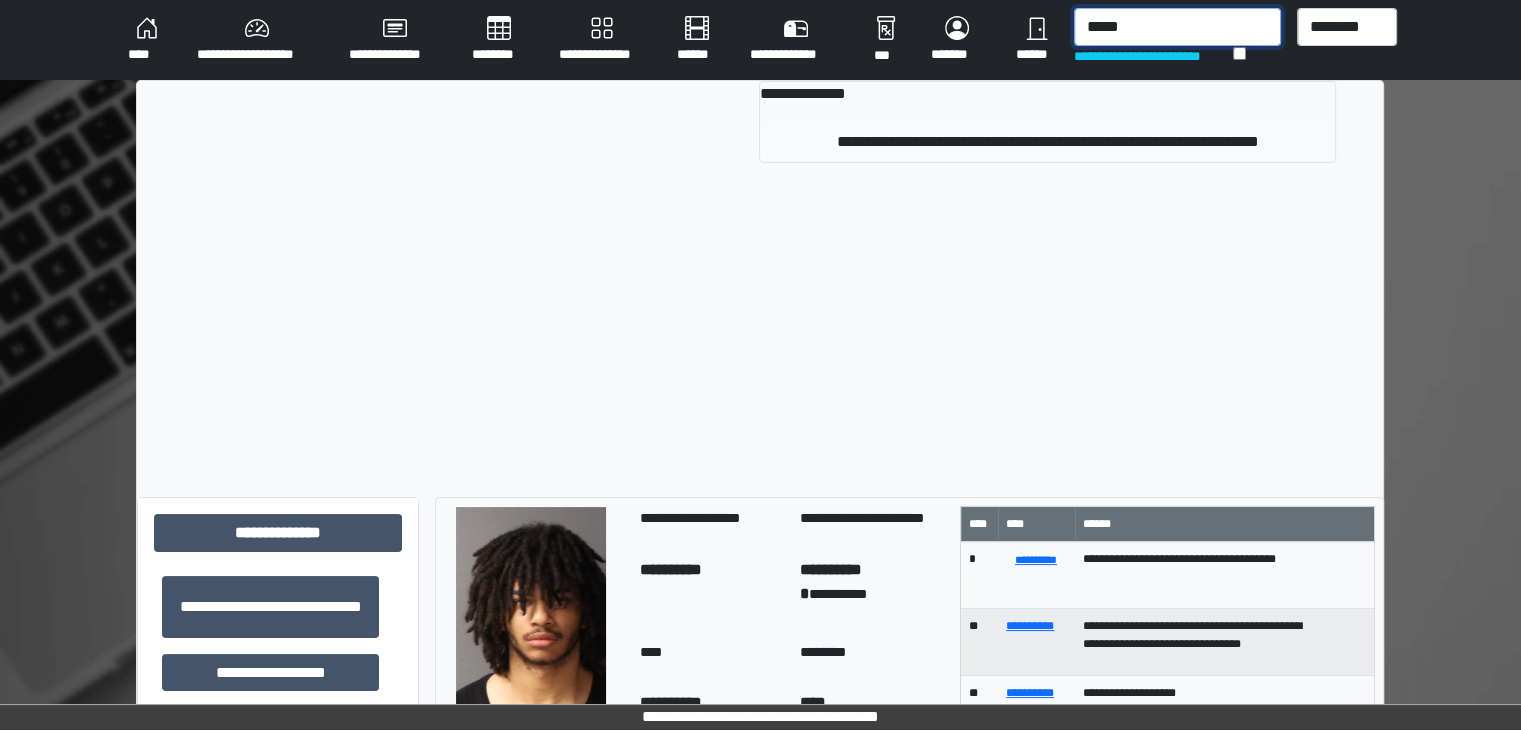 type on "*****" 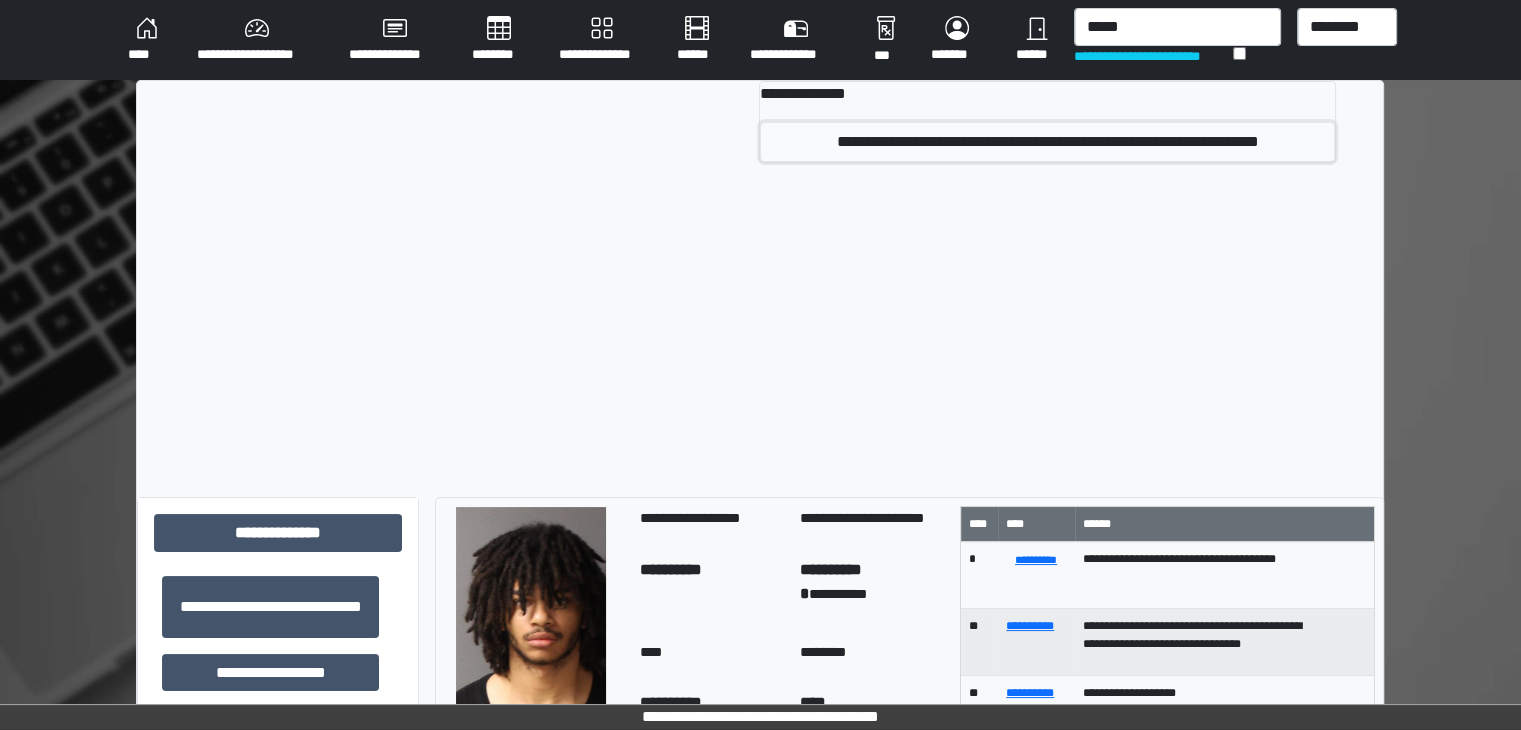 click on "**********" at bounding box center [1047, 142] 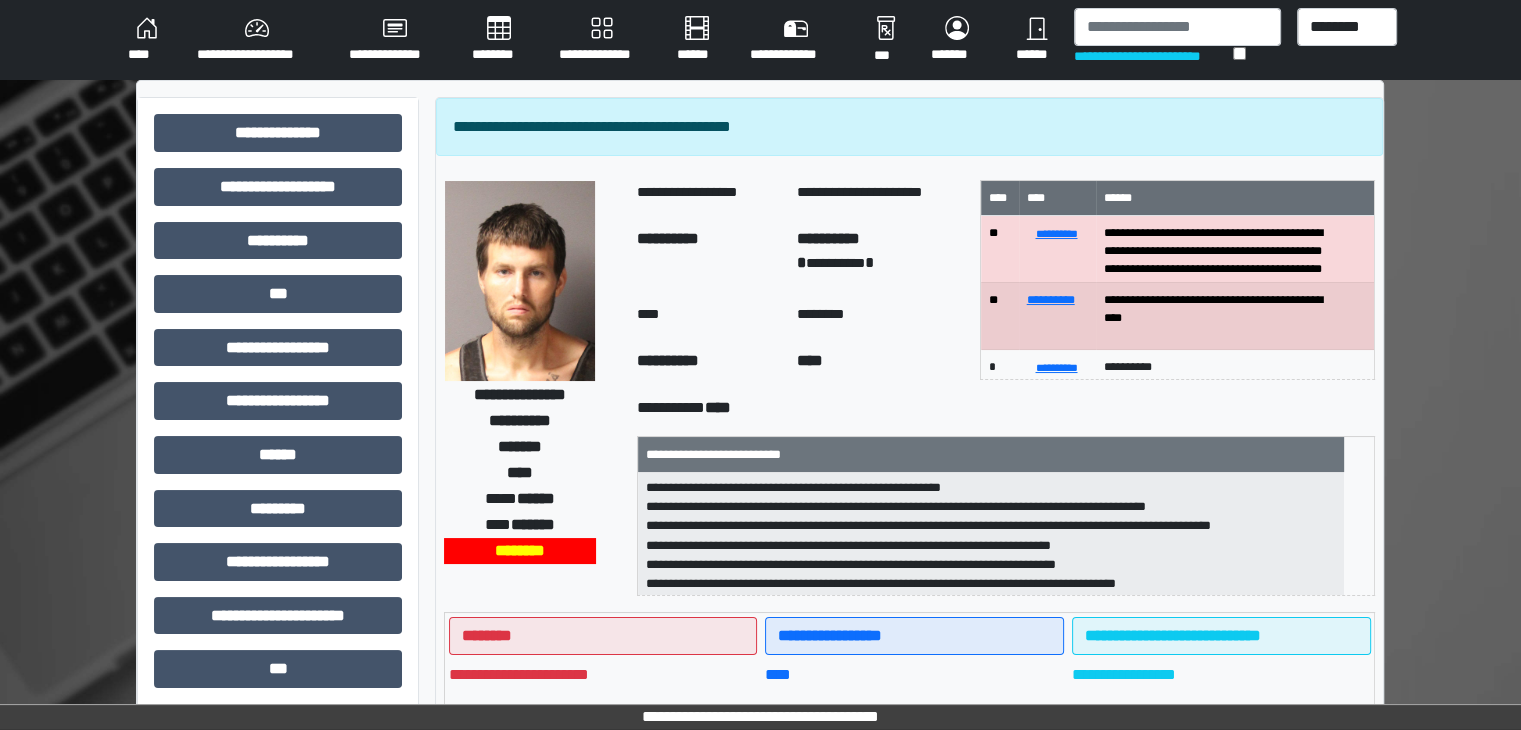 scroll, scrollTop: 40, scrollLeft: 0, axis: vertical 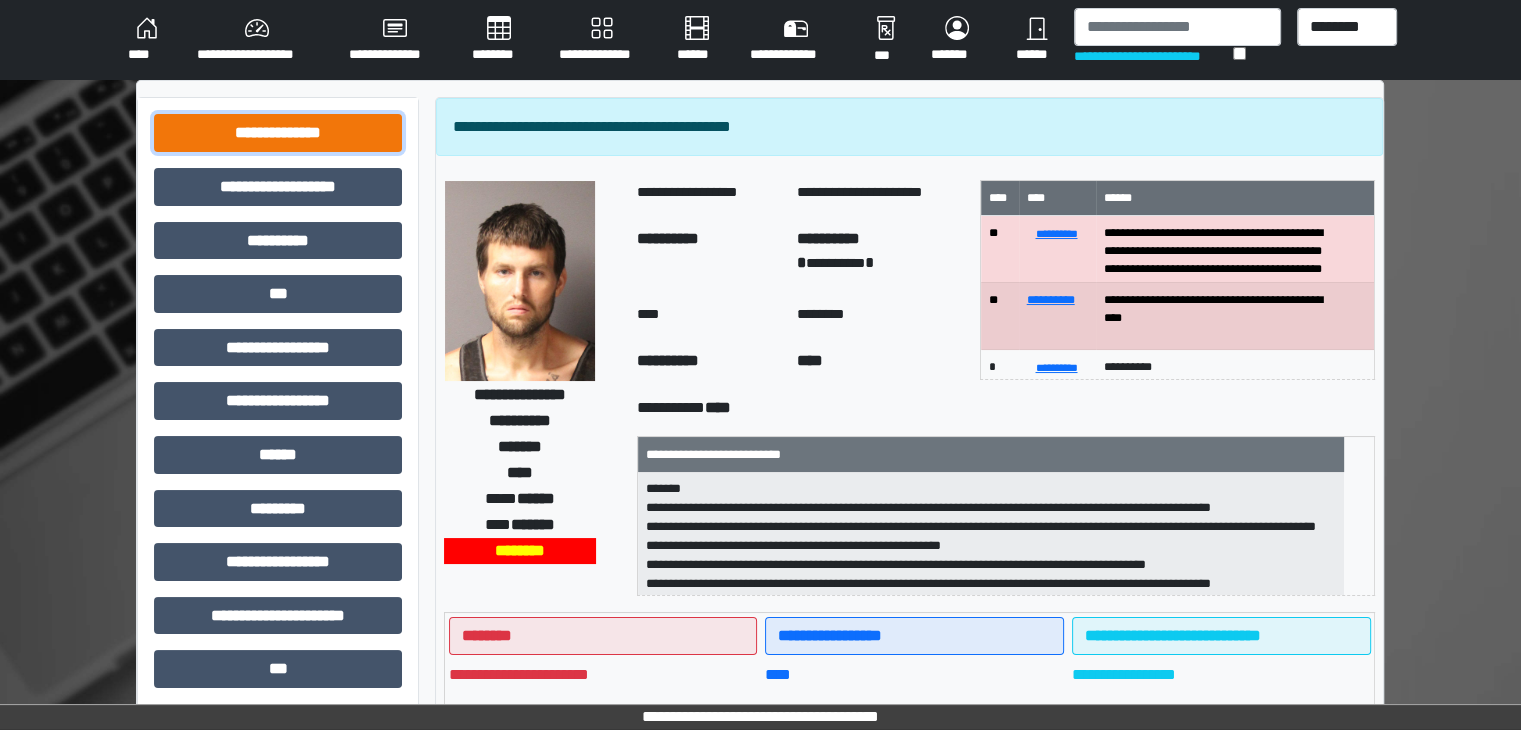 click on "**********" at bounding box center [278, 133] 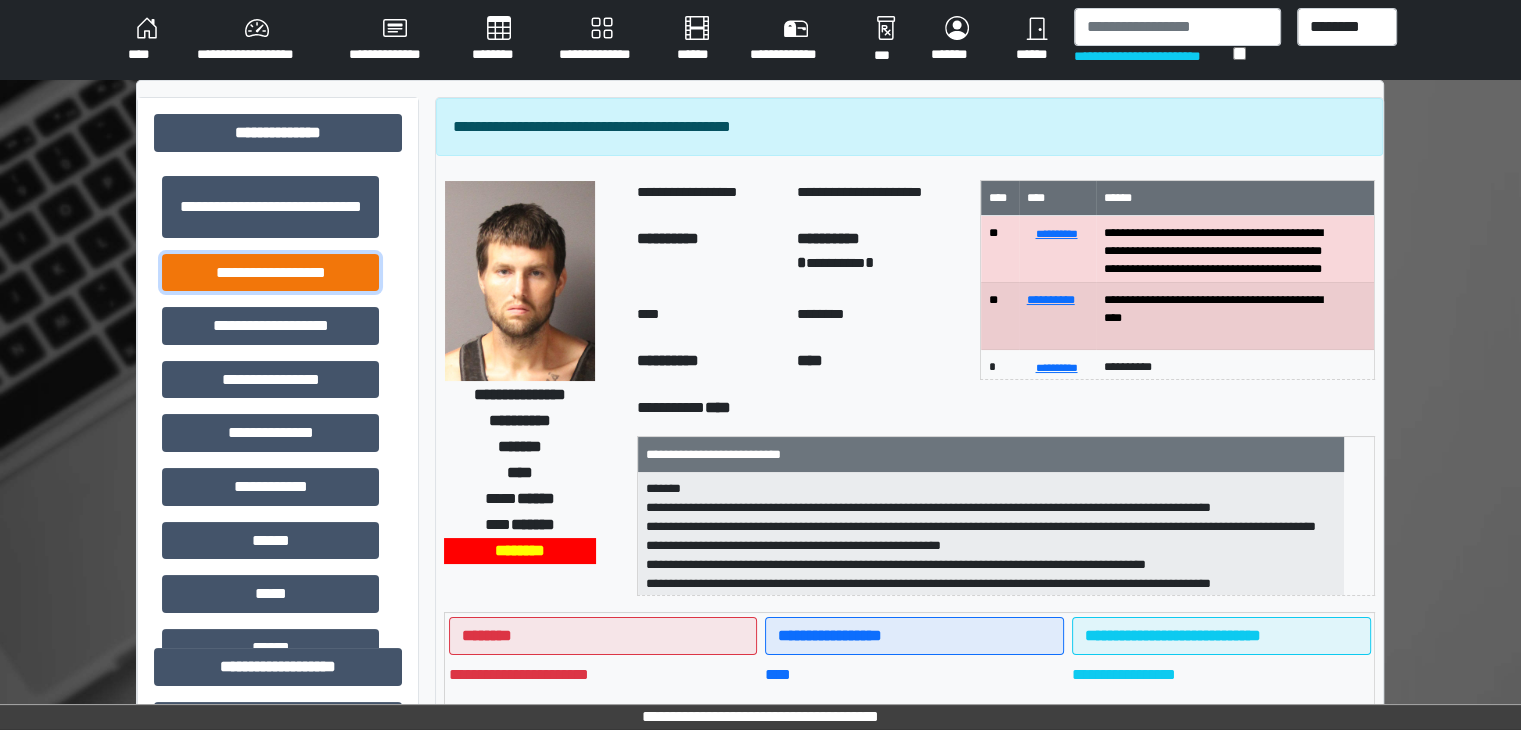 click on "**********" at bounding box center (270, 273) 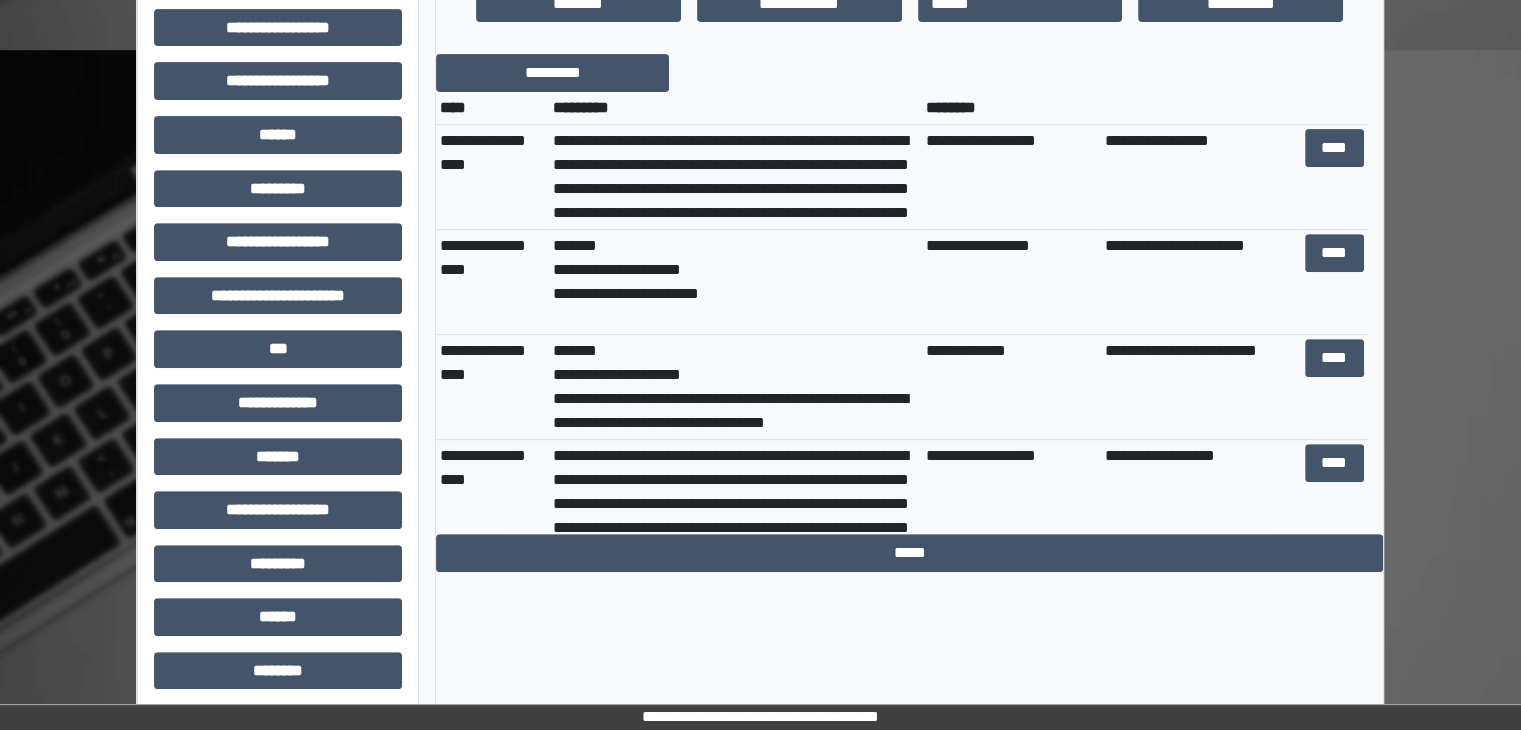 scroll, scrollTop: 700, scrollLeft: 0, axis: vertical 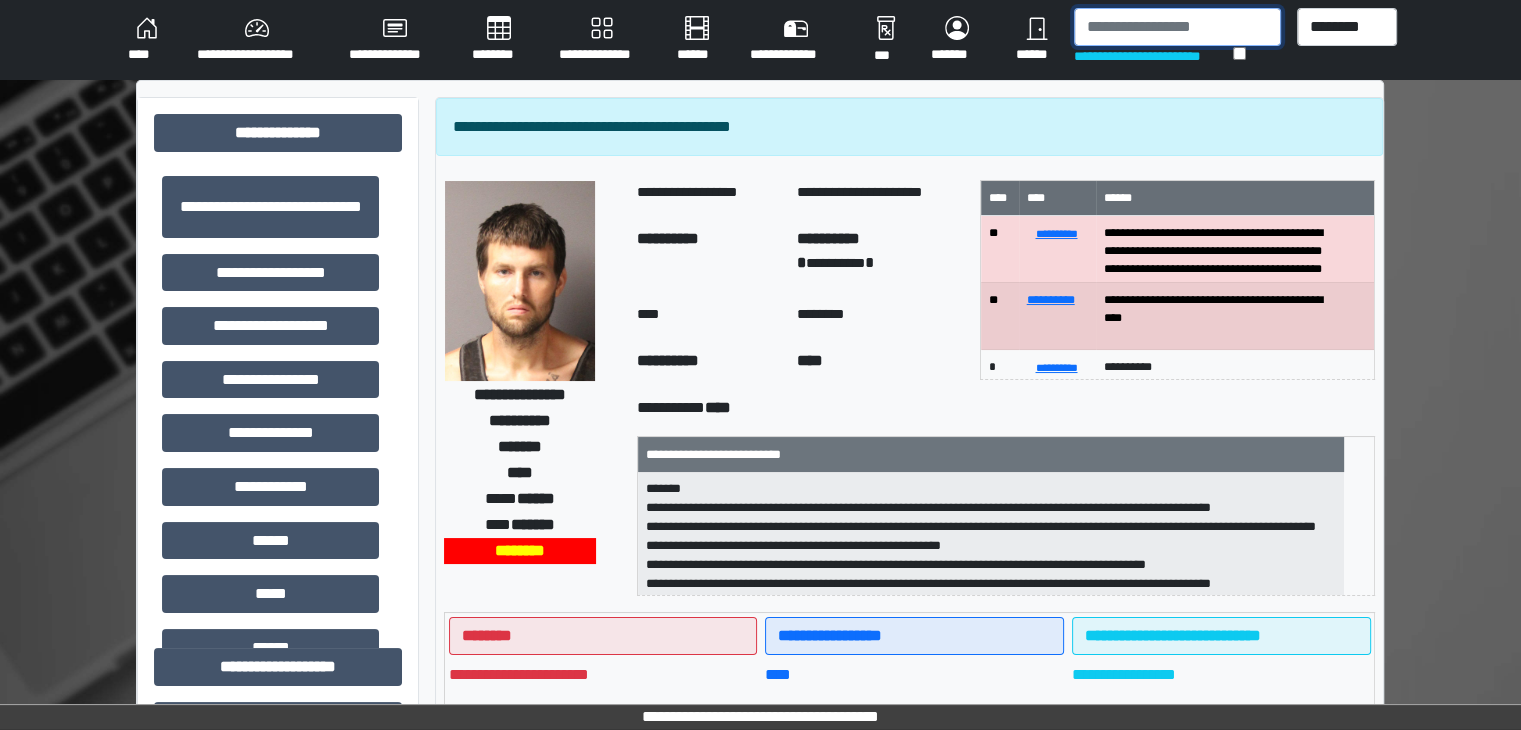 click at bounding box center (1177, 27) 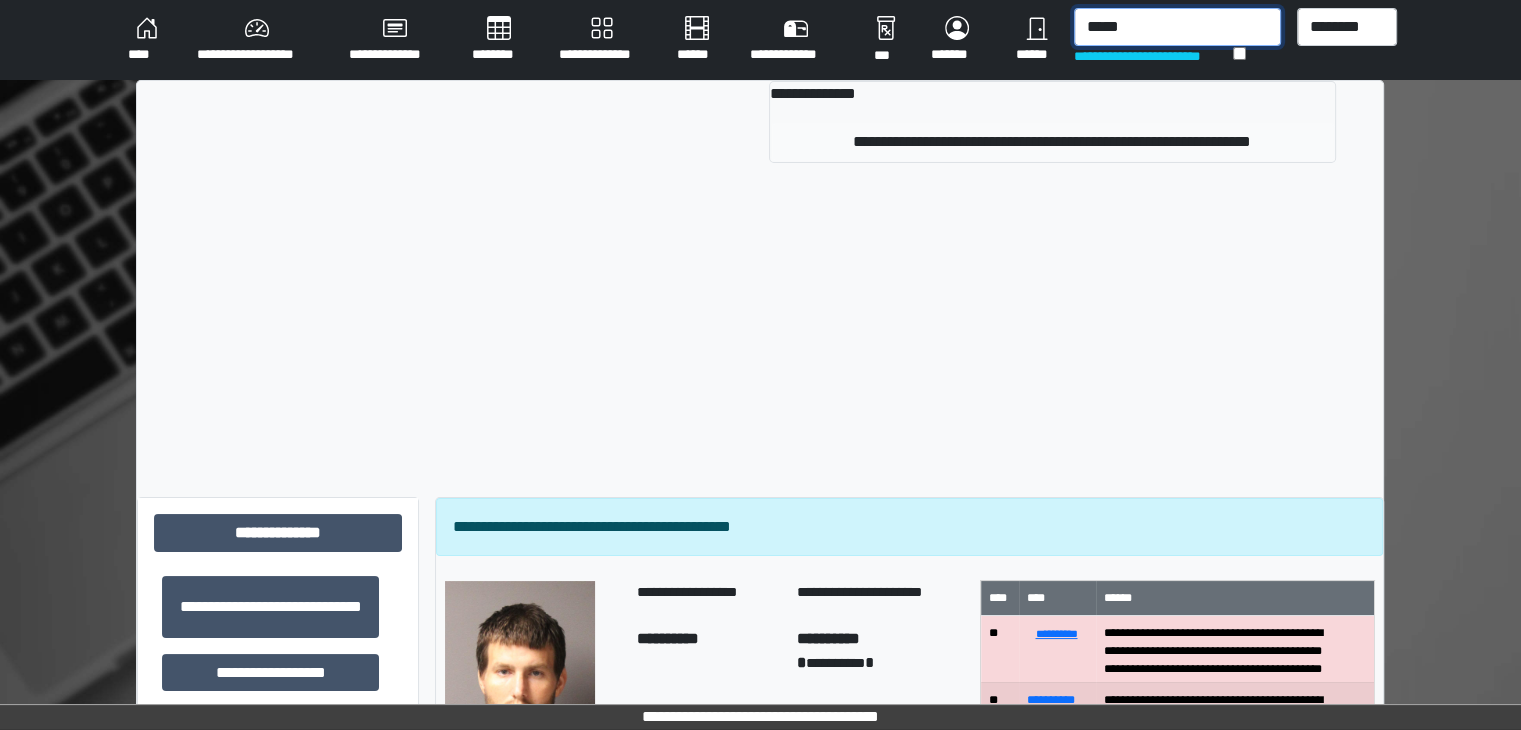 type on "*****" 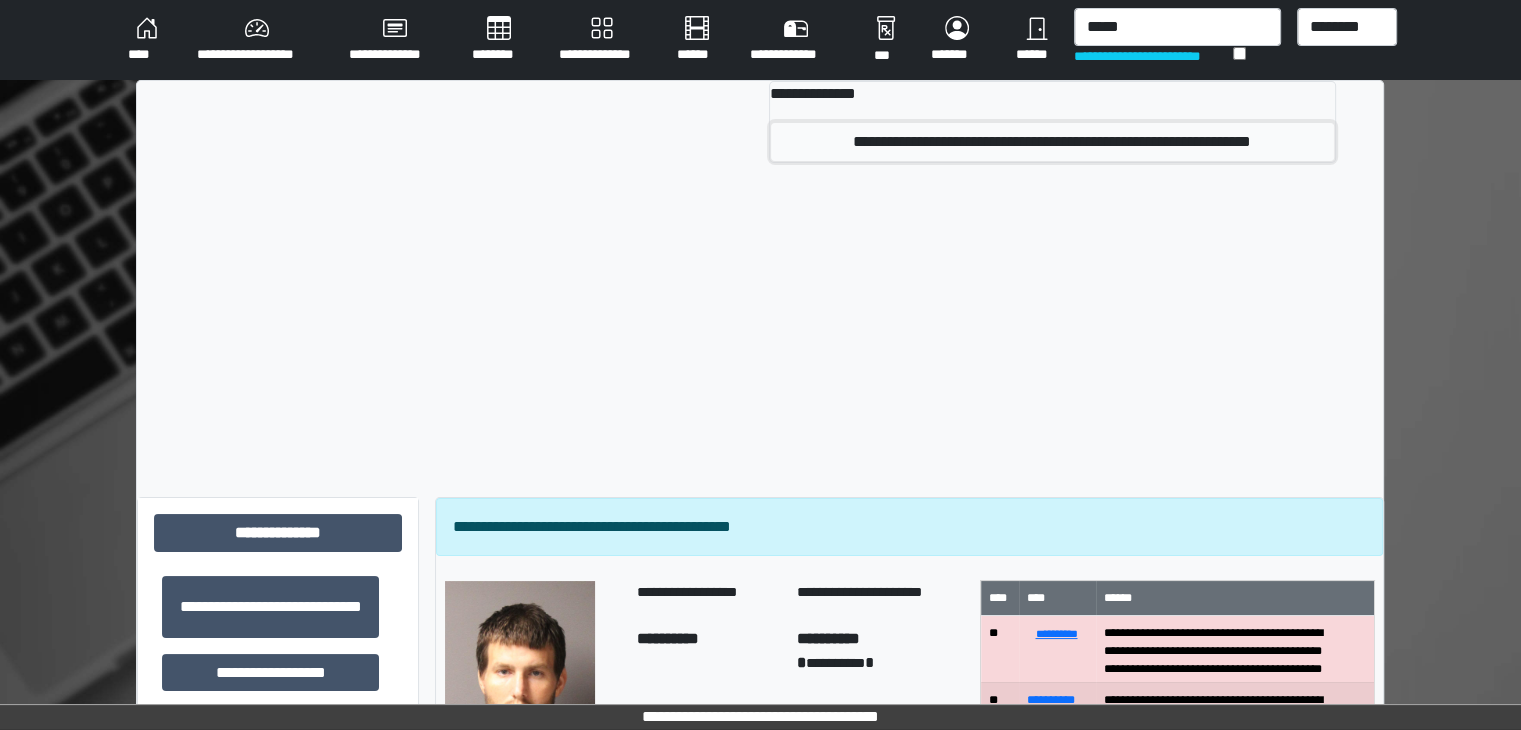 click on "**********" at bounding box center [1052, 142] 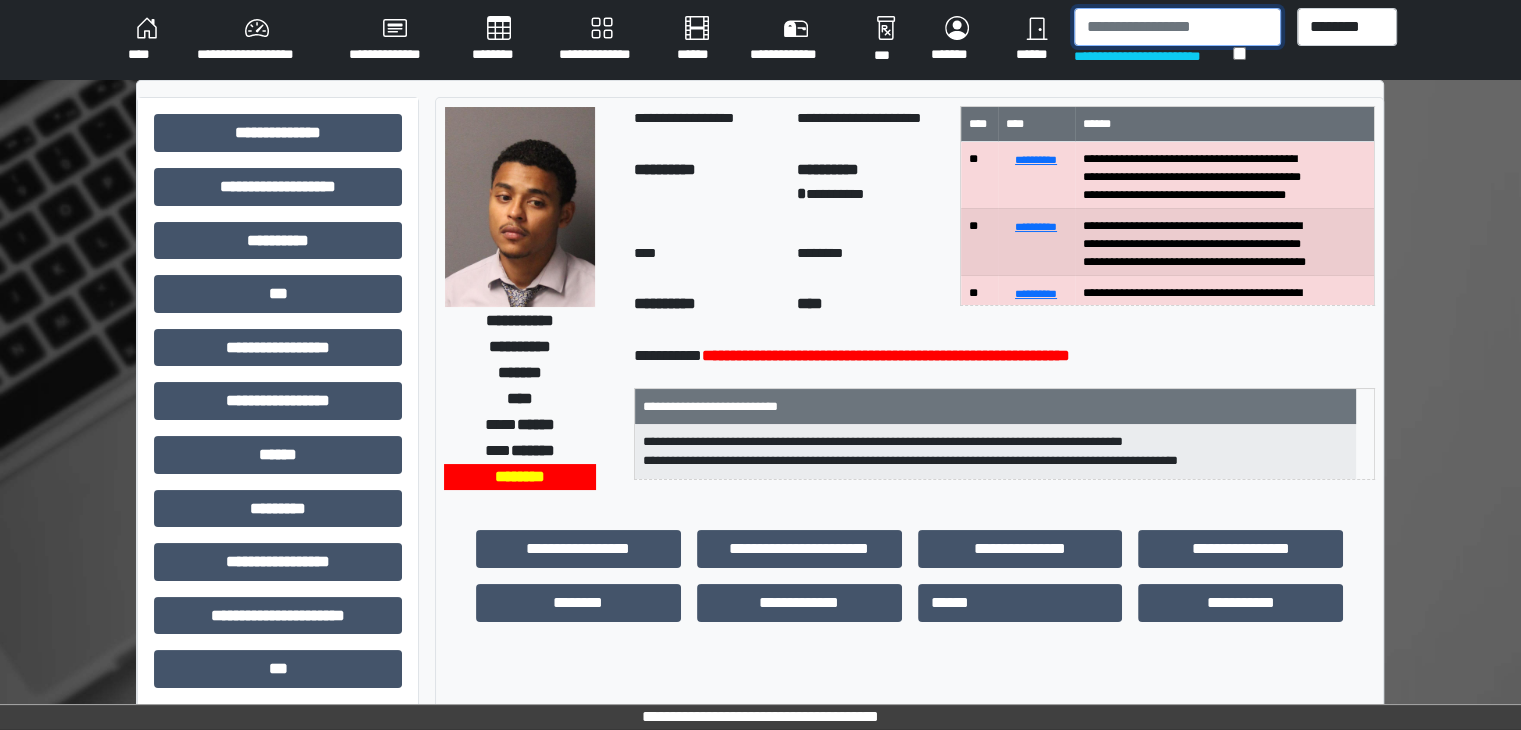 click at bounding box center (1177, 27) 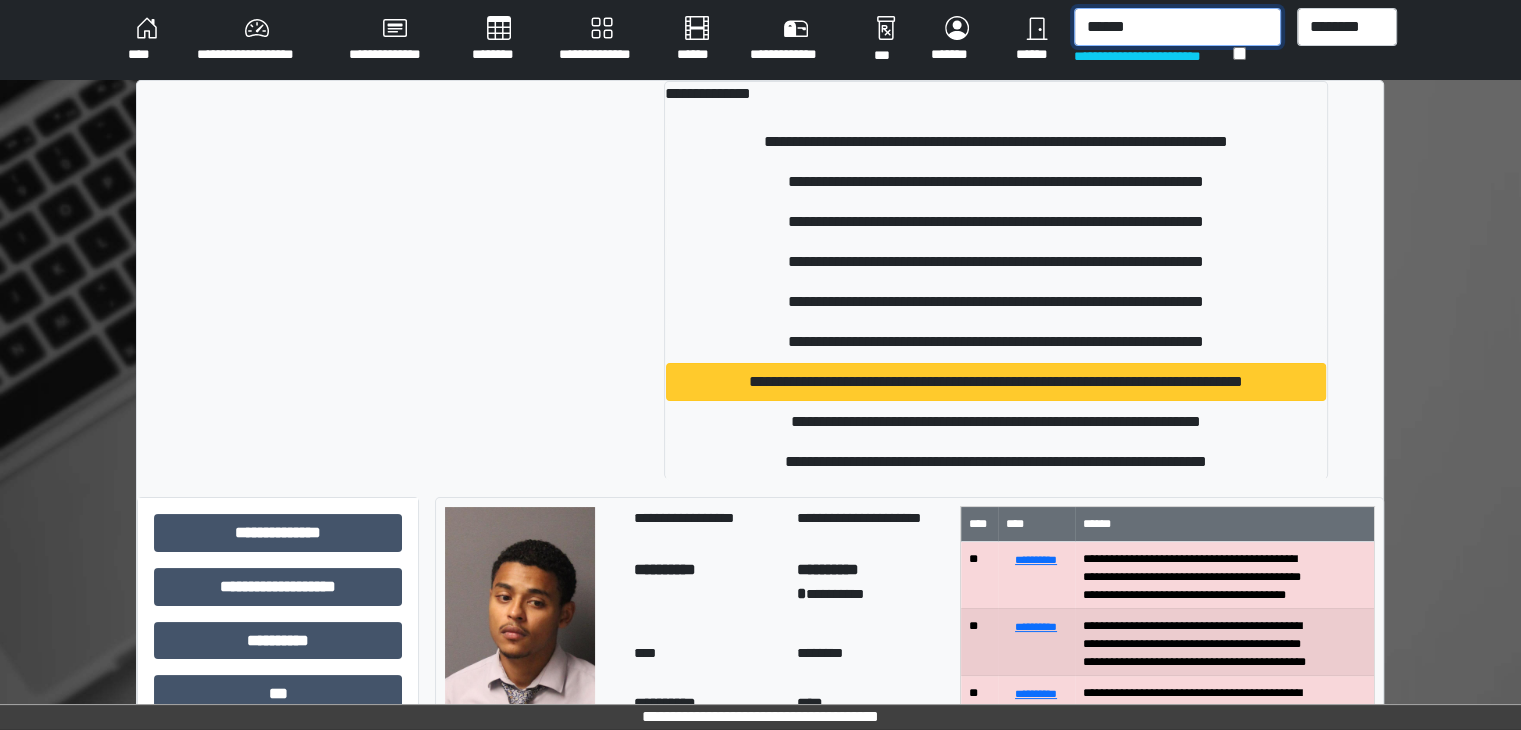 type on "******" 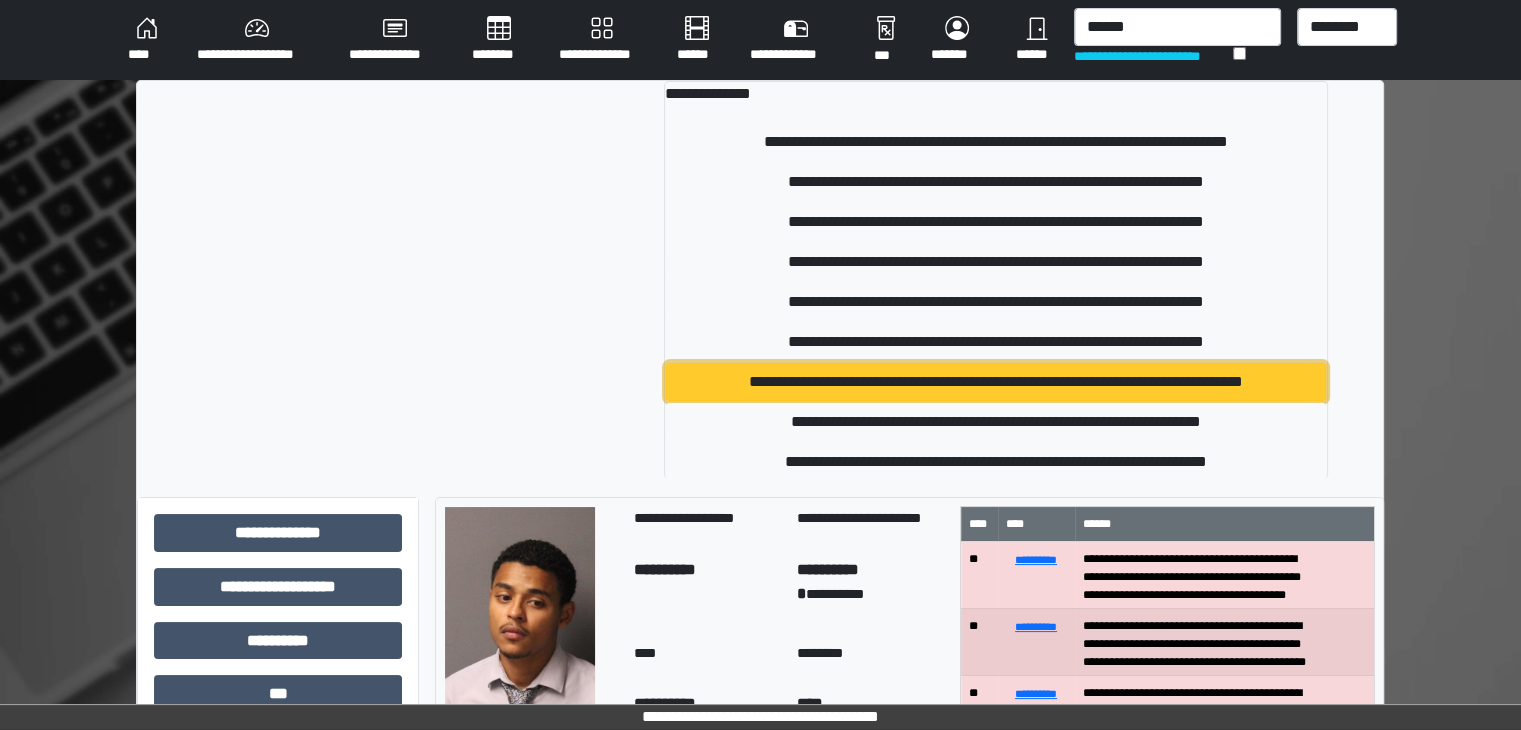 click on "**********" at bounding box center [996, 382] 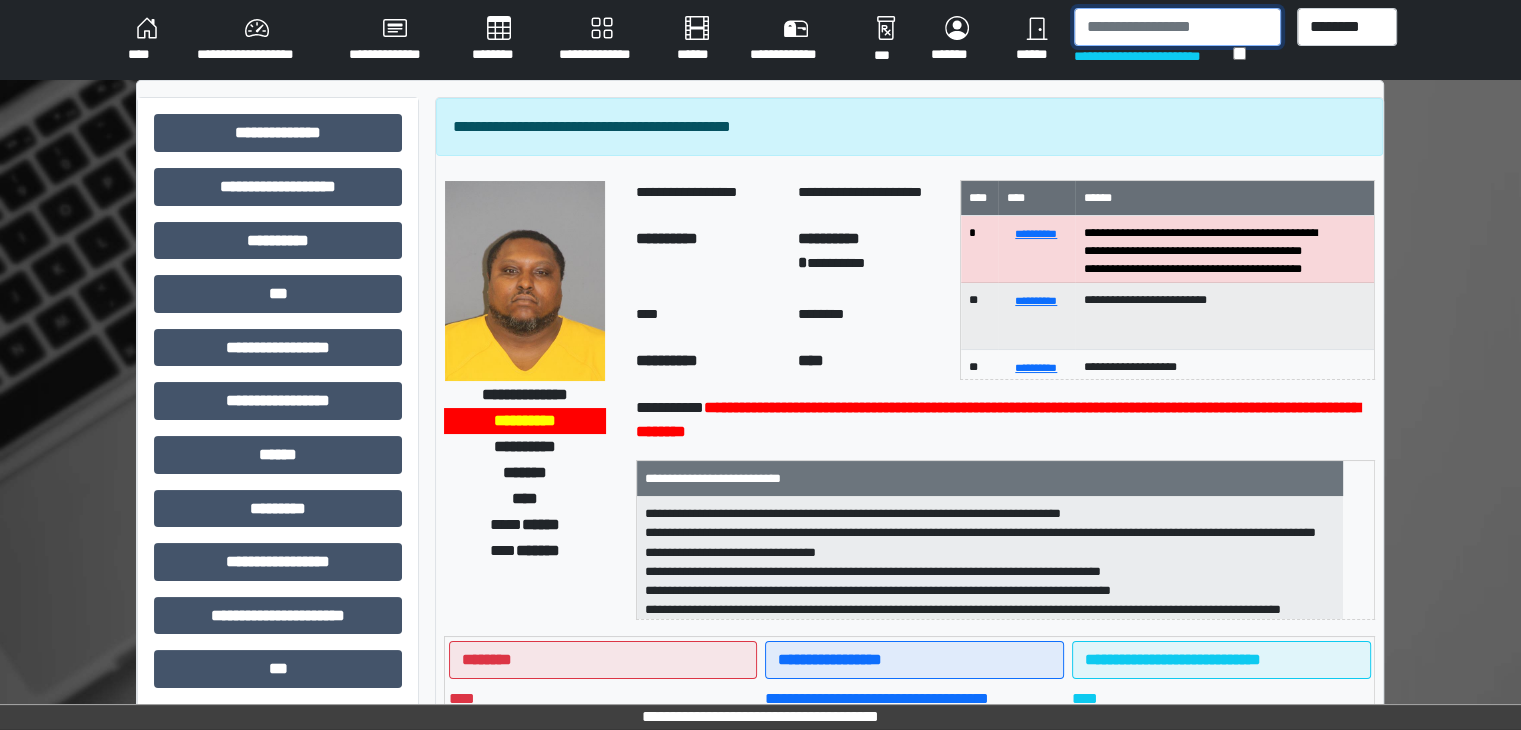 click at bounding box center [1177, 27] 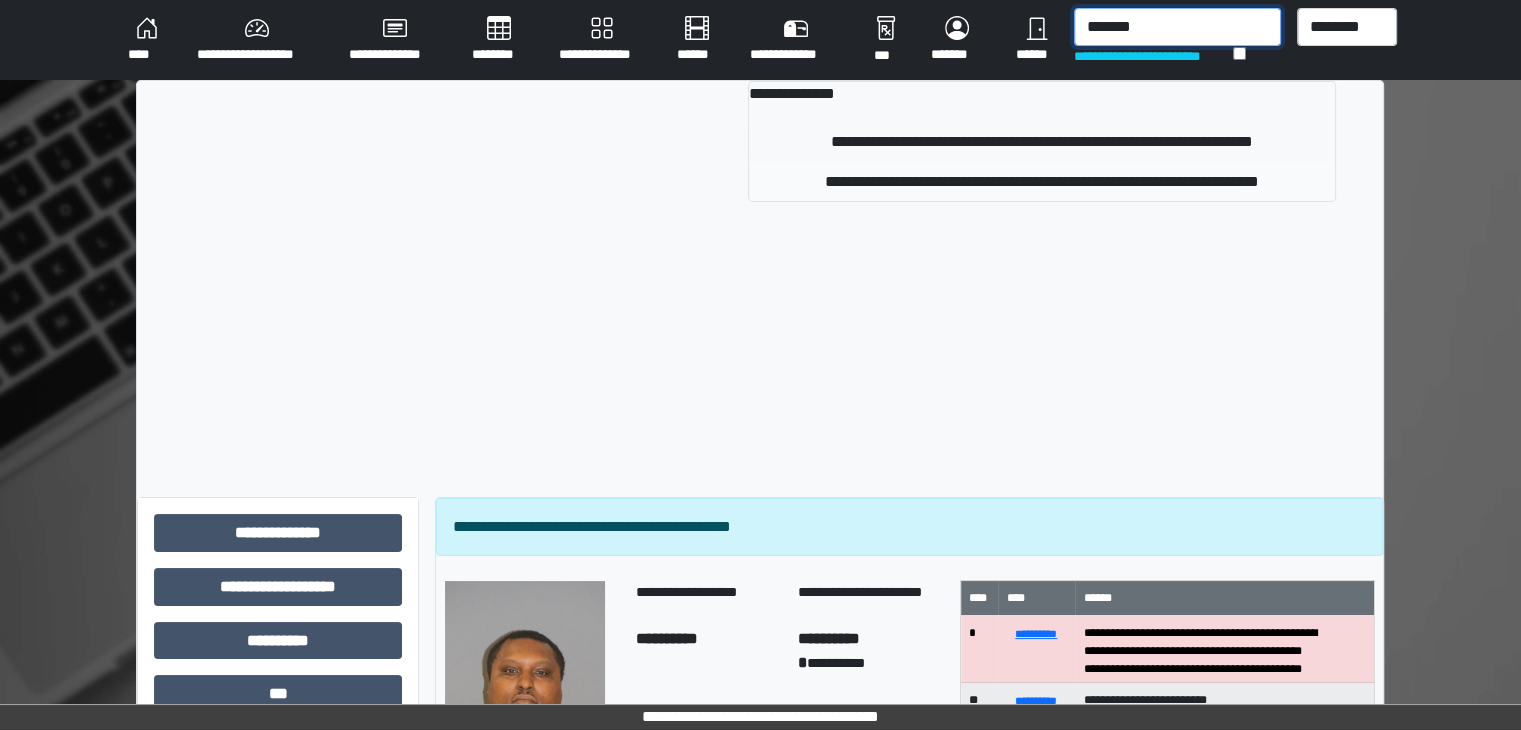 type on "*******" 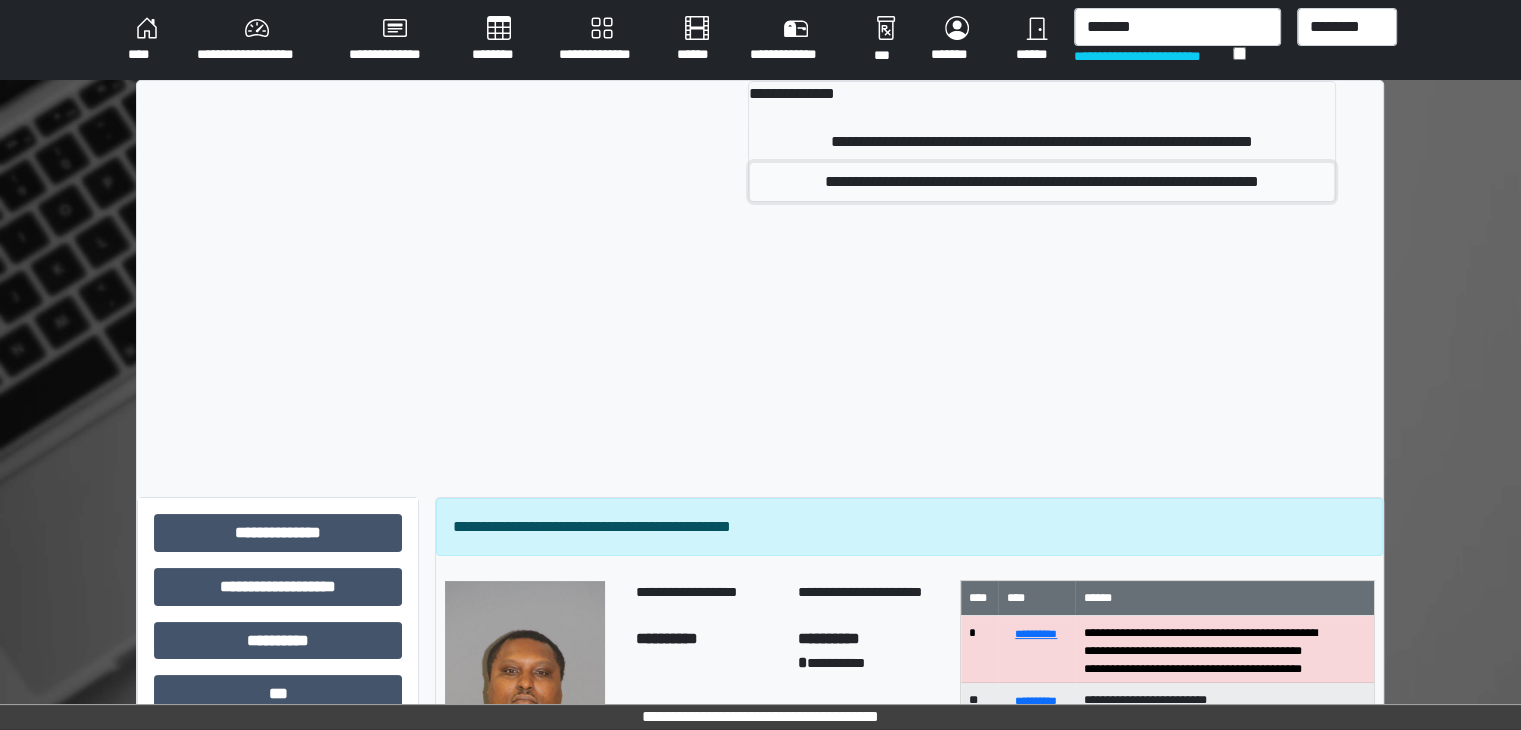 click on "**********" at bounding box center (1042, 182) 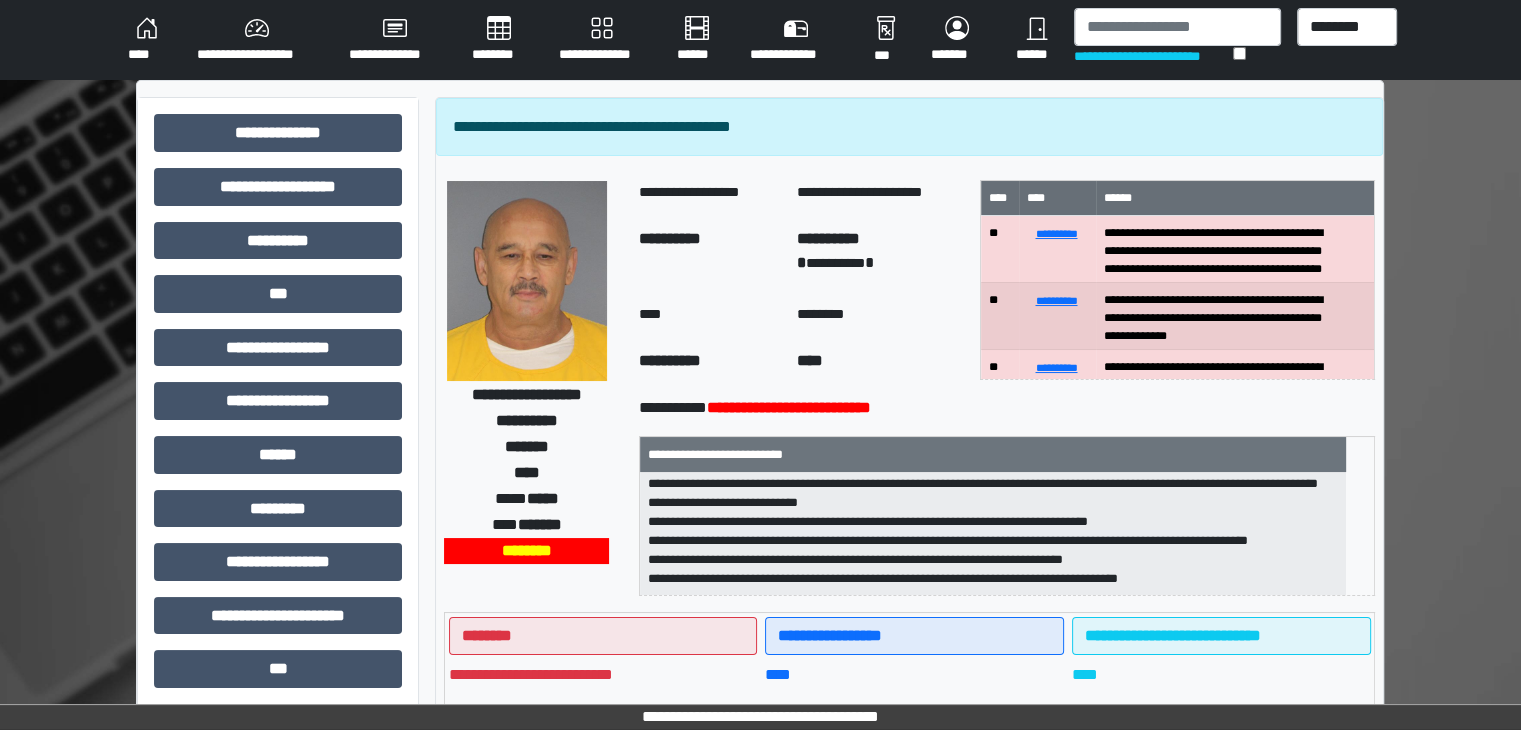 scroll, scrollTop: 83, scrollLeft: 0, axis: vertical 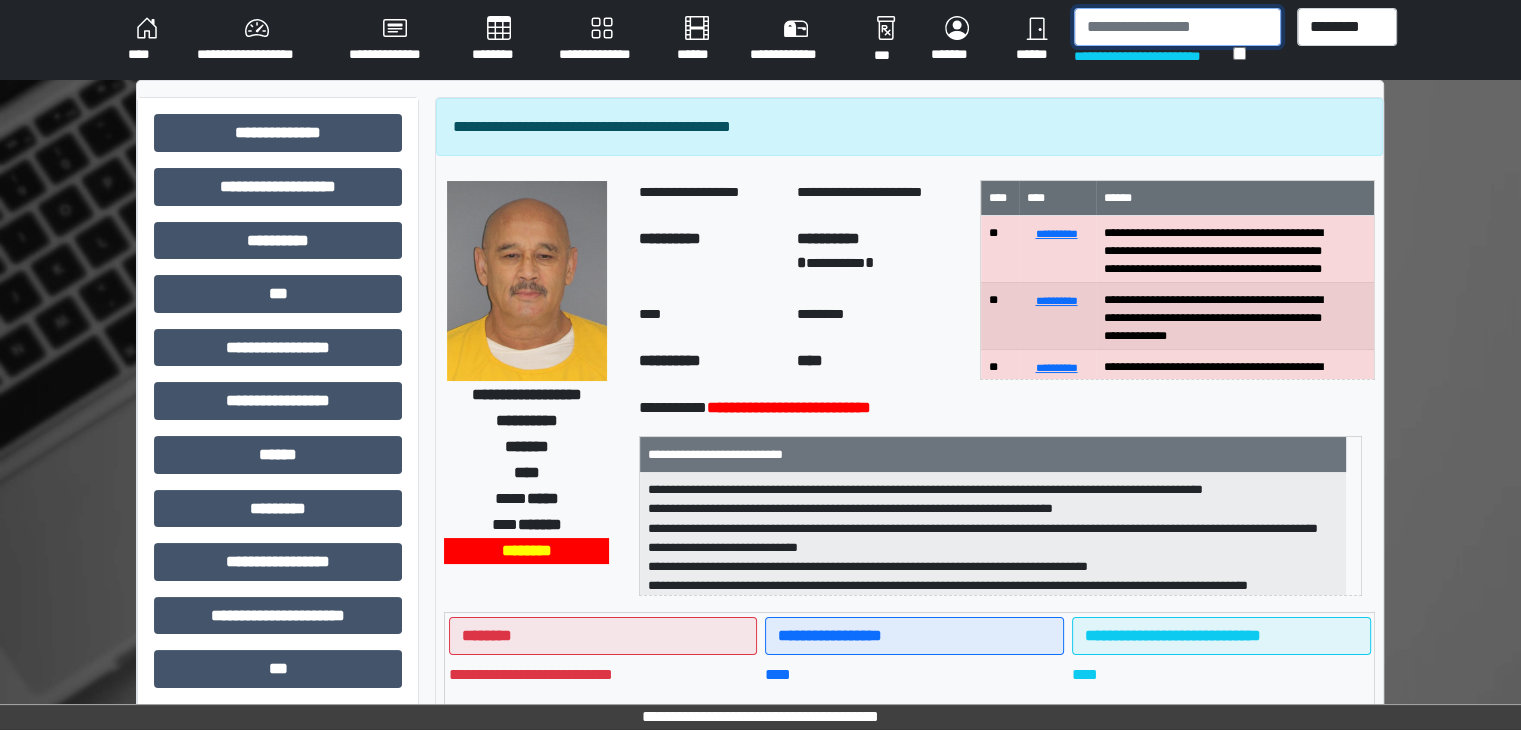 click at bounding box center (1177, 27) 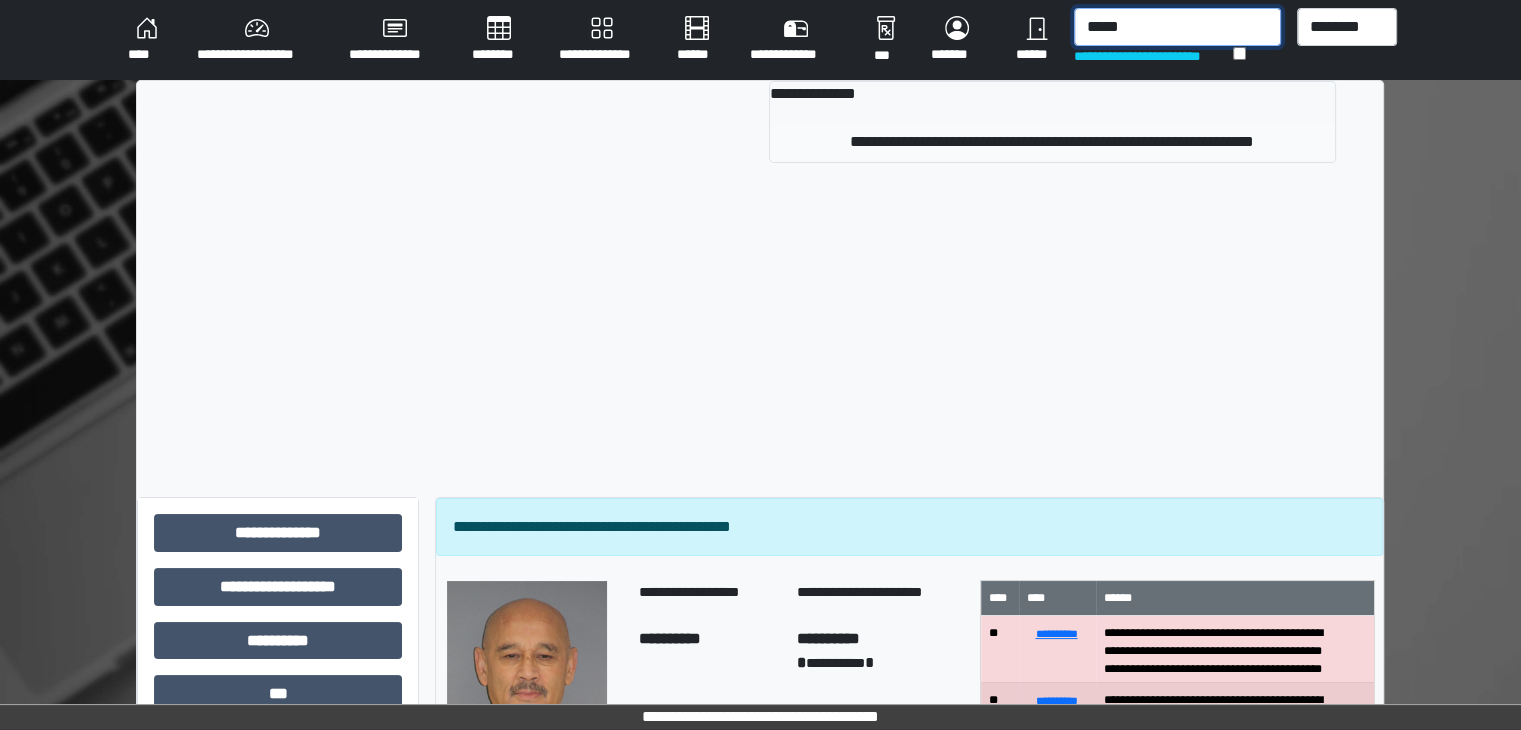 type on "*****" 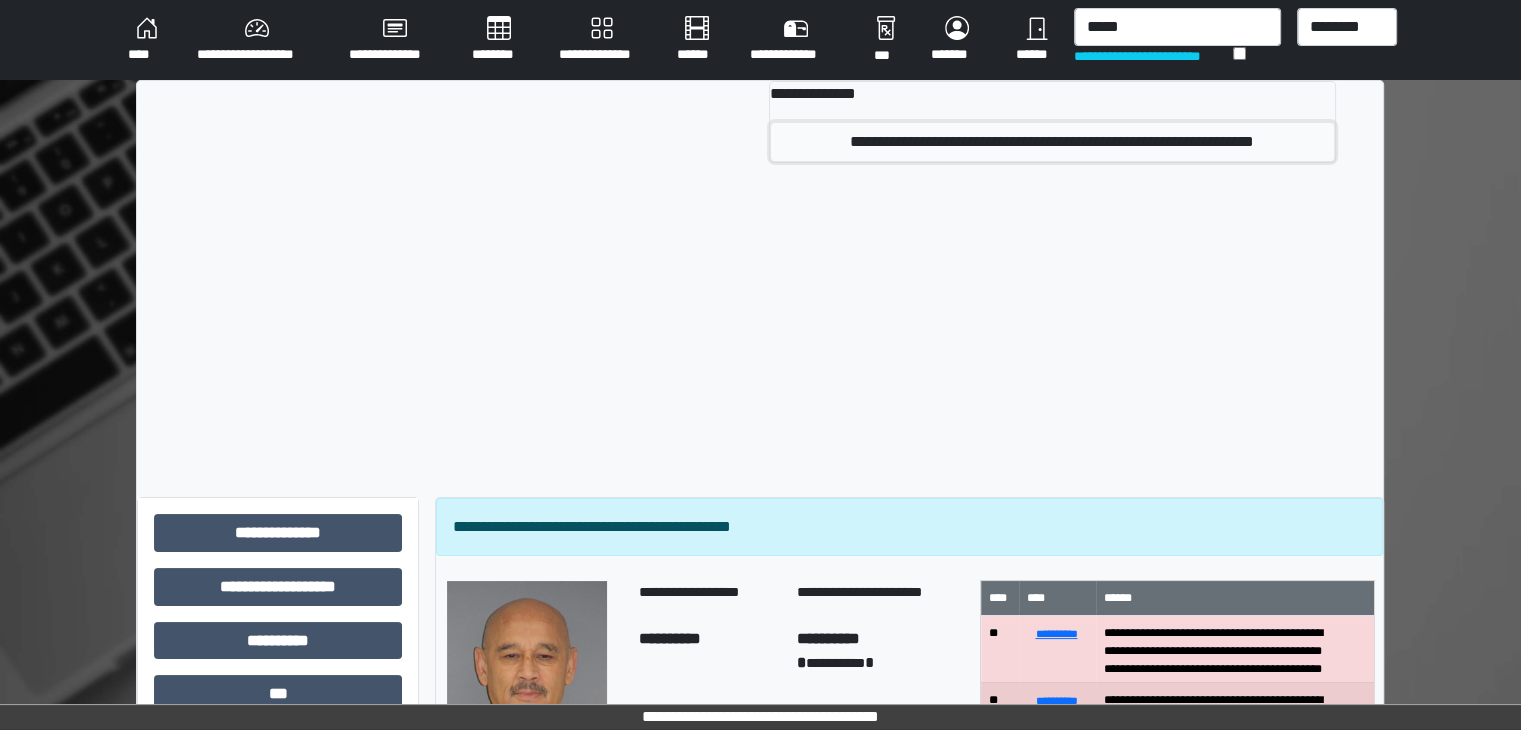 click on "**********" at bounding box center (1052, 142) 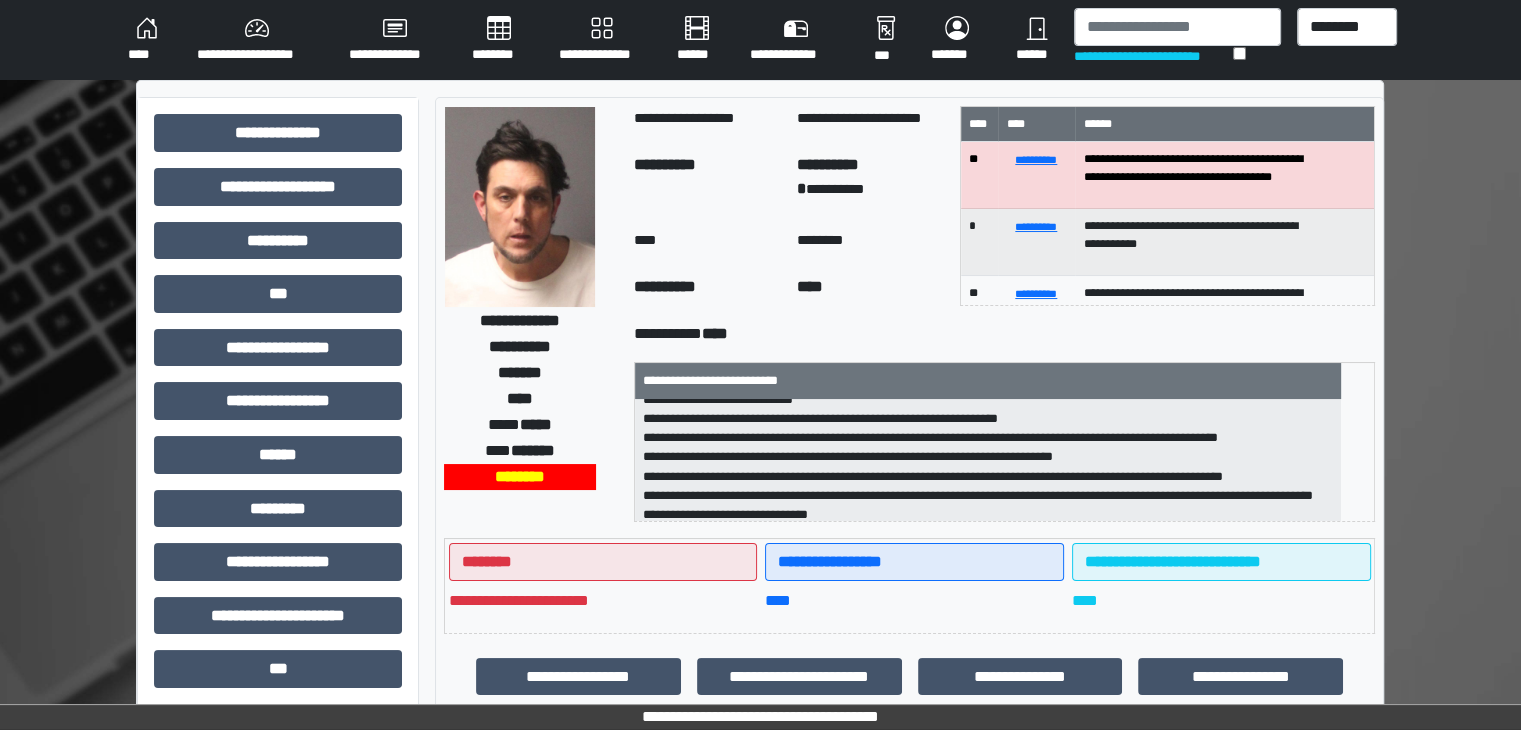 scroll, scrollTop: 0, scrollLeft: 0, axis: both 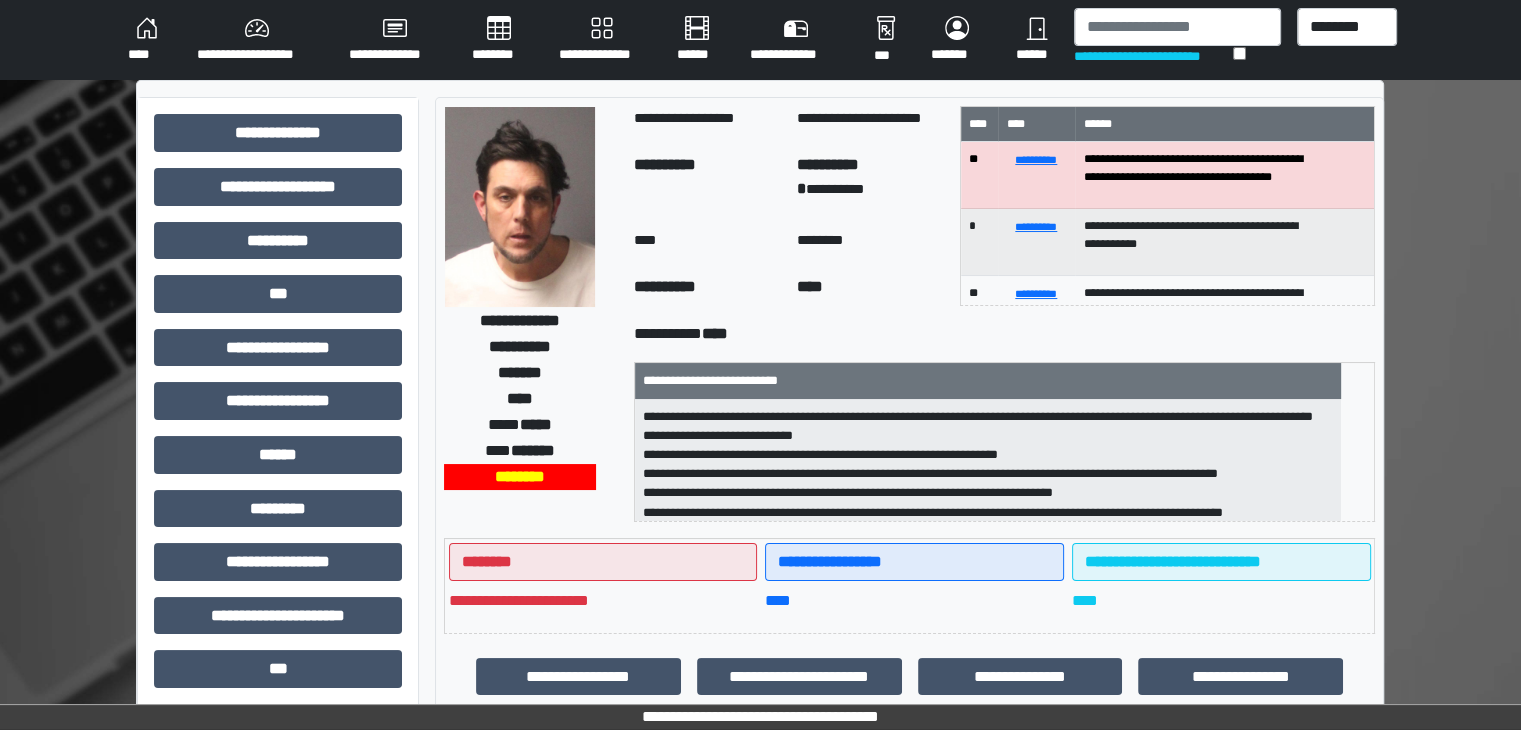 click on "**********" at bounding box center [1153, 56] 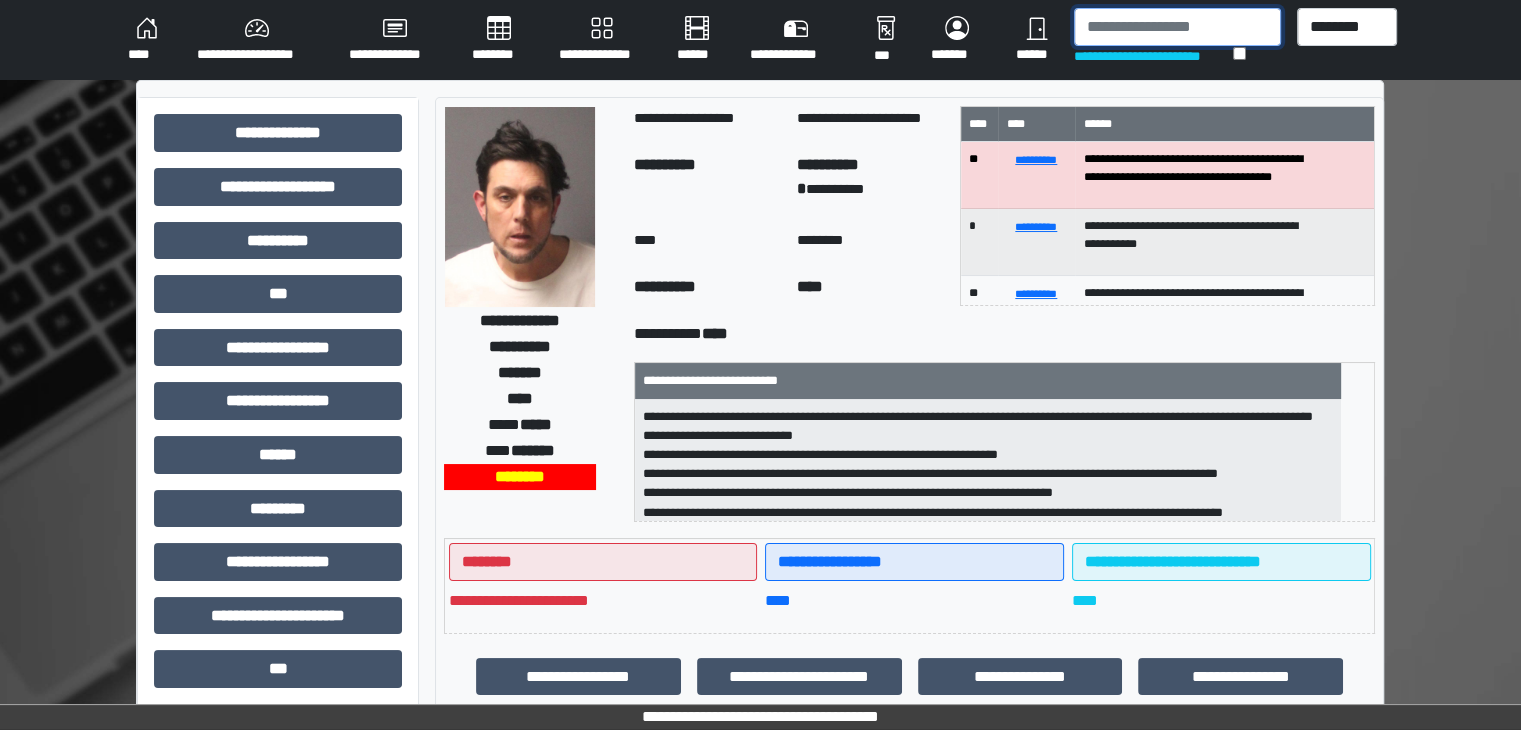 click at bounding box center [1177, 27] 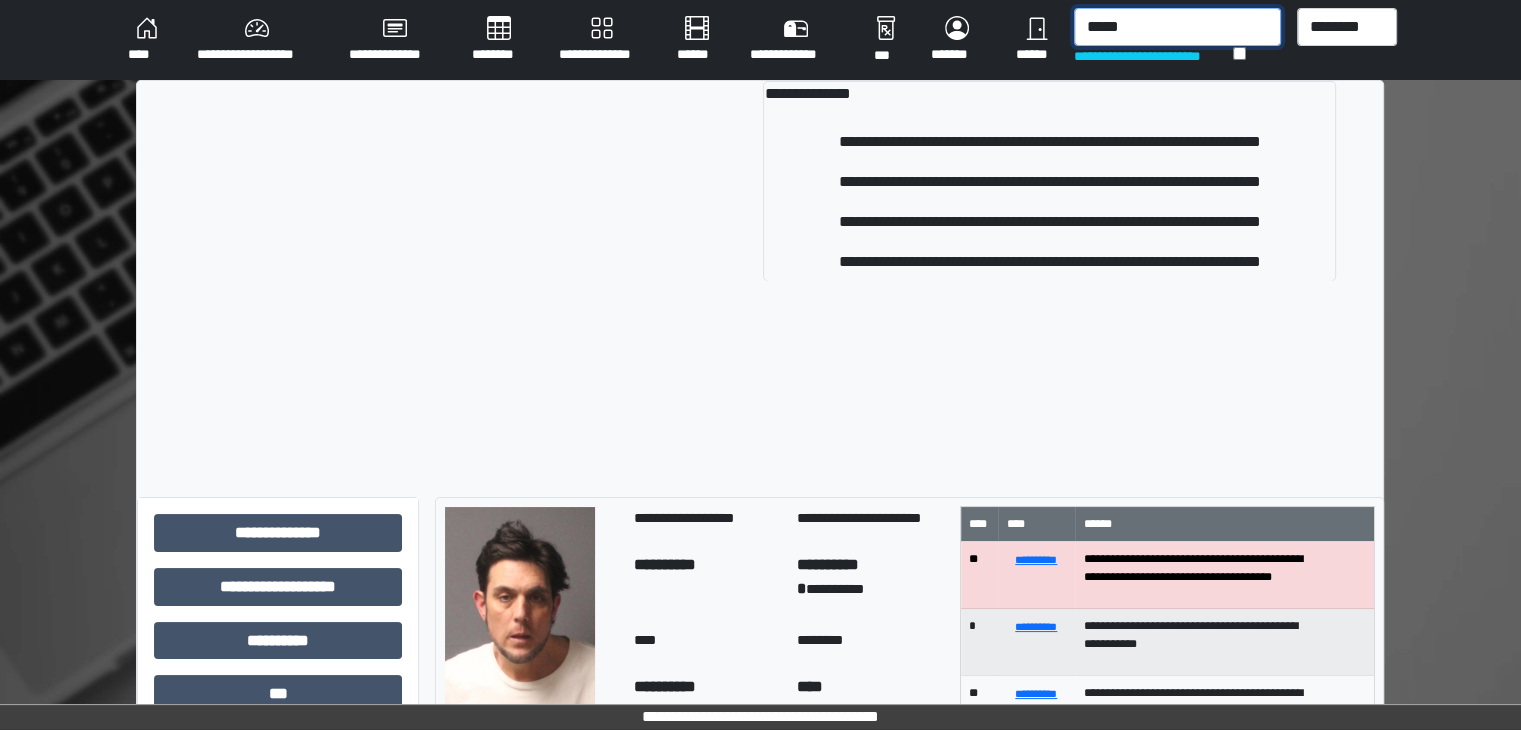 type on "*****" 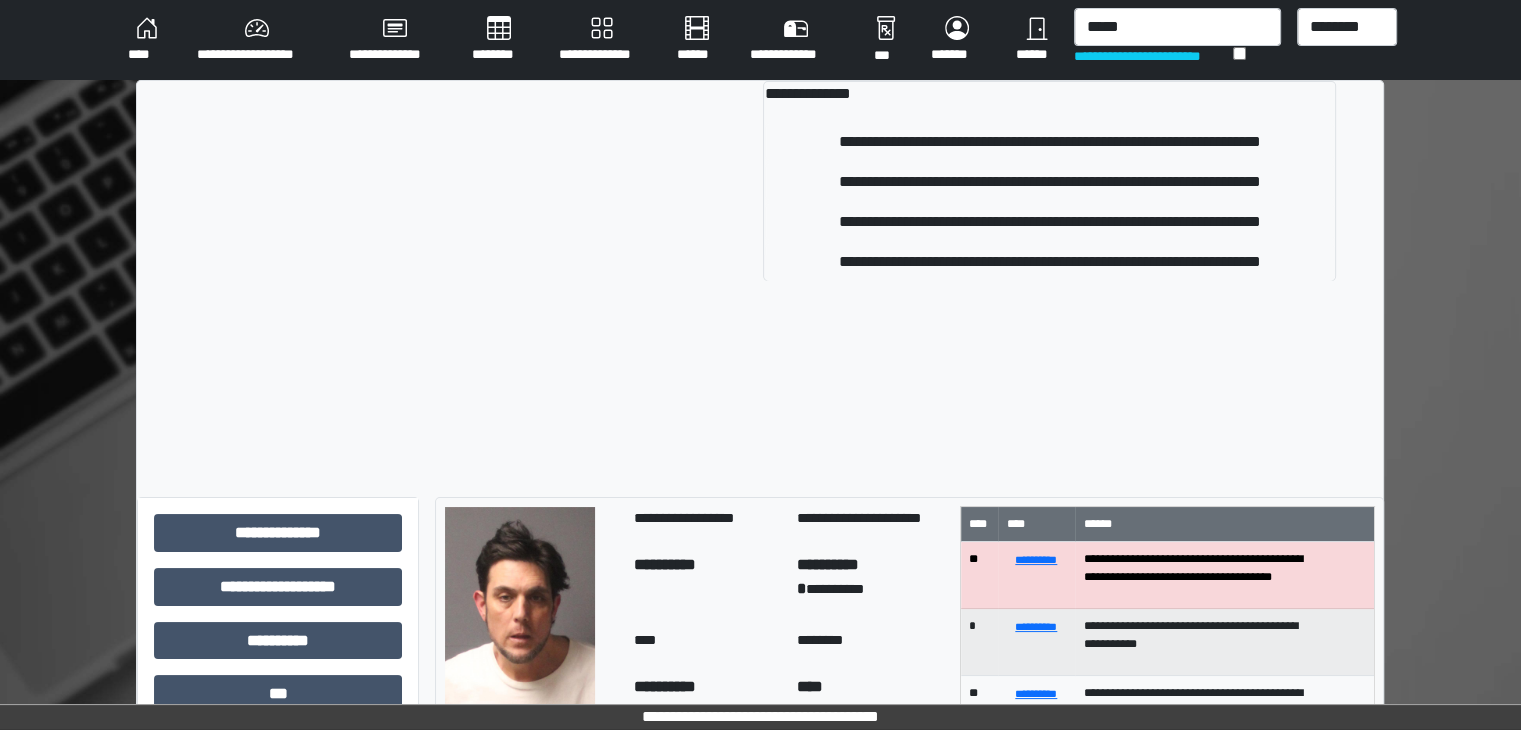 click on "**********" at bounding box center (1049, 182) 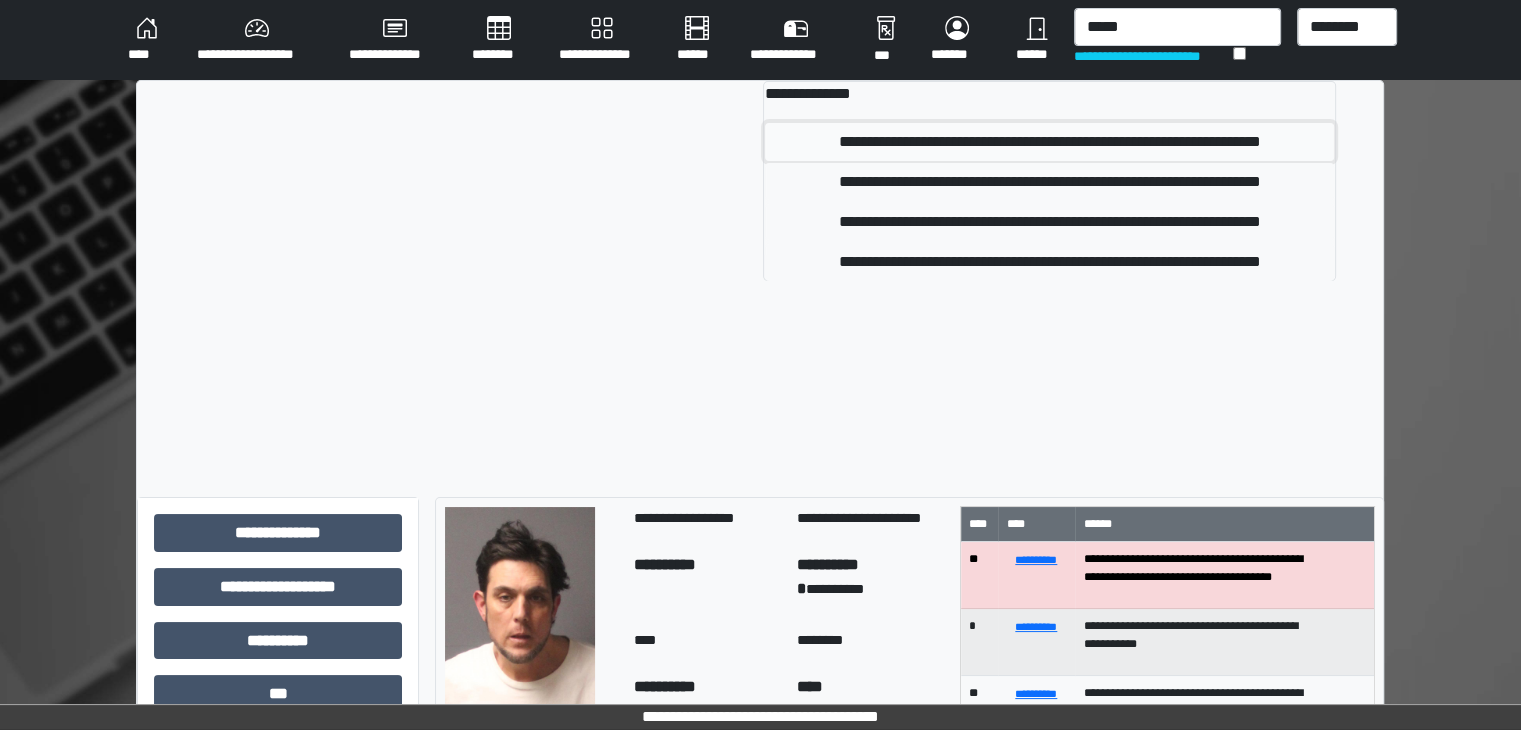 click on "**********" at bounding box center [1049, 142] 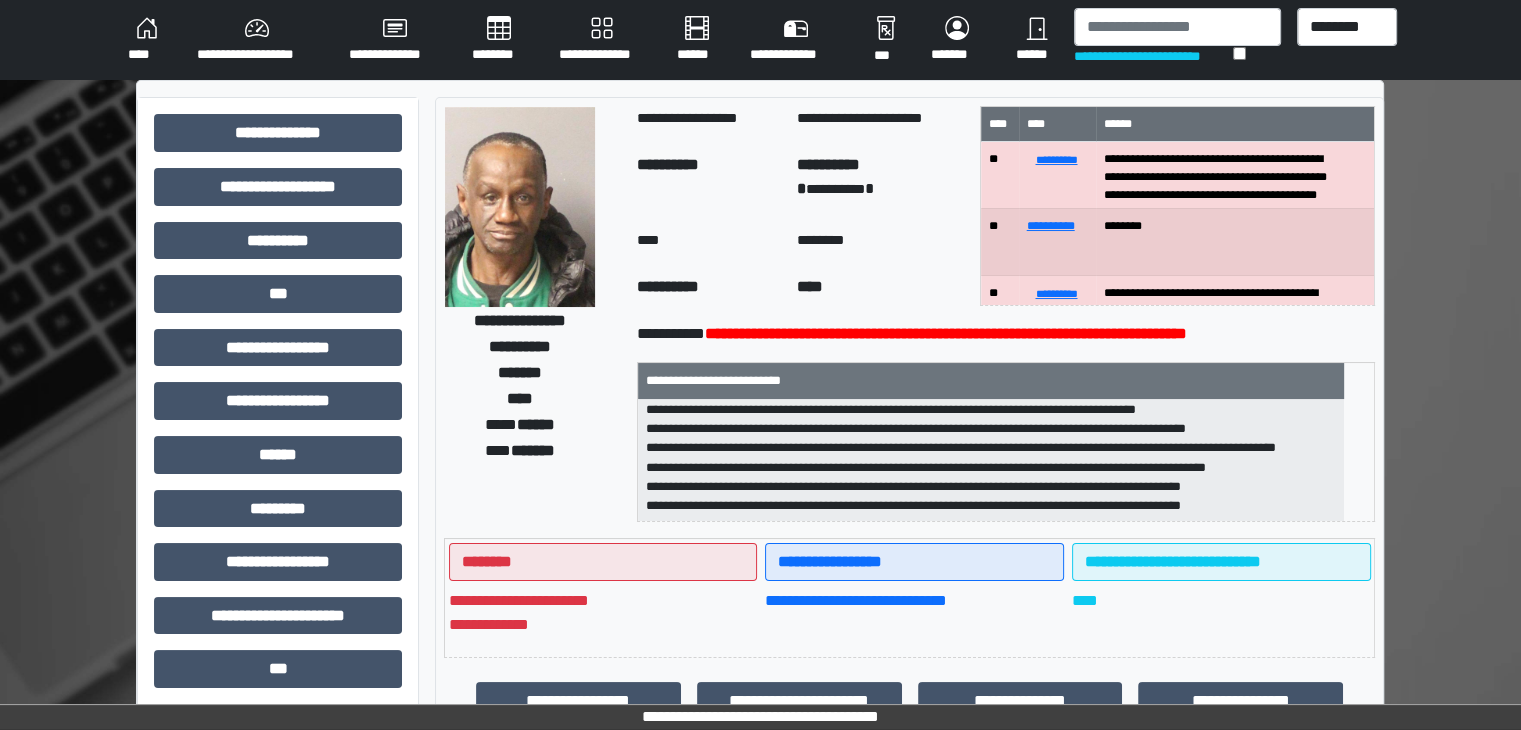 scroll, scrollTop: 179, scrollLeft: 0, axis: vertical 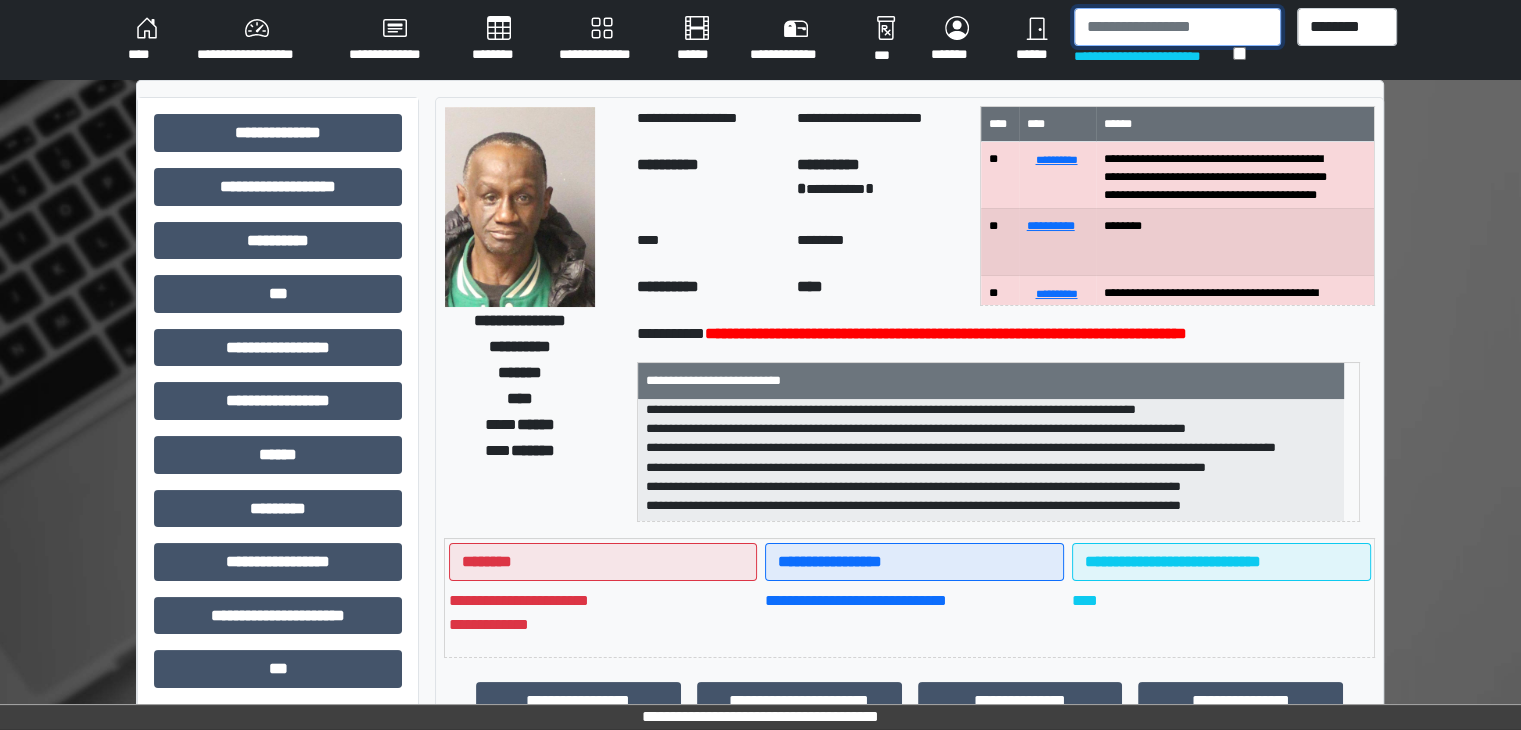 click at bounding box center (1177, 27) 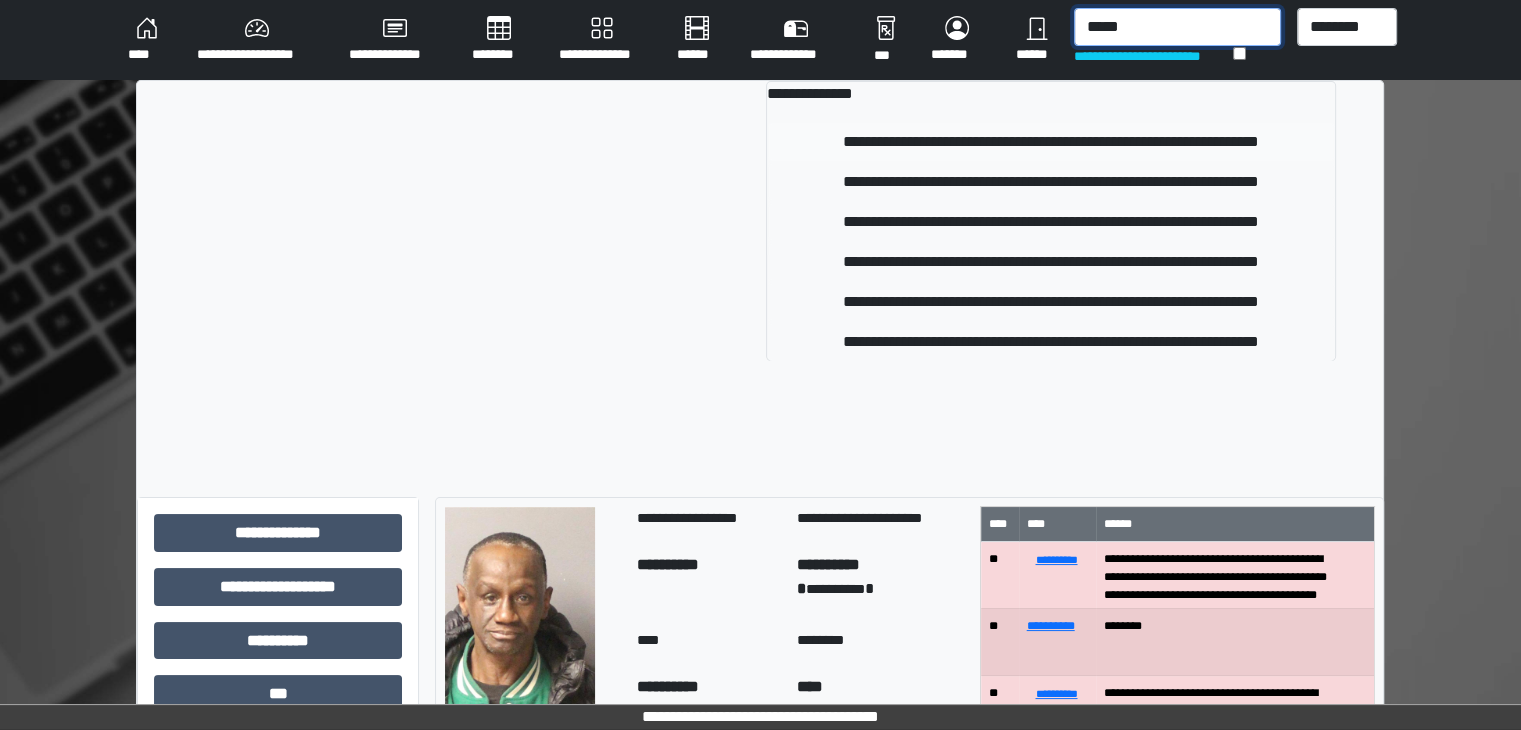 type on "*****" 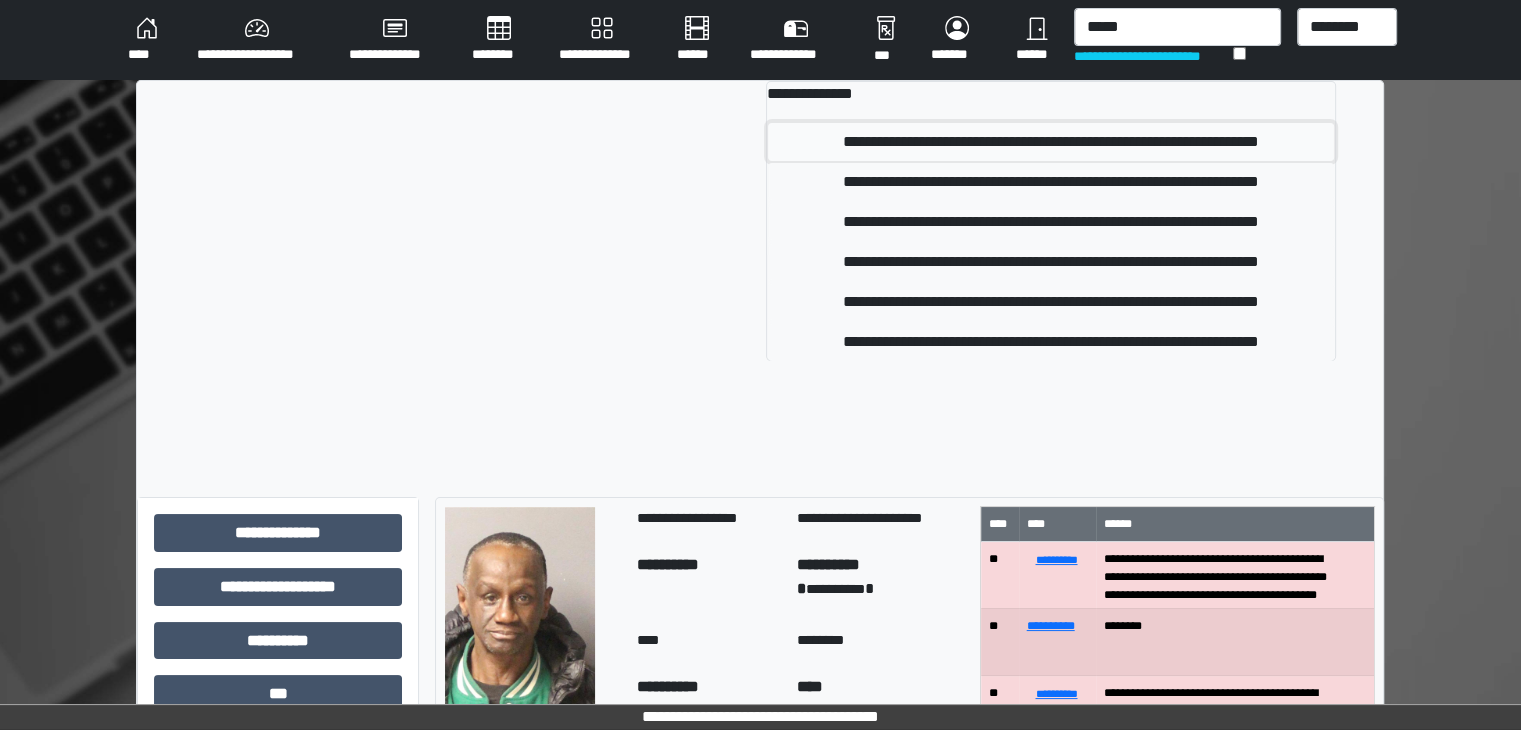 click on "**********" at bounding box center [1051, 142] 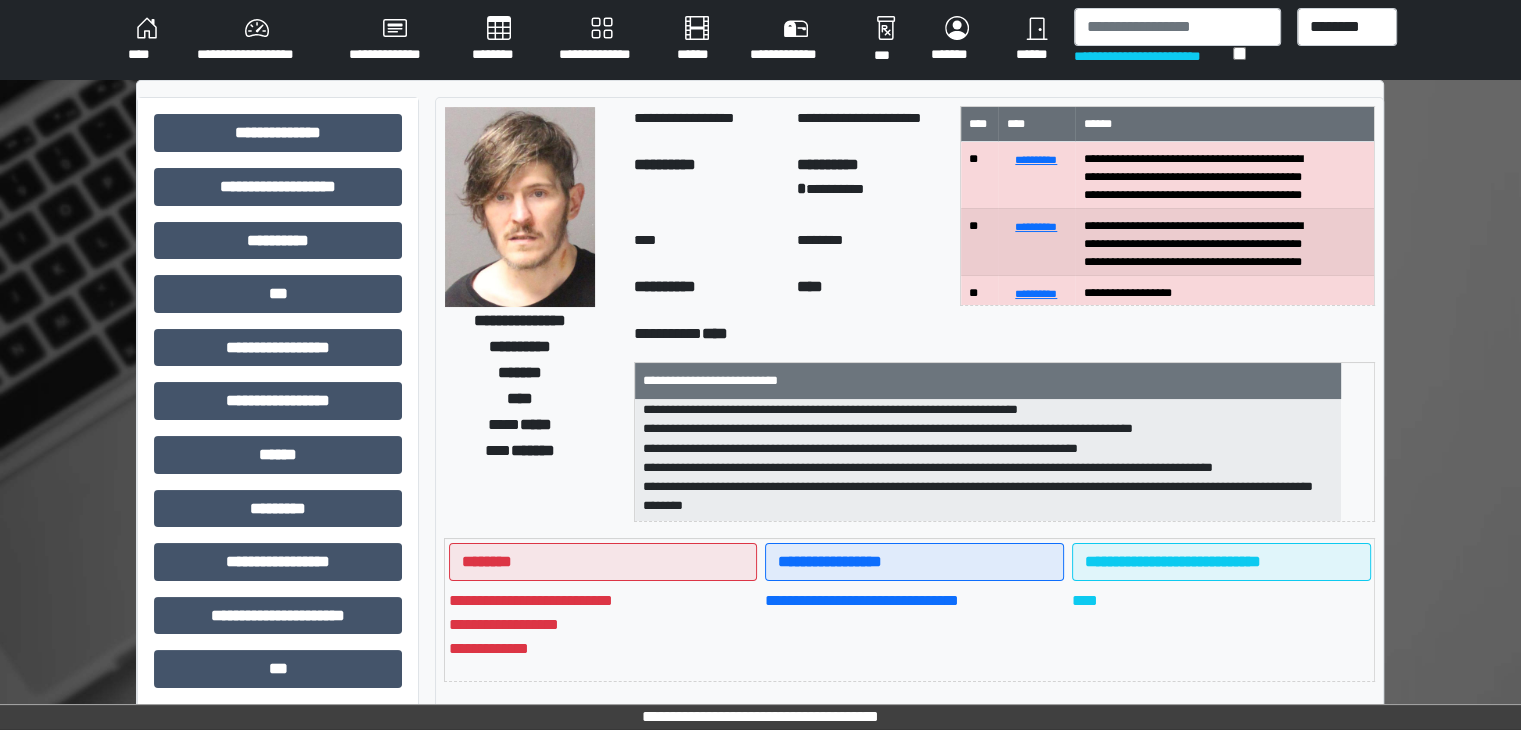 scroll, scrollTop: 83, scrollLeft: 0, axis: vertical 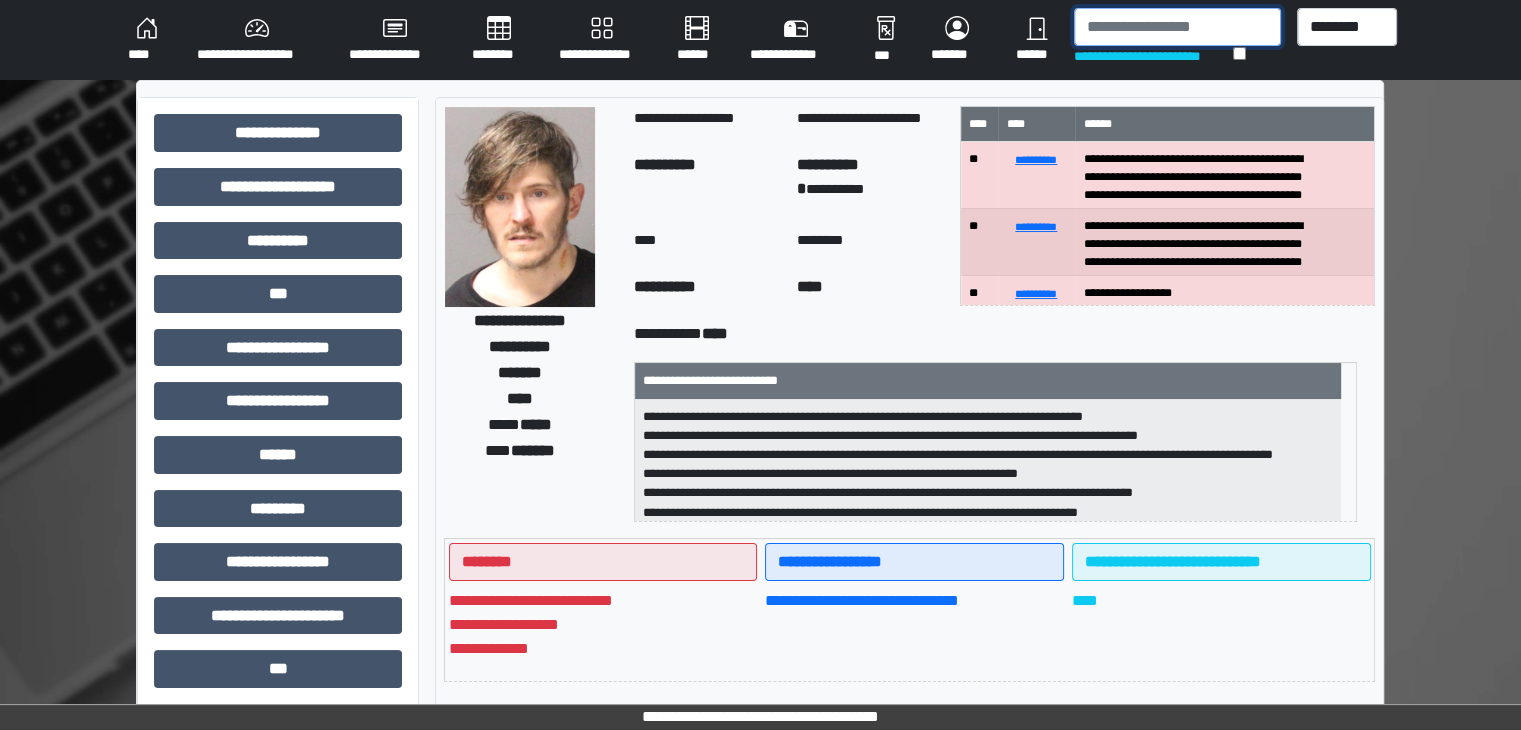 click at bounding box center [1177, 27] 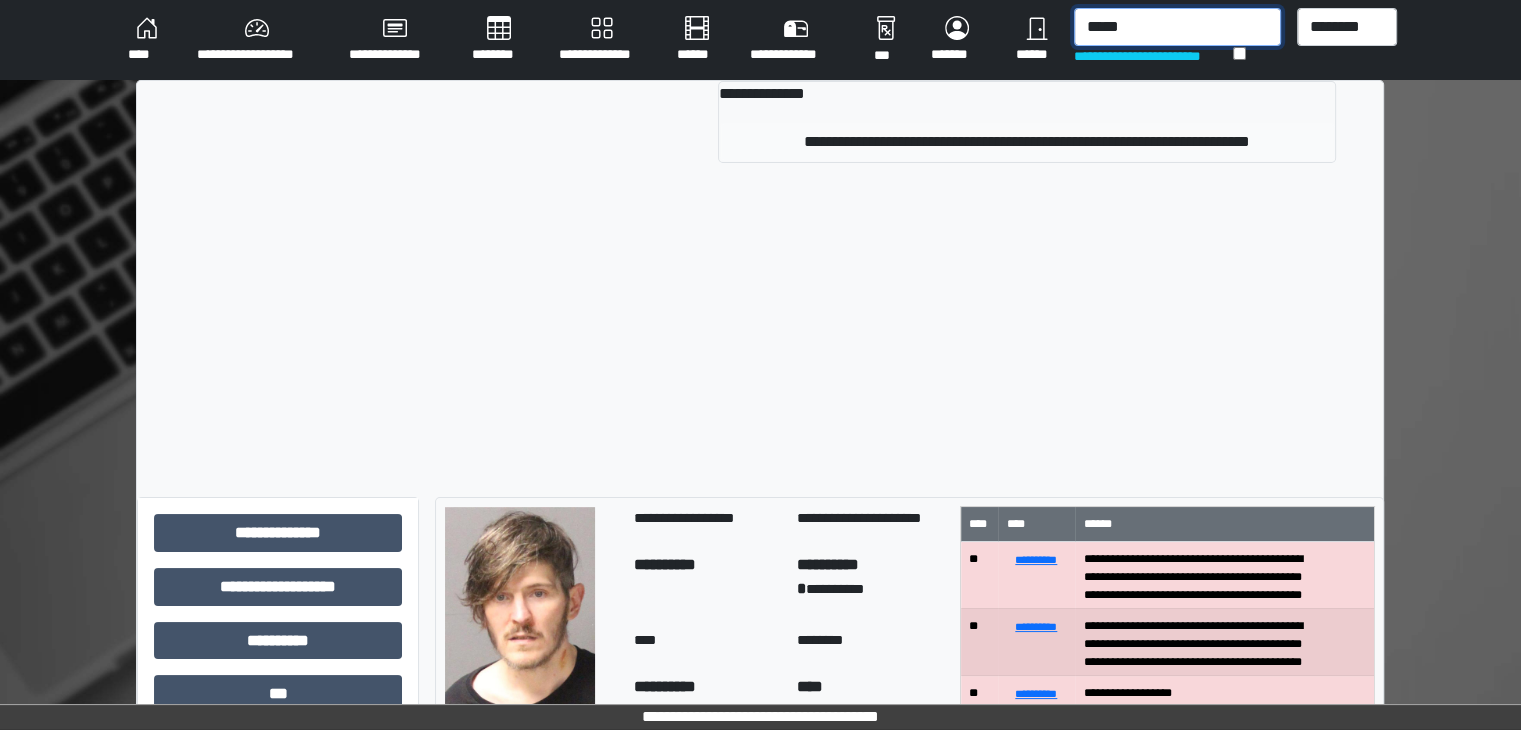 type on "*****" 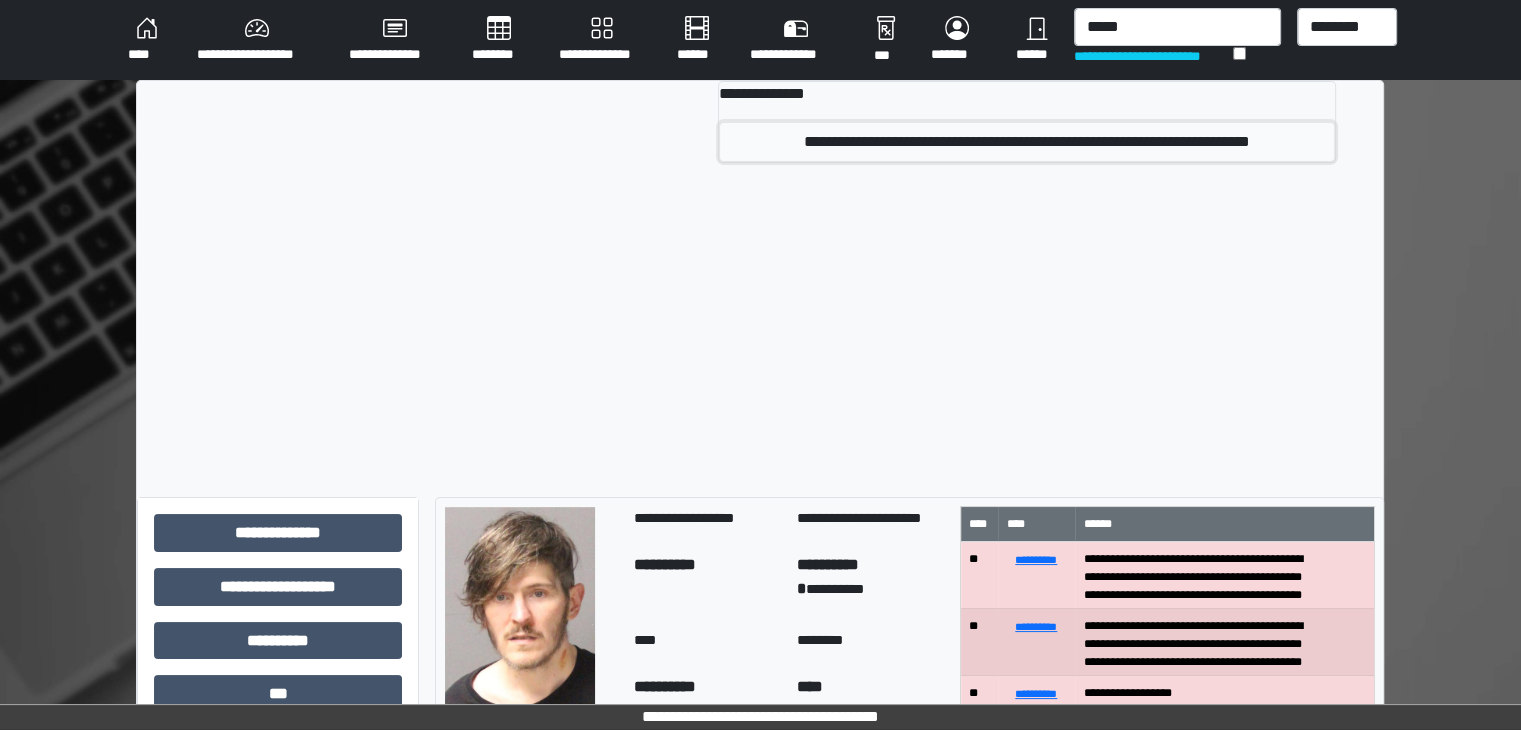 click on "**********" at bounding box center (1026, 142) 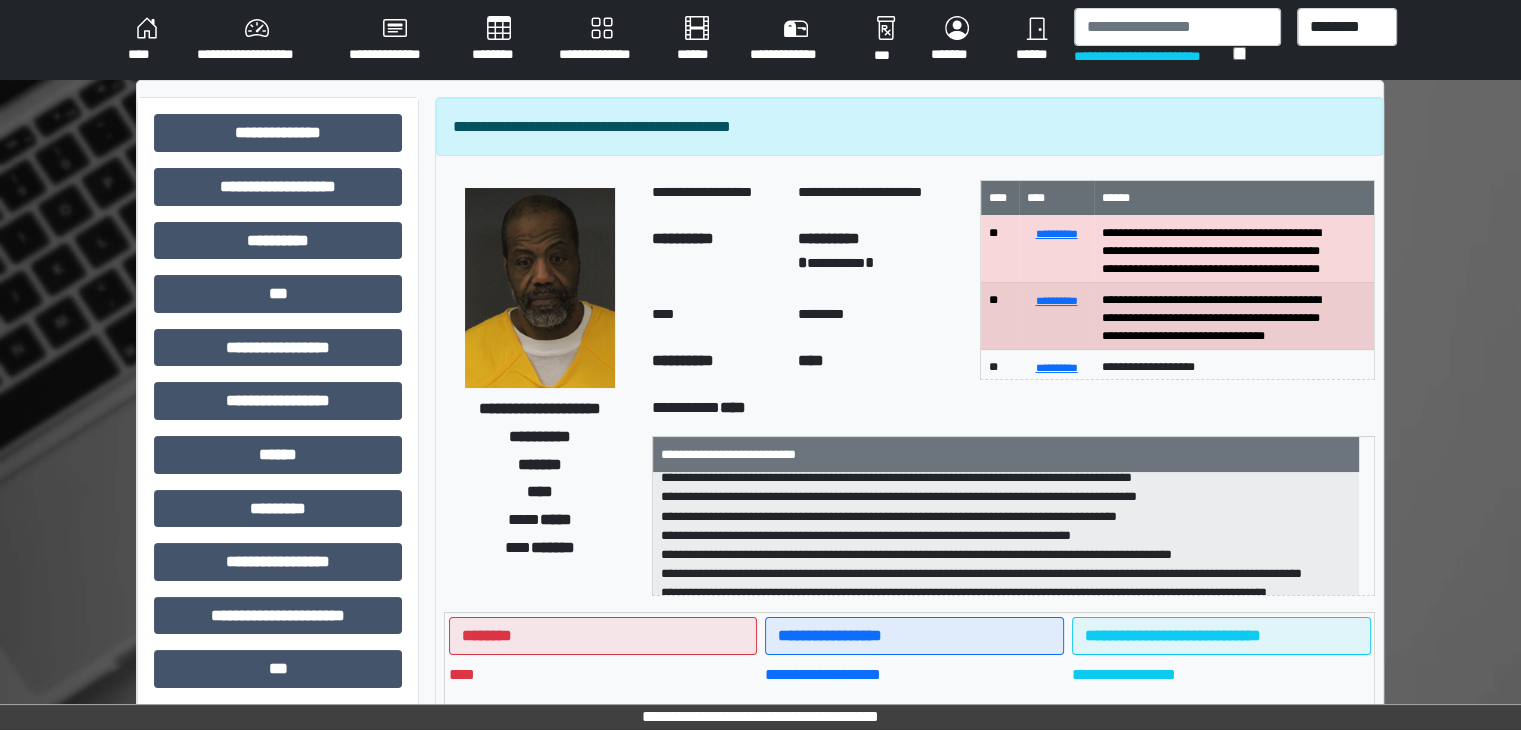 scroll, scrollTop: 0, scrollLeft: 0, axis: both 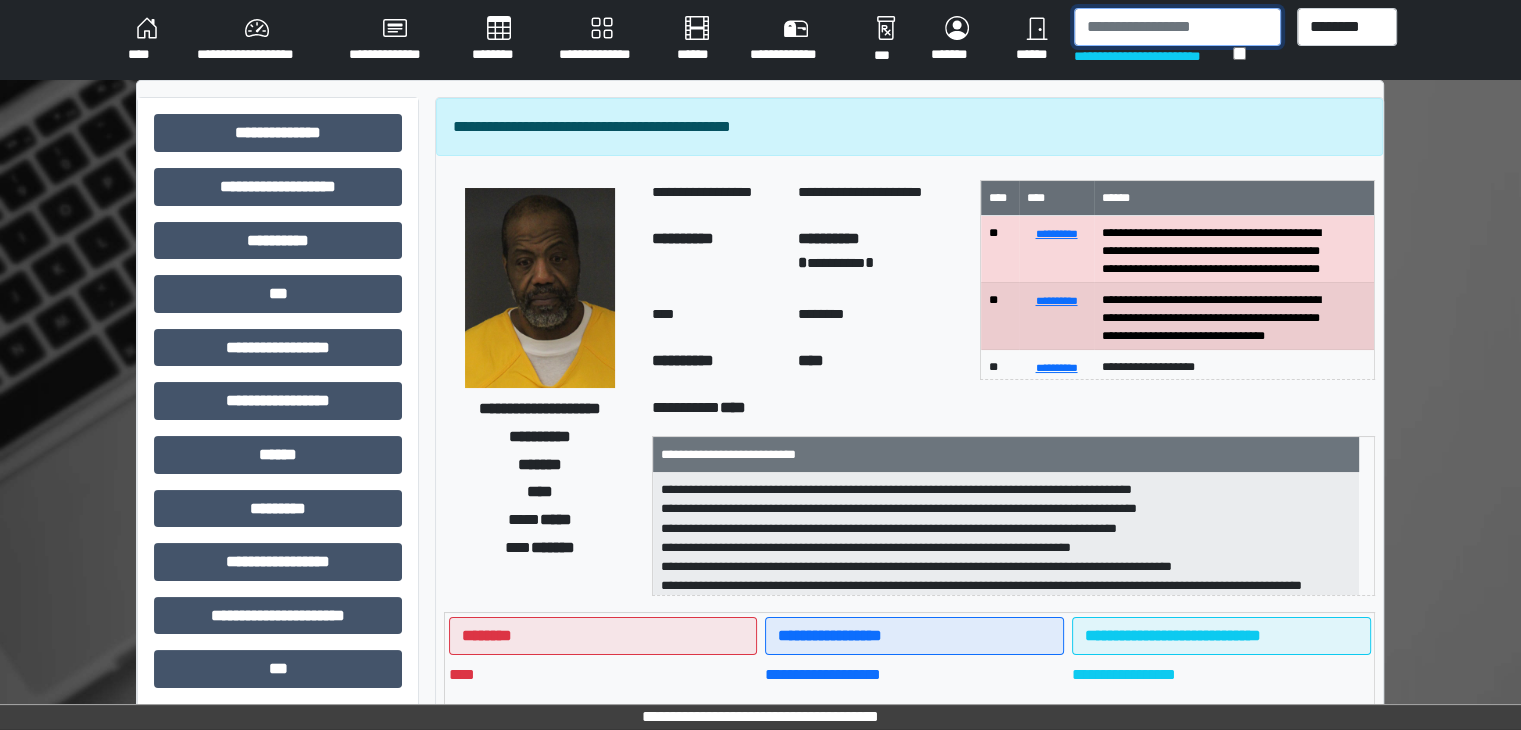 click at bounding box center (1177, 27) 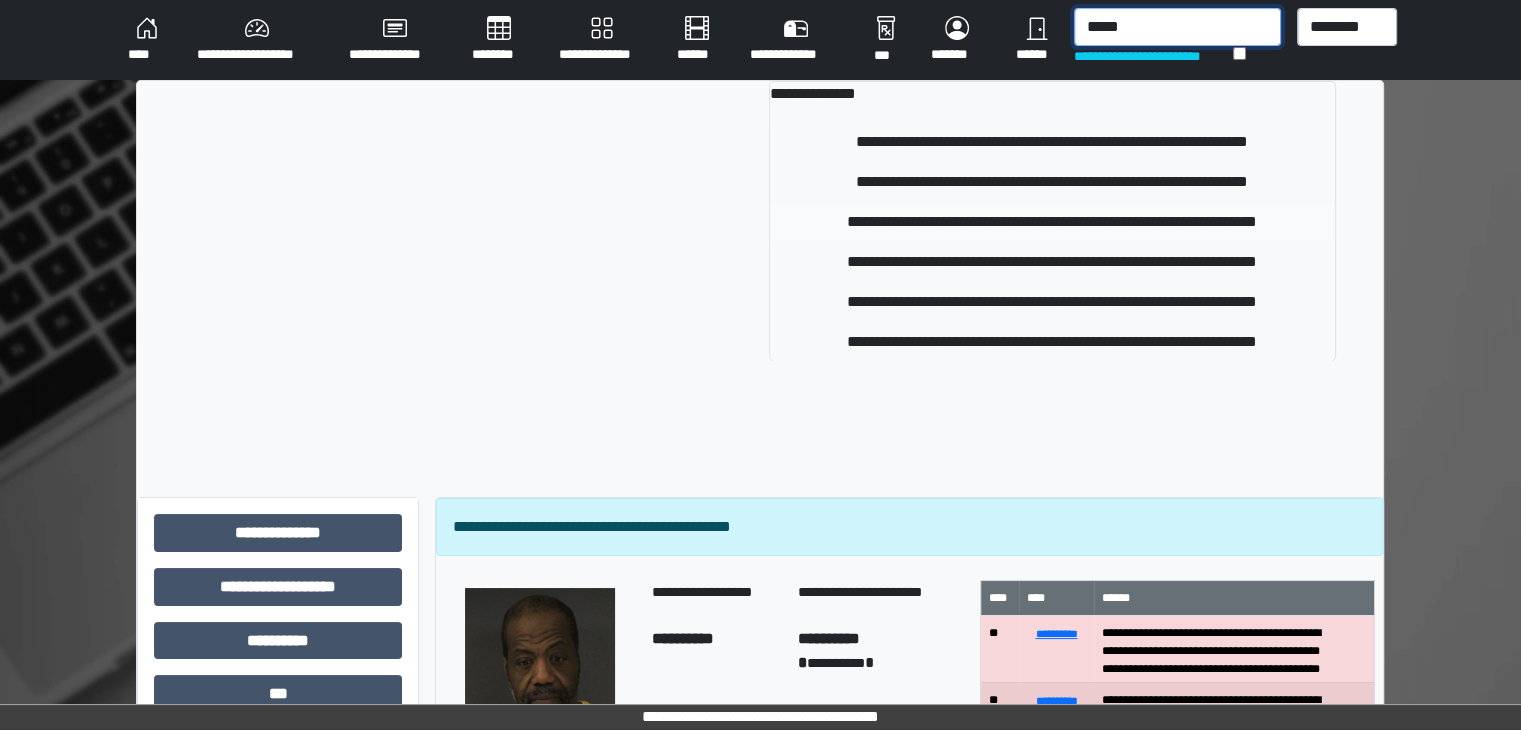 type on "*****" 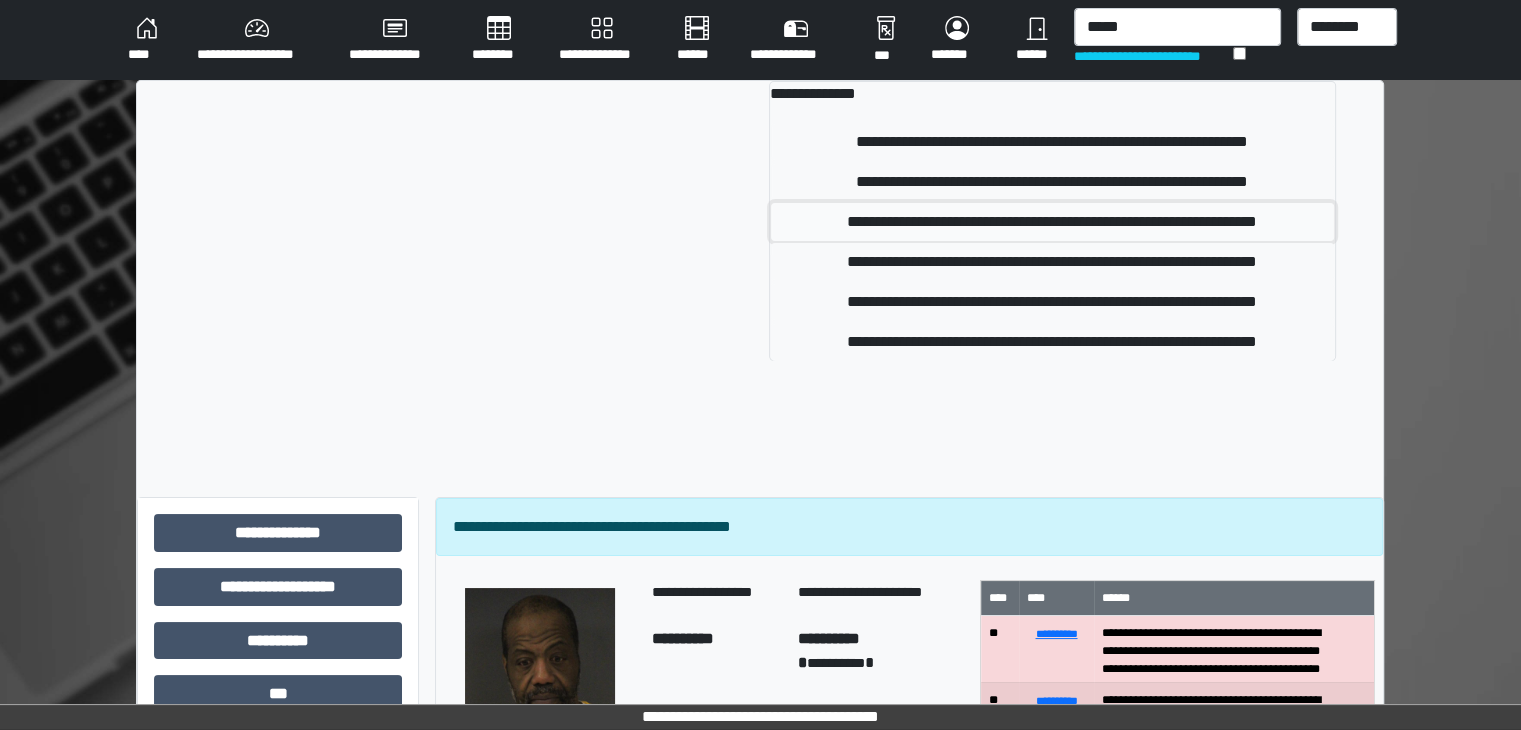 click on "**********" at bounding box center [1052, 222] 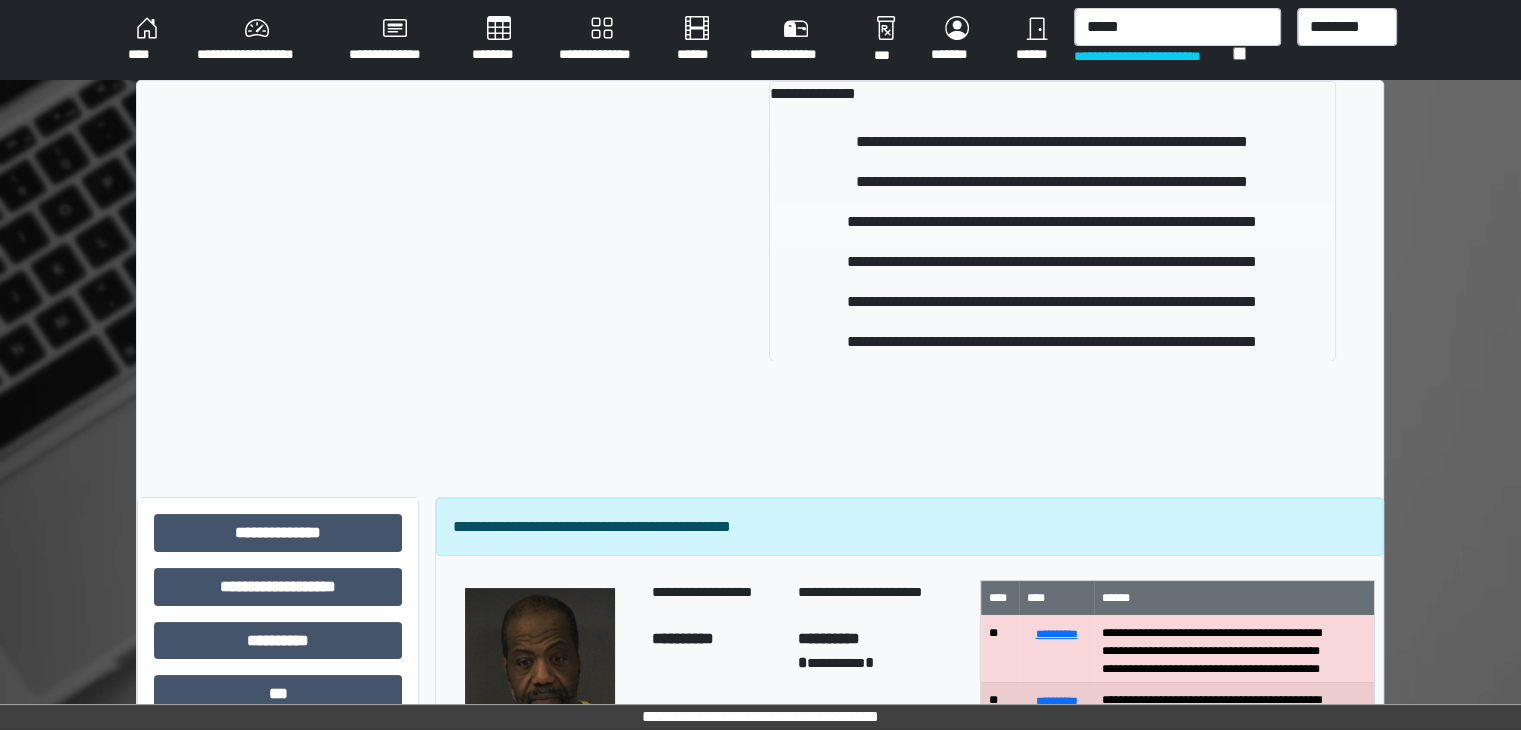 type 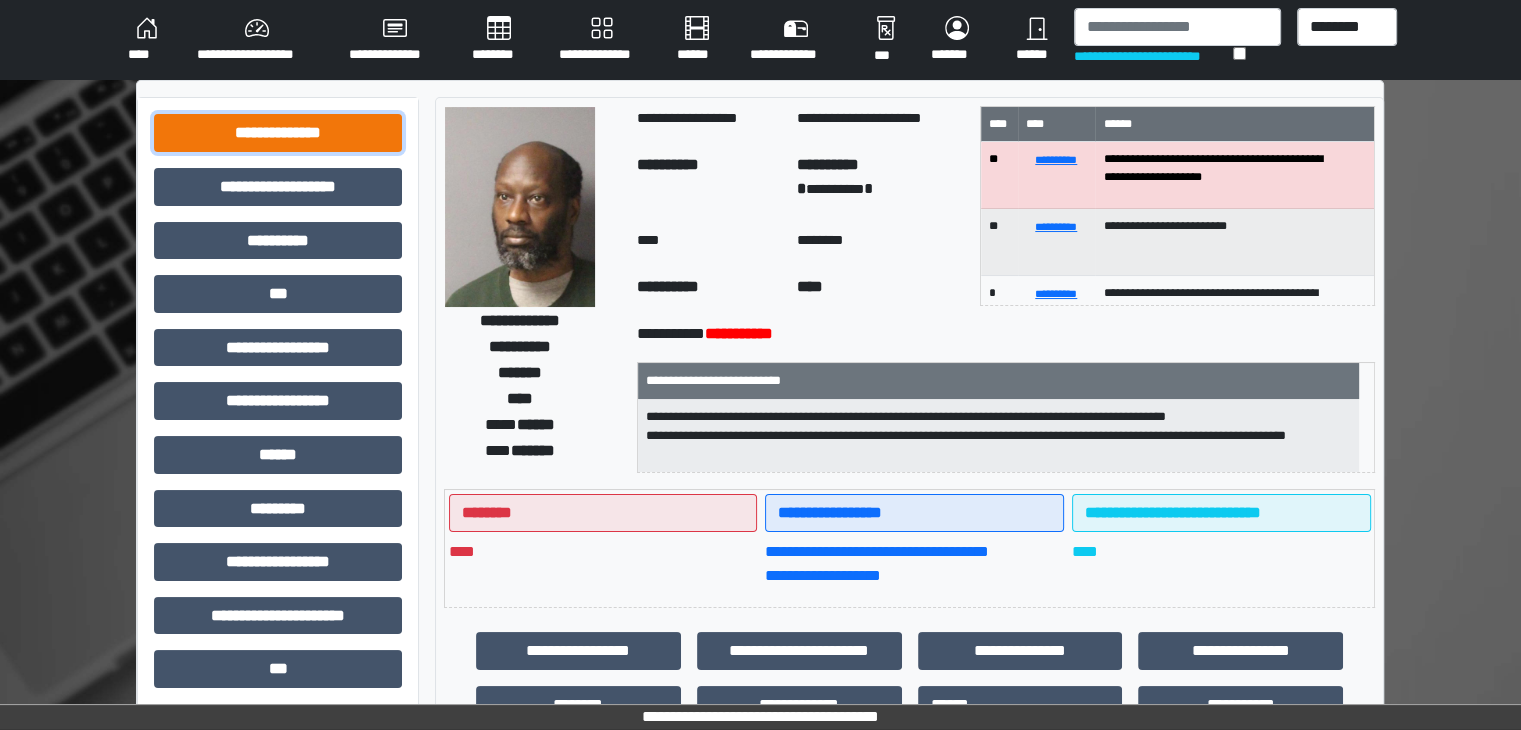 click on "**********" at bounding box center (278, 133) 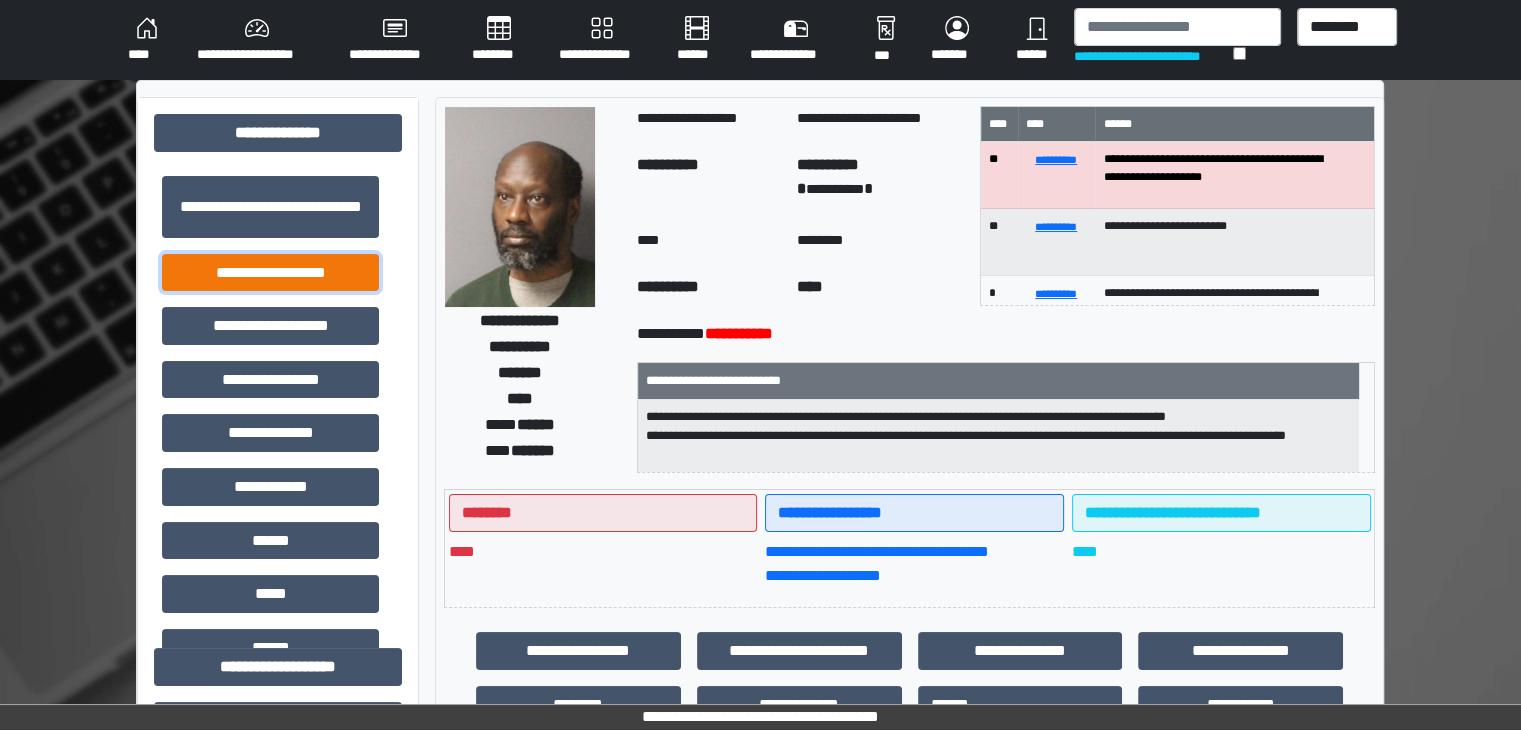 click on "**********" at bounding box center (270, 273) 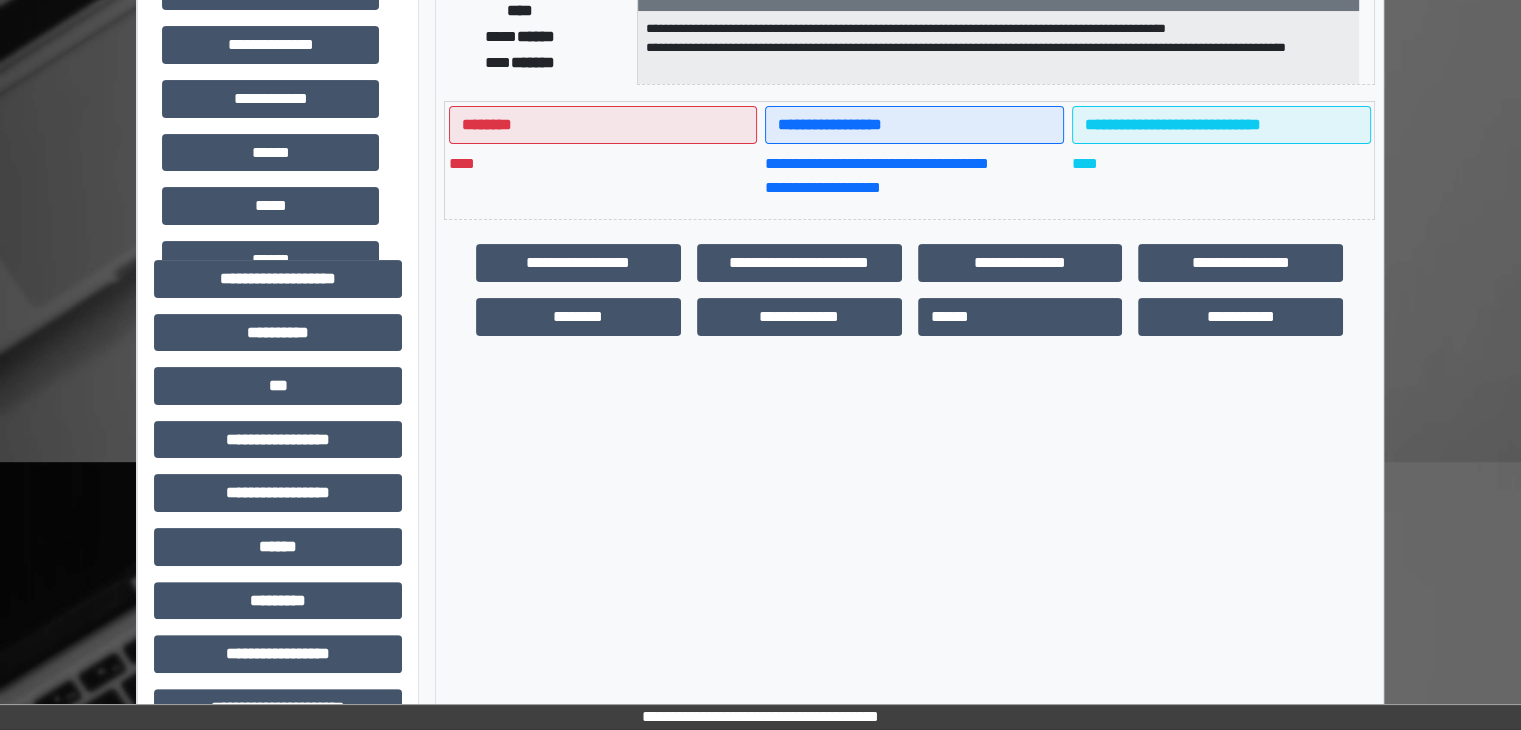scroll, scrollTop: 600, scrollLeft: 0, axis: vertical 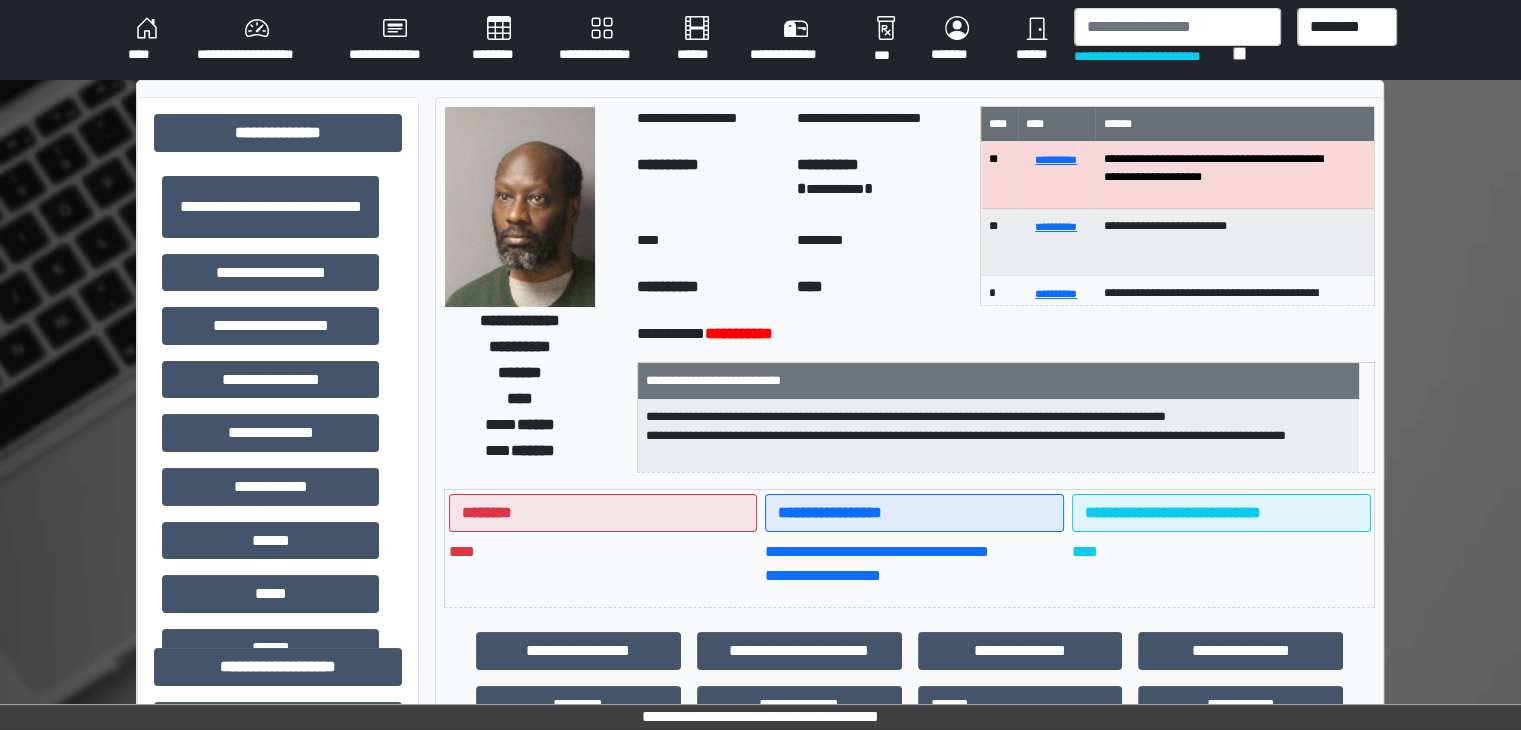 click on "**********" at bounding box center [909, 548] 